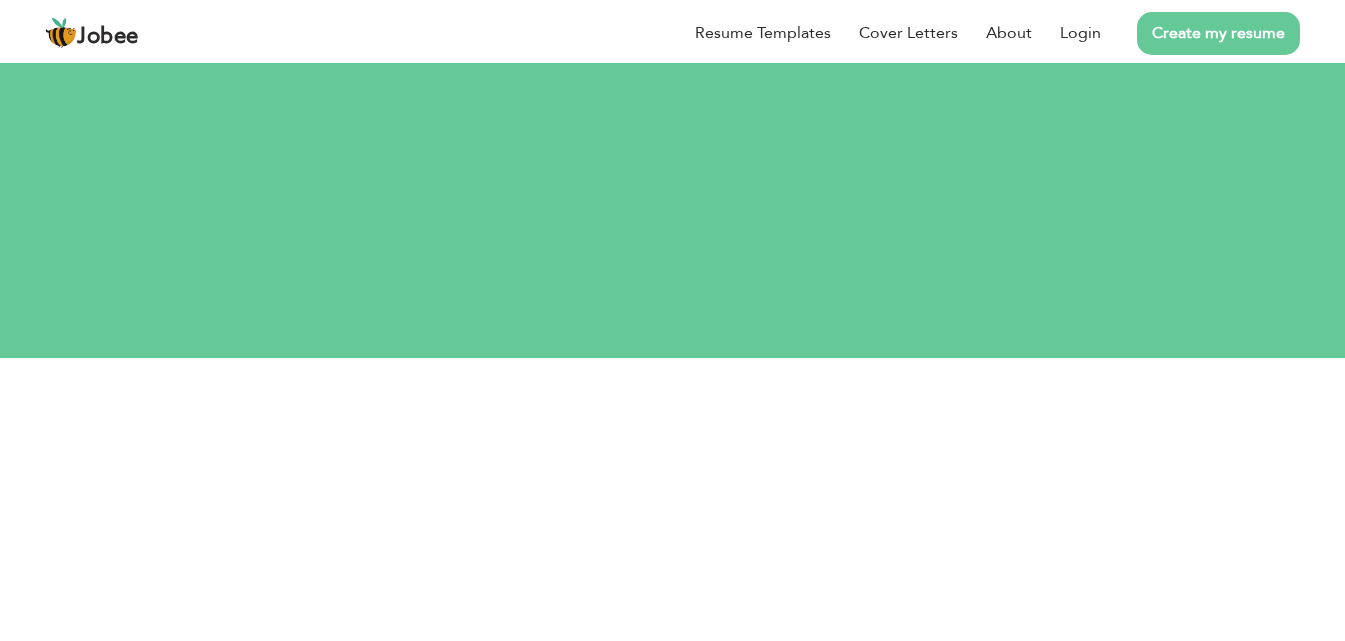 scroll, scrollTop: 0, scrollLeft: 0, axis: both 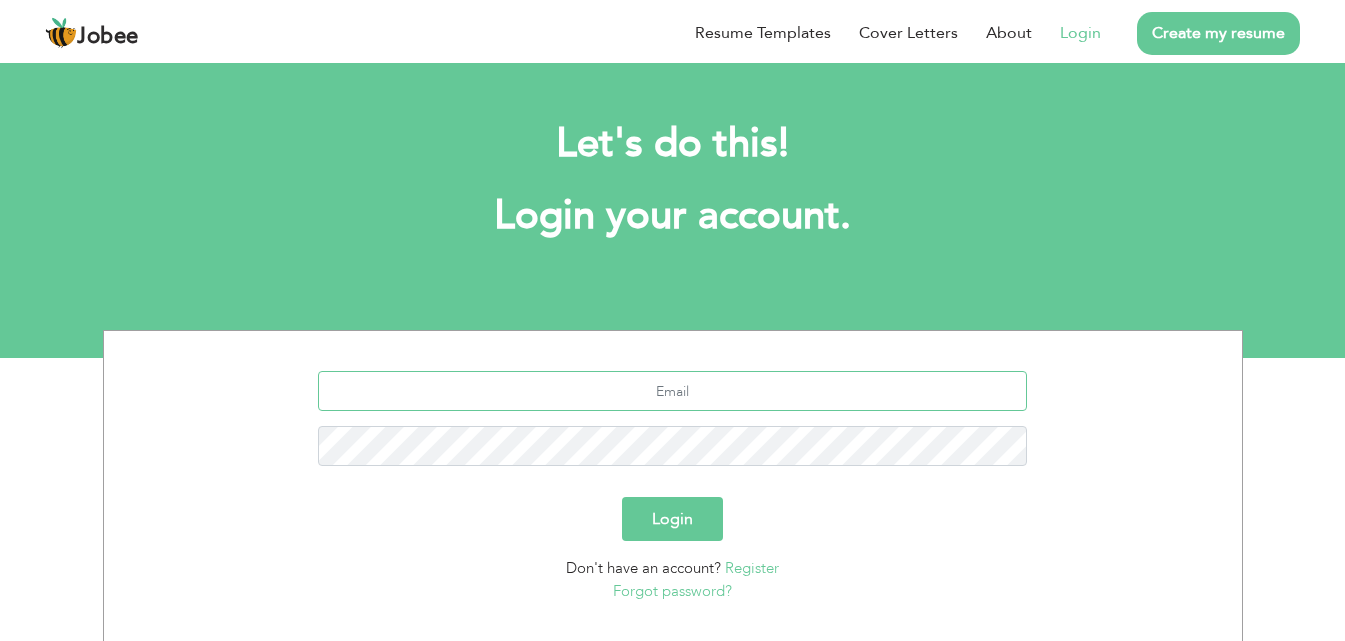 click at bounding box center [672, 391] 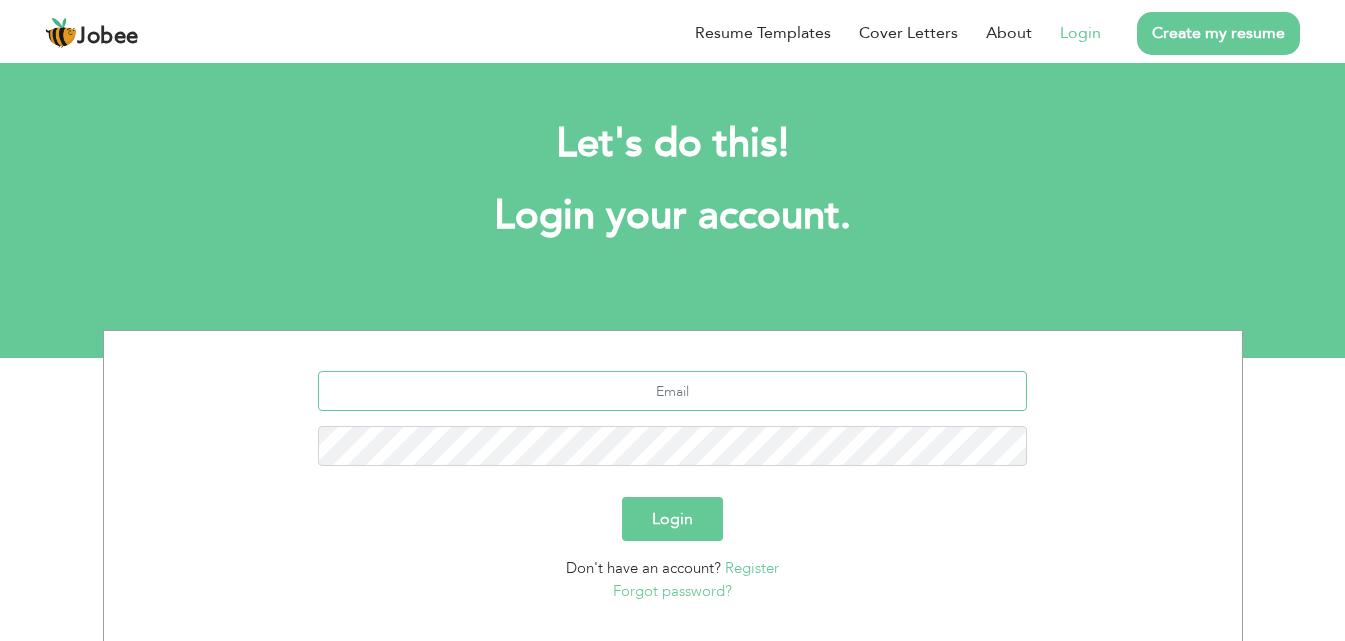type on "[EMAIL_ADDRESS][DOMAIN_NAME]" 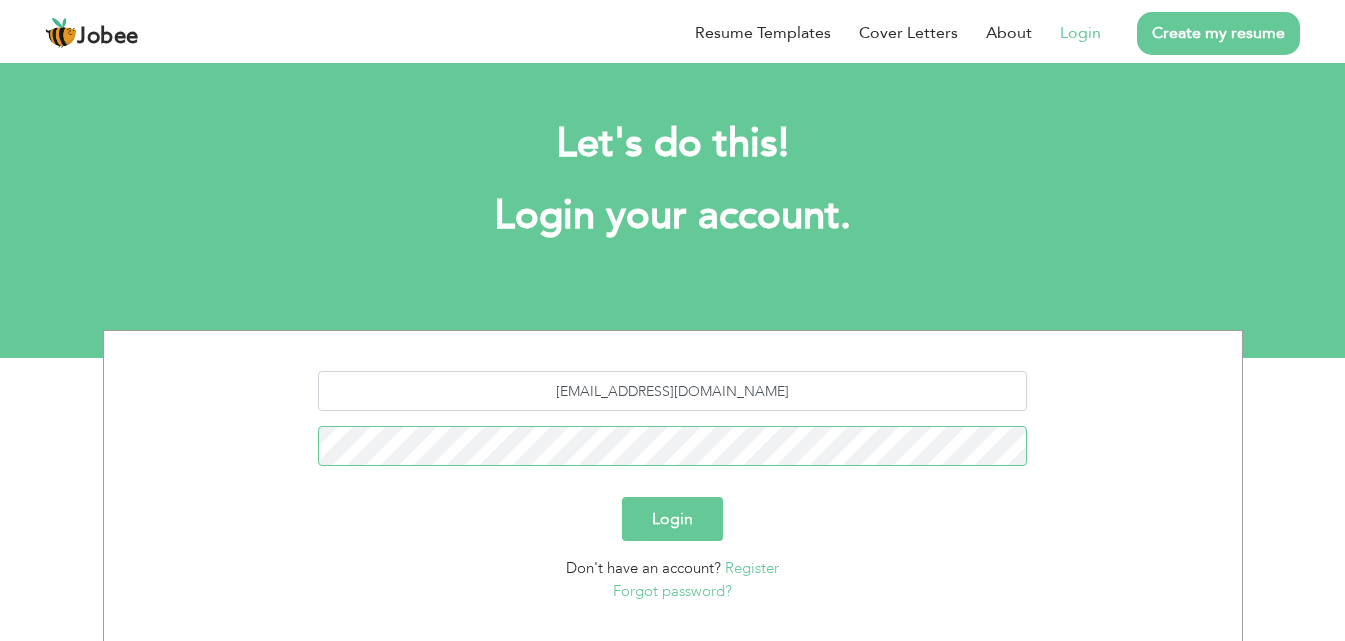 click on "Login" at bounding box center (672, 519) 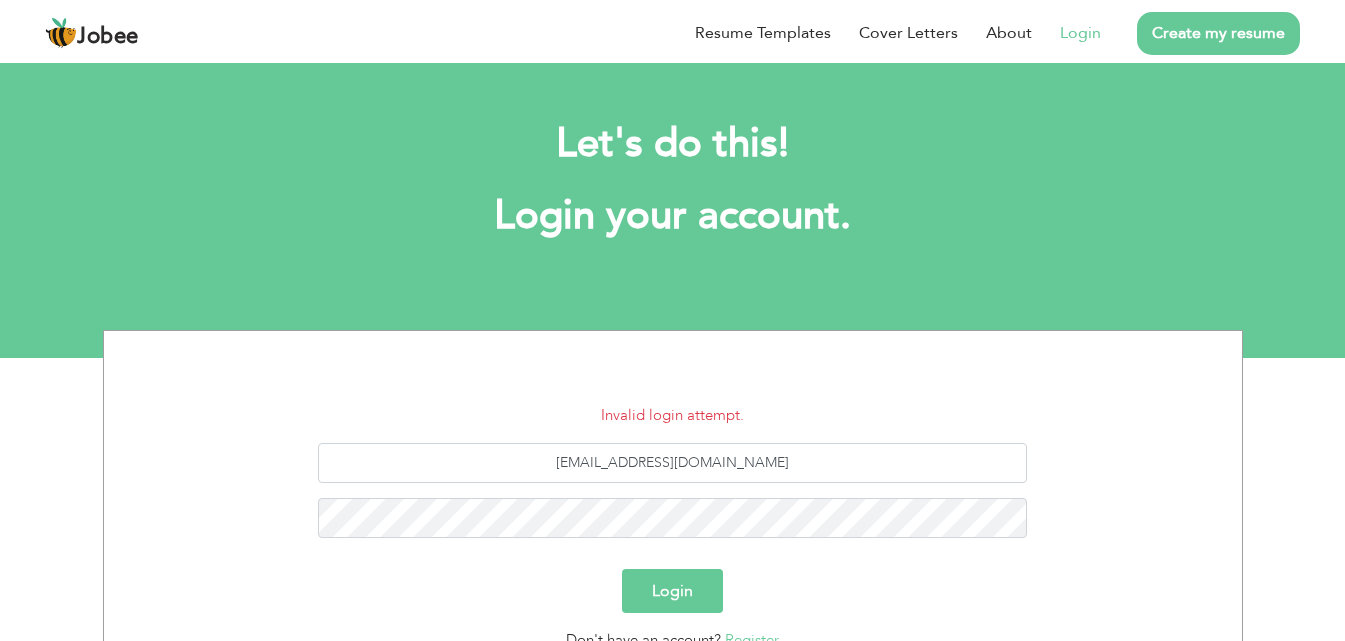 scroll, scrollTop: 0, scrollLeft: 0, axis: both 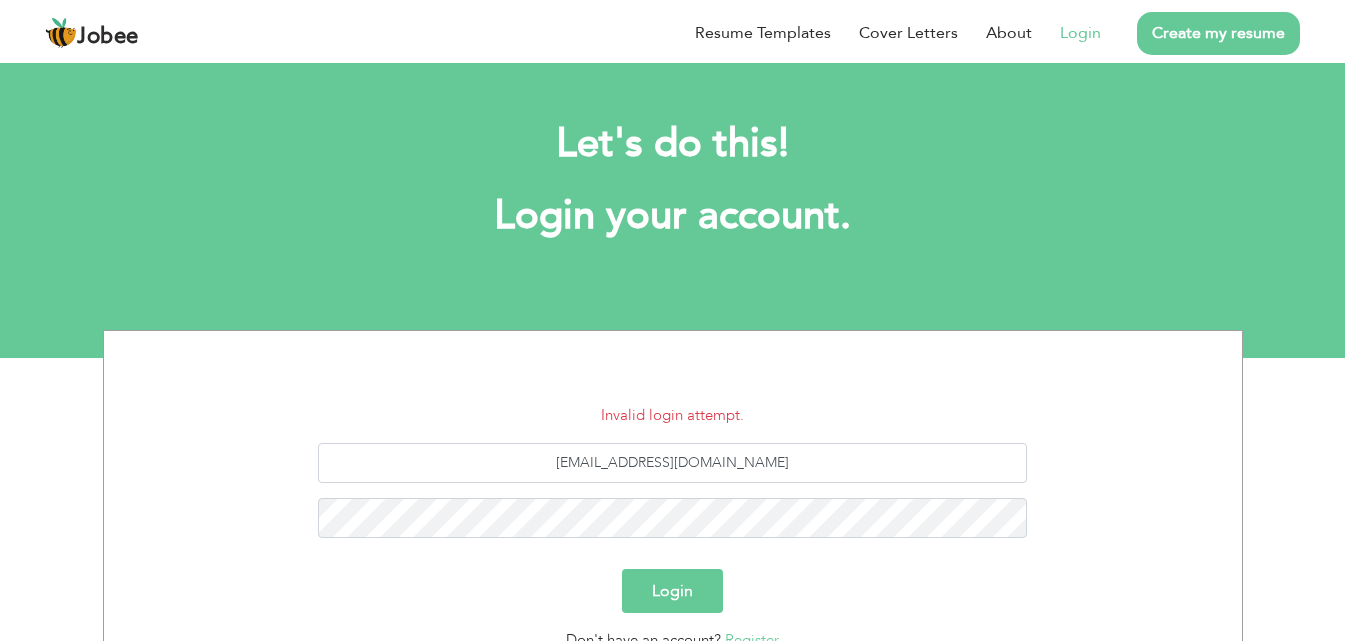click on "Invalid login attempt.
adnanrana078@gmail.com
Login
Don't have an account?   Register
Forgot password?" at bounding box center [673, 539] 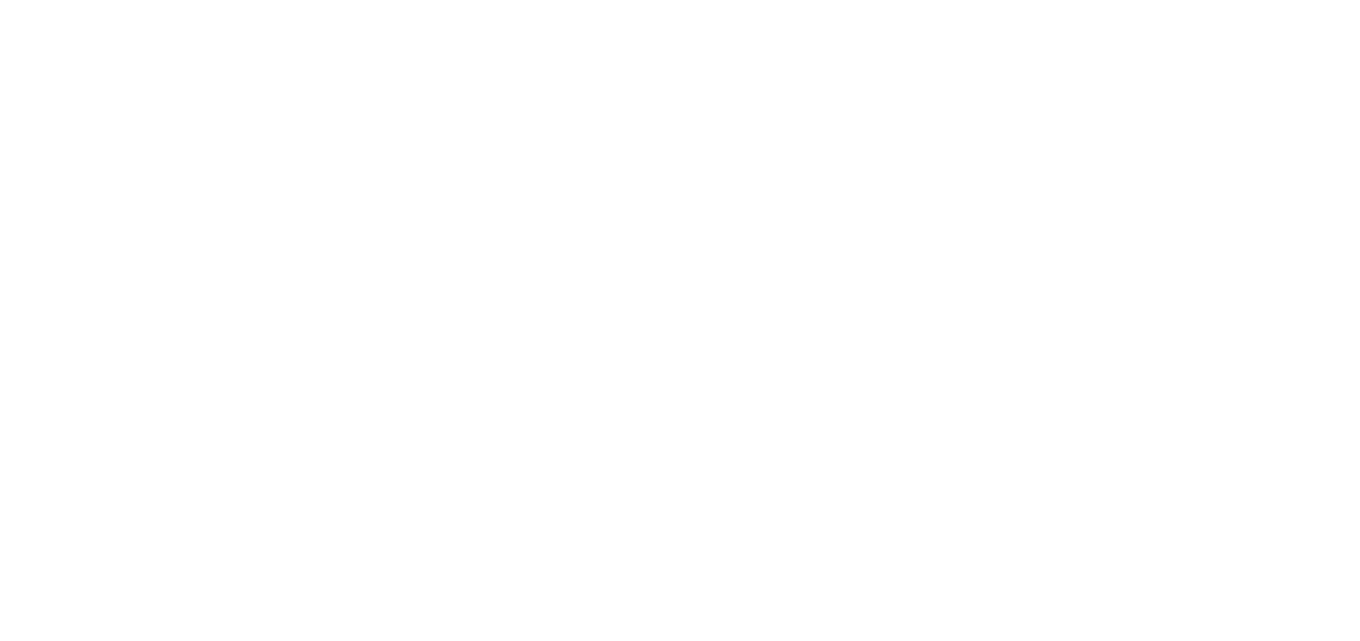 scroll, scrollTop: 0, scrollLeft: 0, axis: both 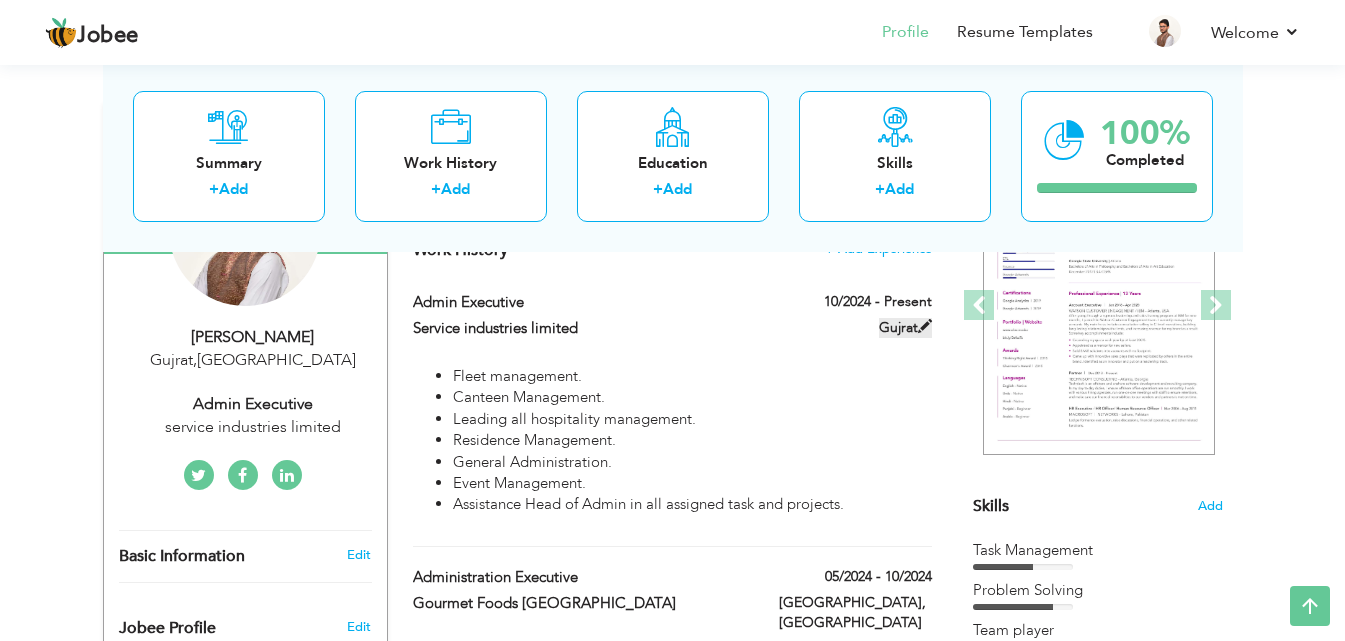 click on "Gujrat" at bounding box center [905, 328] 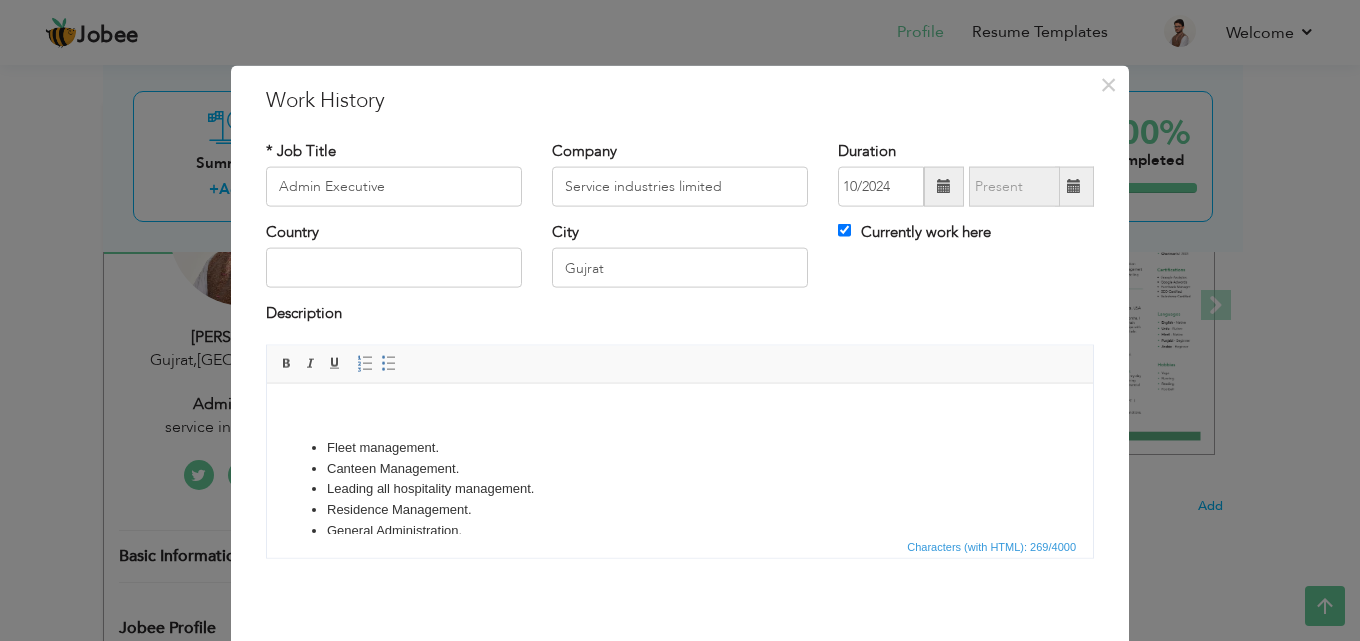 click on "Residence Management." at bounding box center [680, 509] 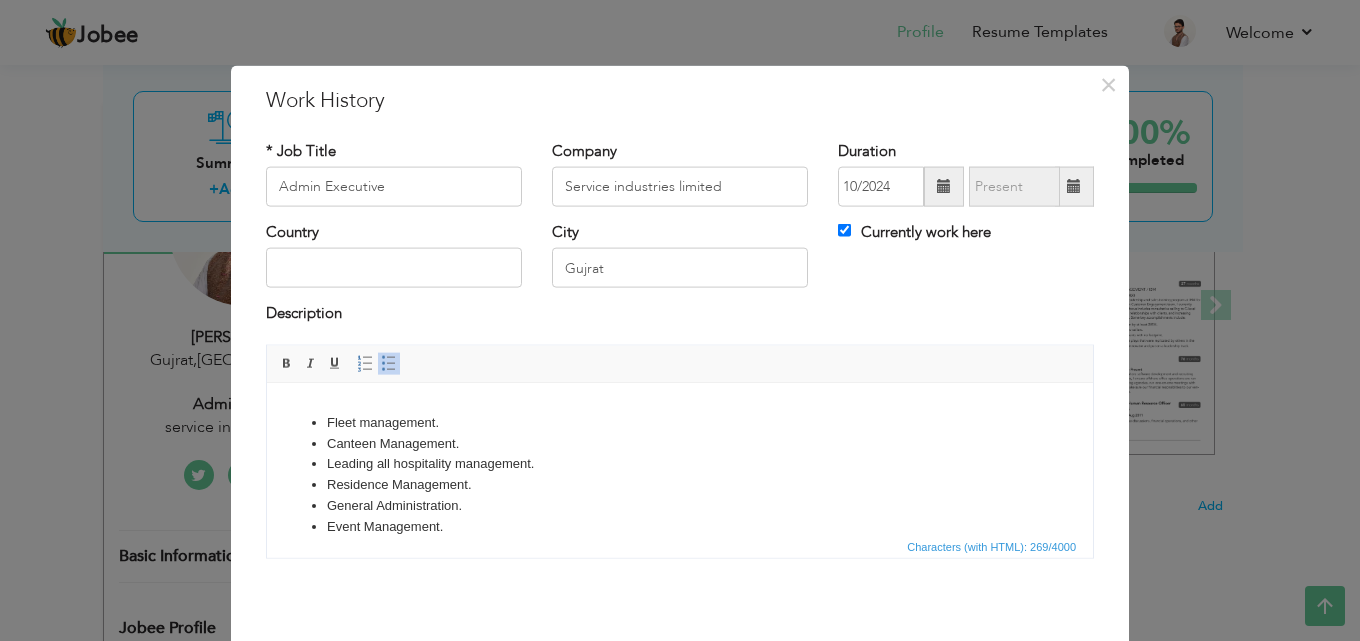 scroll, scrollTop: 46, scrollLeft: 0, axis: vertical 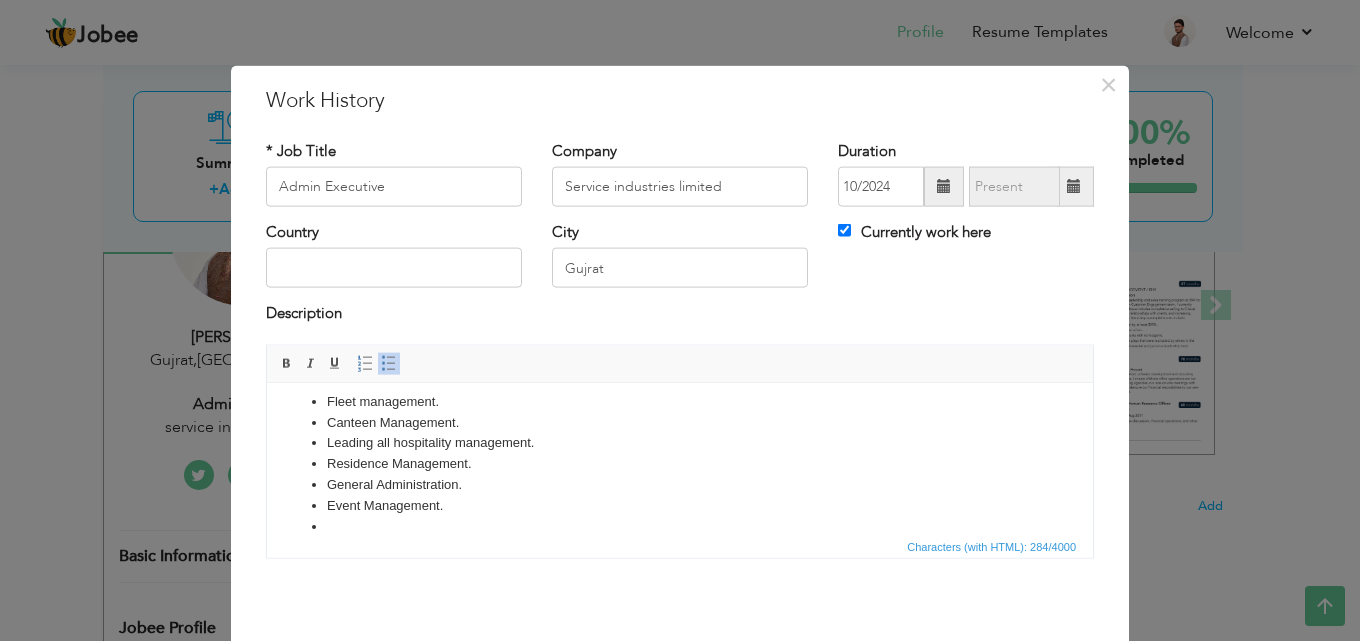 type 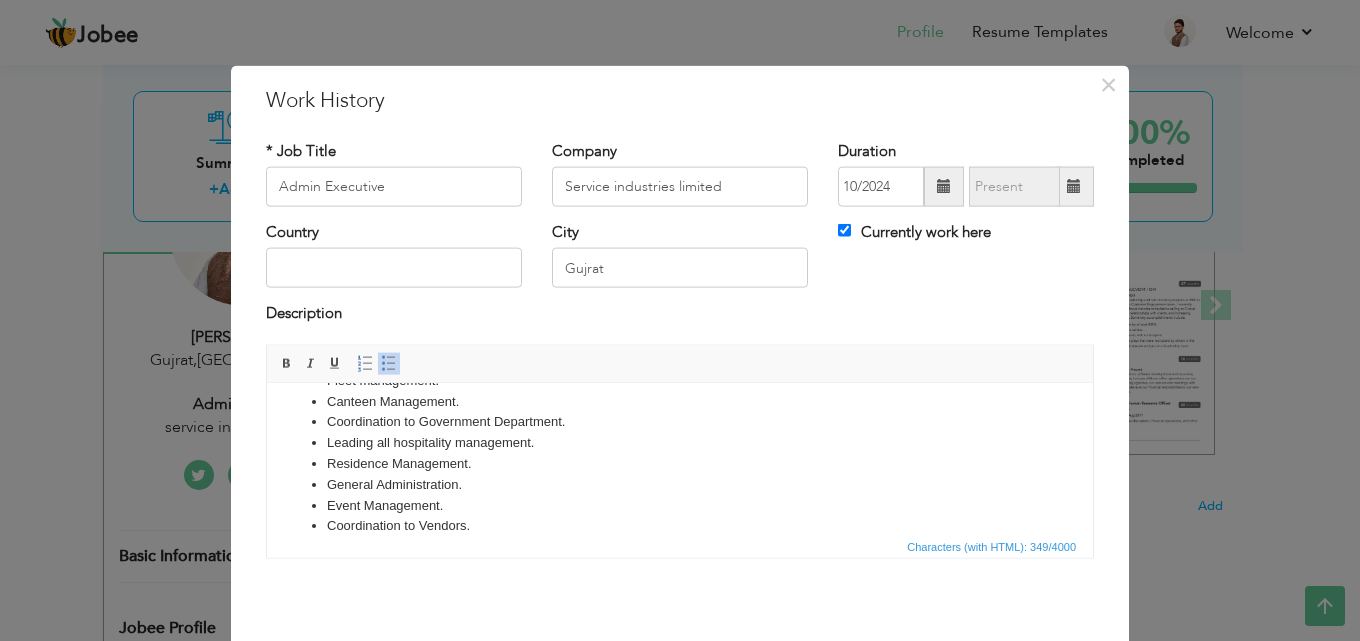 scroll, scrollTop: 88, scrollLeft: 0, axis: vertical 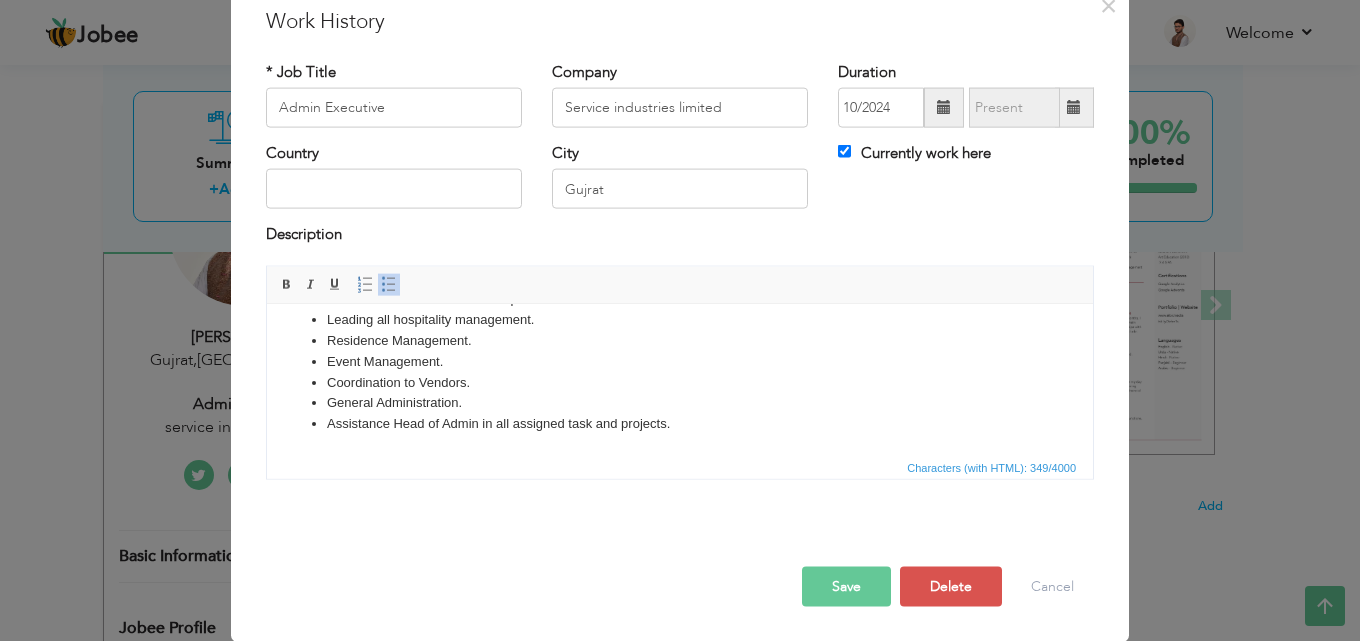 click on "Save" at bounding box center [846, 586] 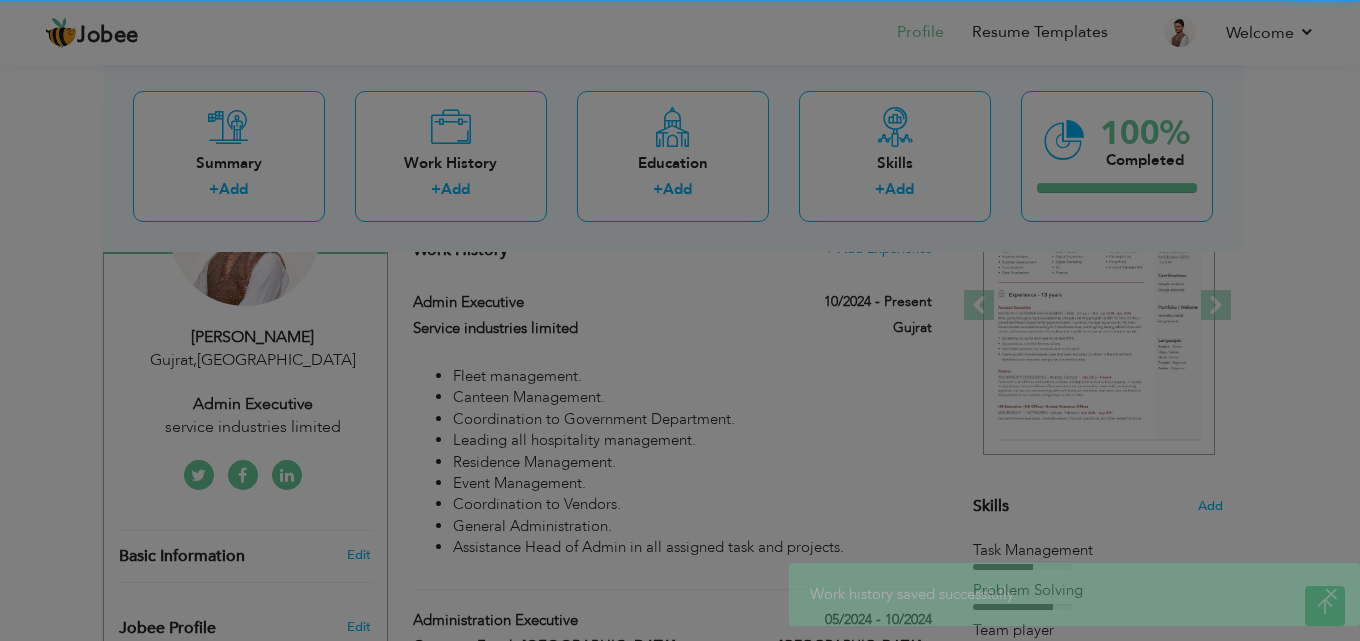 scroll, scrollTop: 0, scrollLeft: 0, axis: both 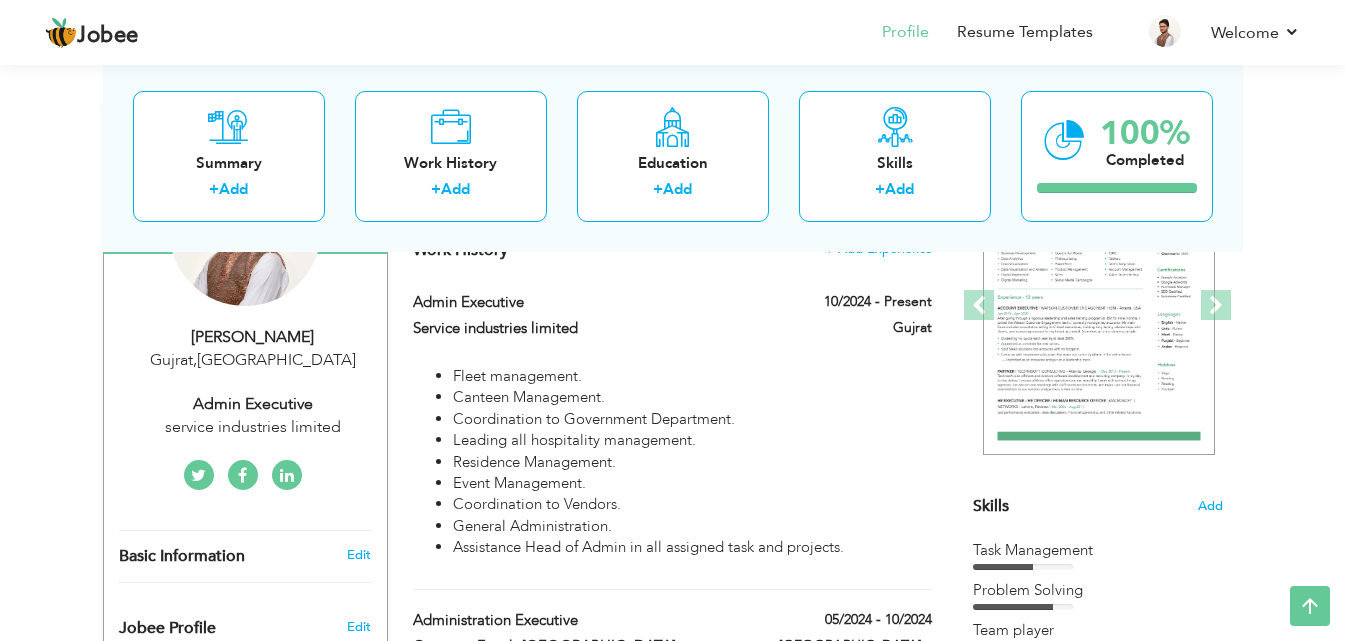 click on "Admin Executive" at bounding box center [253, 404] 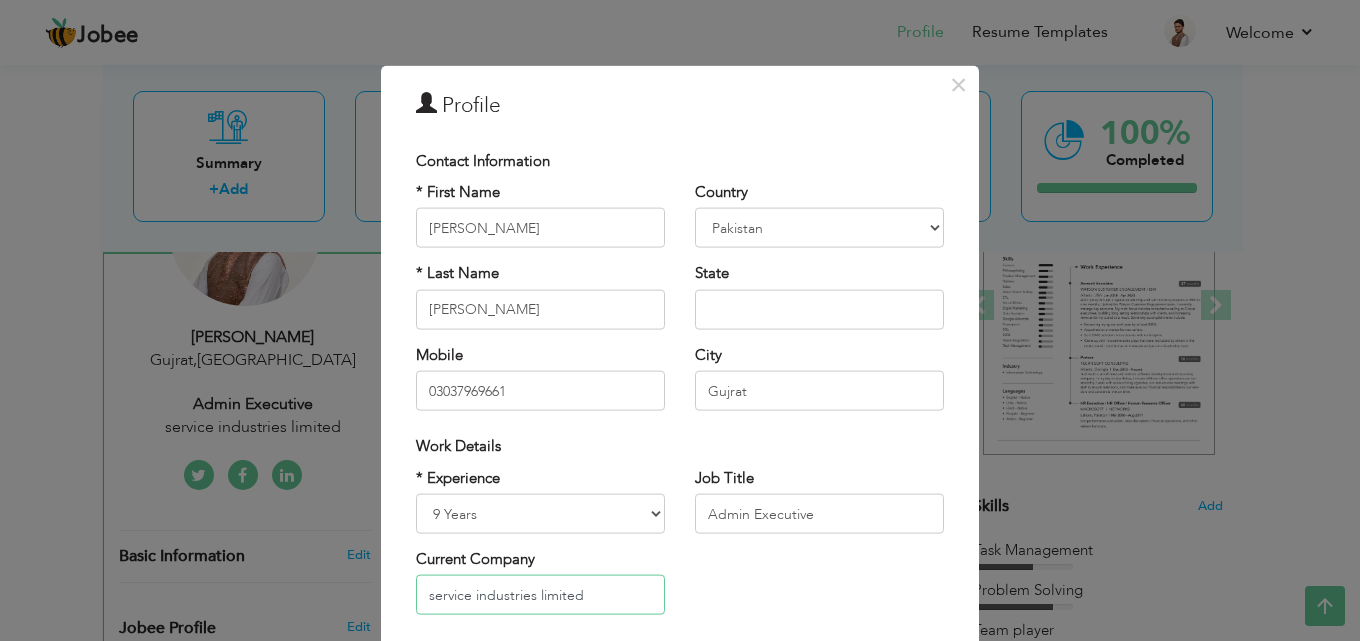 click on "service industries limited" at bounding box center [540, 595] 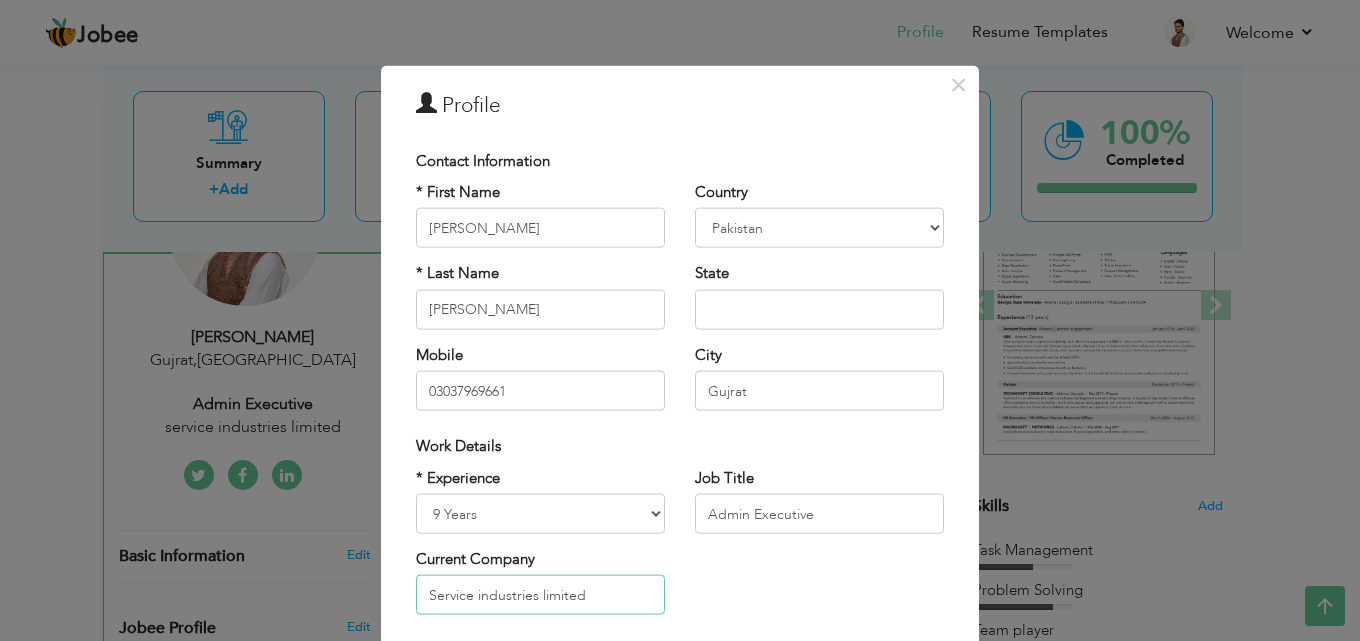 click on "Service industries limited" at bounding box center (540, 595) 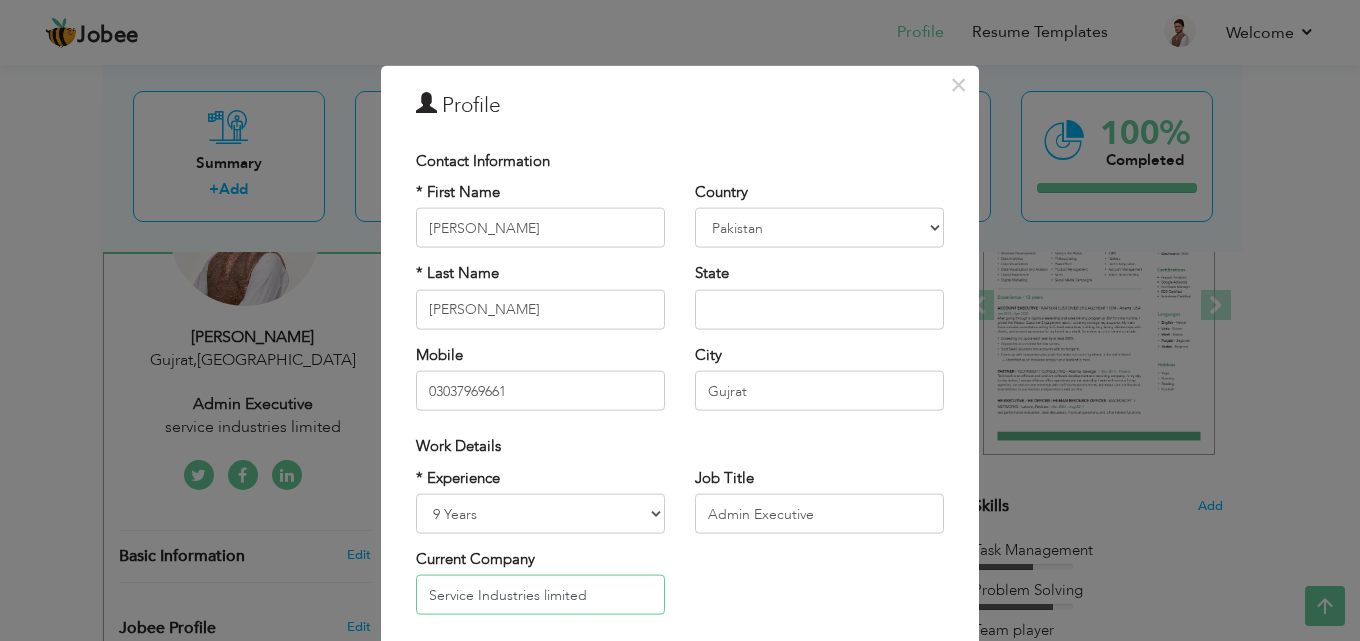 type on "Service Industries limited" 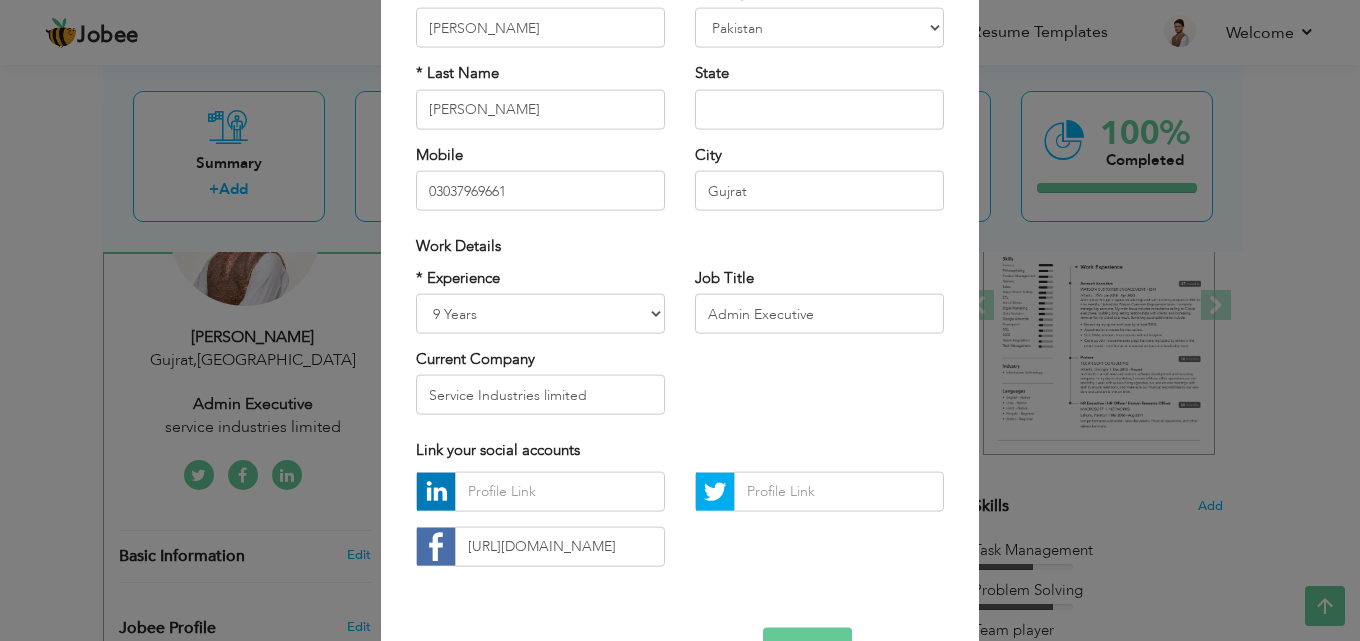scroll, scrollTop: 218, scrollLeft: 0, axis: vertical 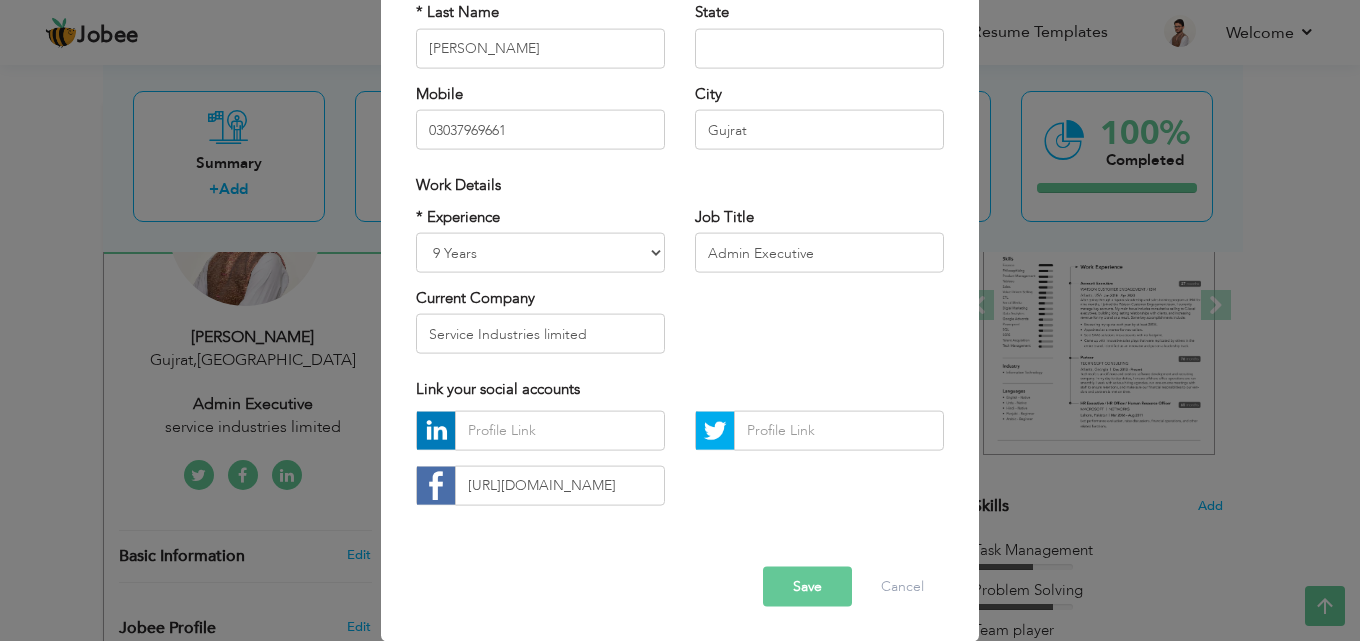click on "Save" at bounding box center (807, 586) 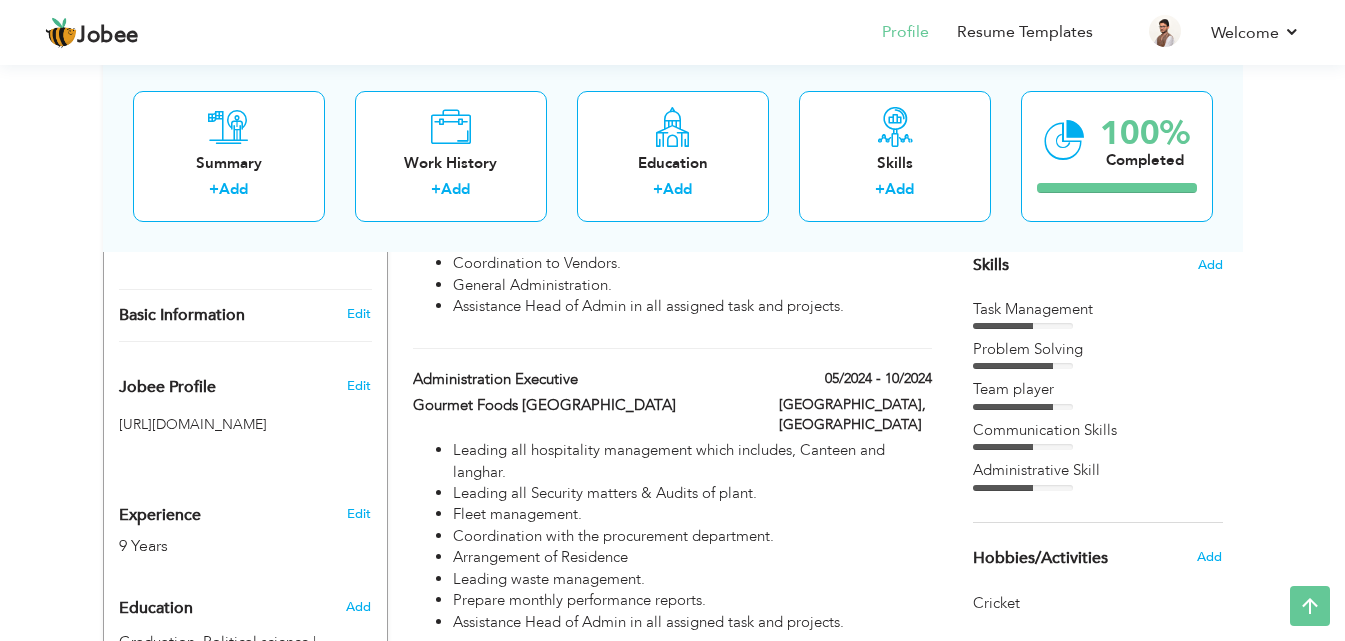 scroll, scrollTop: 527, scrollLeft: 0, axis: vertical 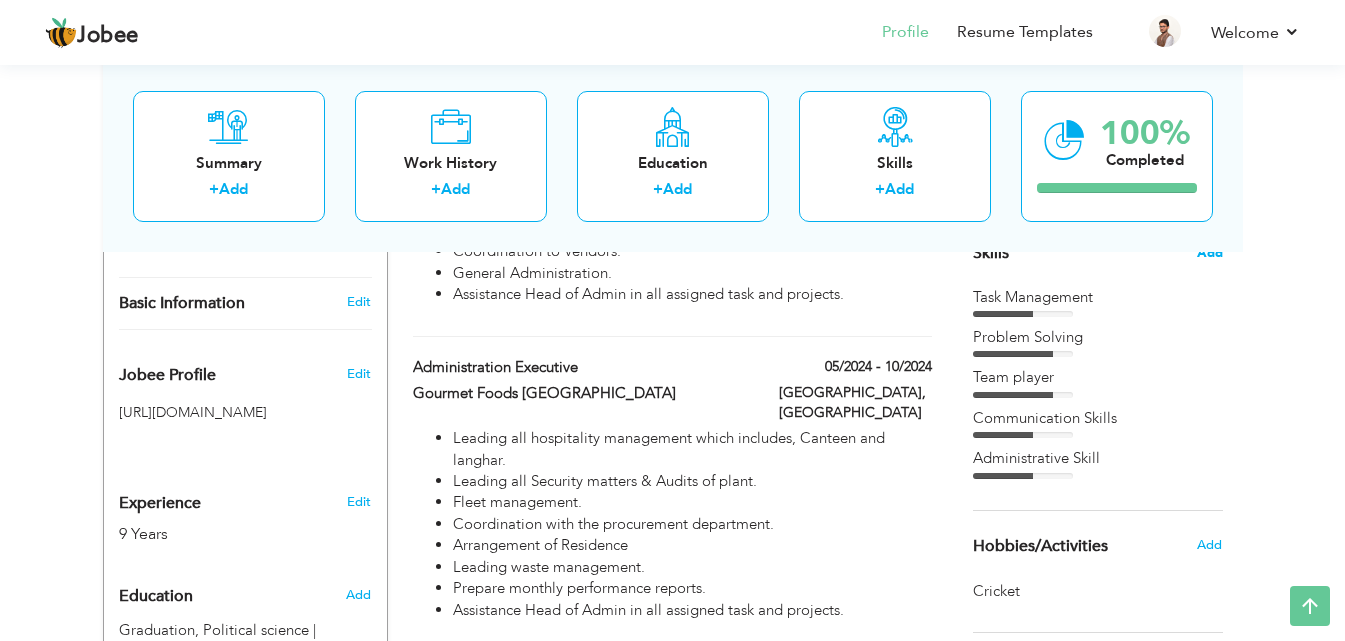 click on "Add" at bounding box center [1210, 253] 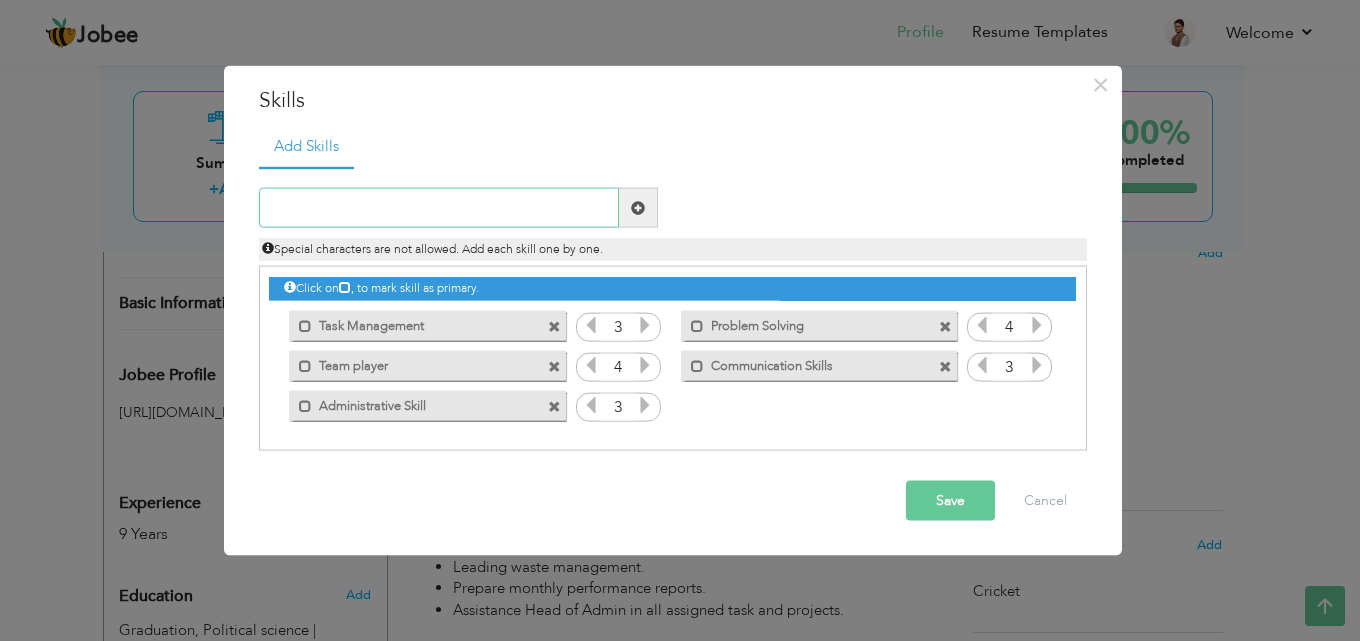 click at bounding box center [439, 208] 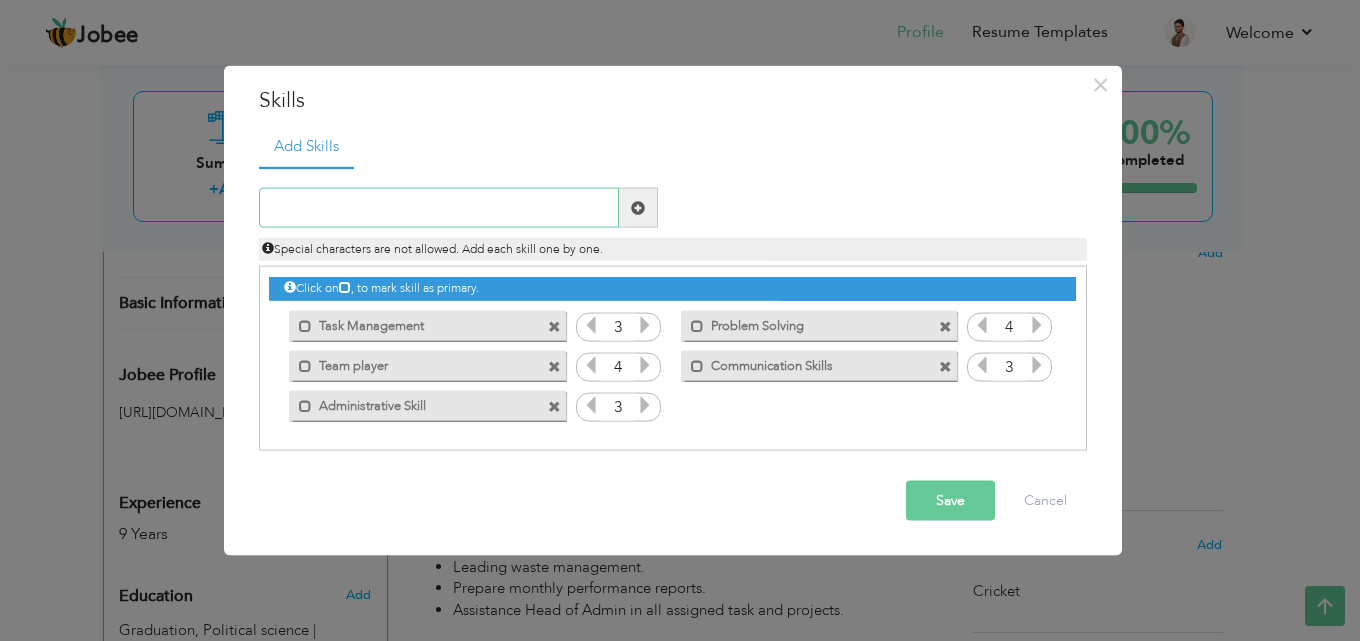 type on "W" 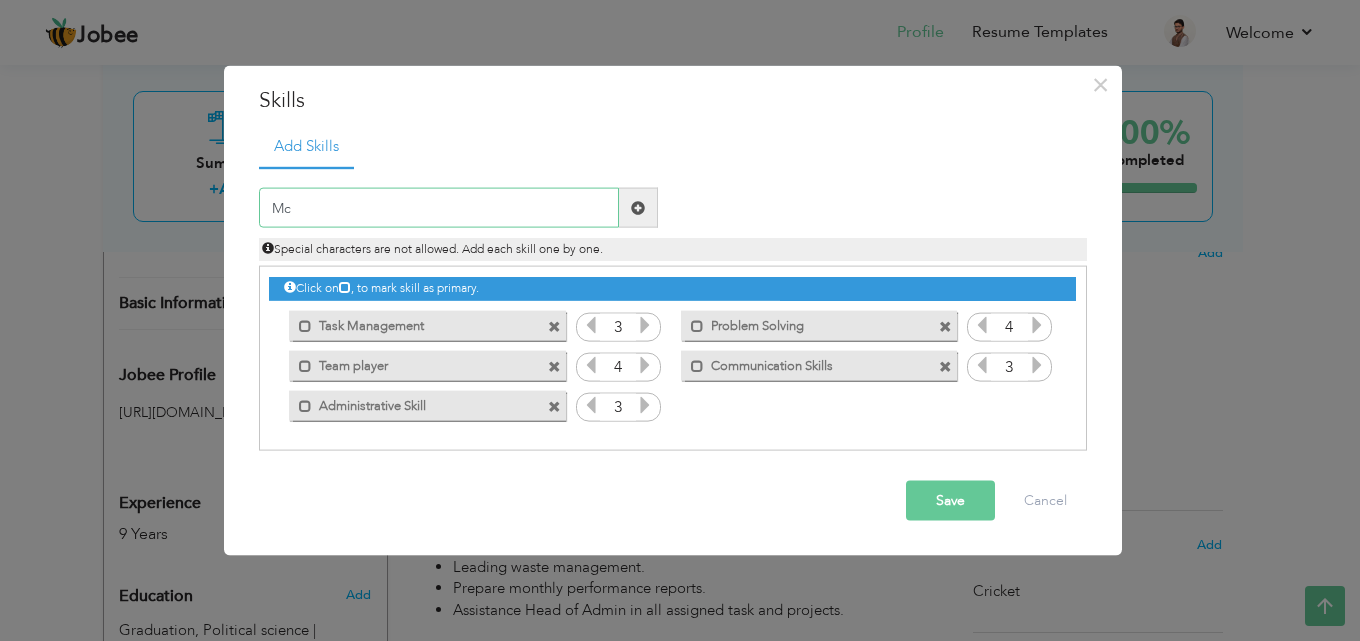 type on "M" 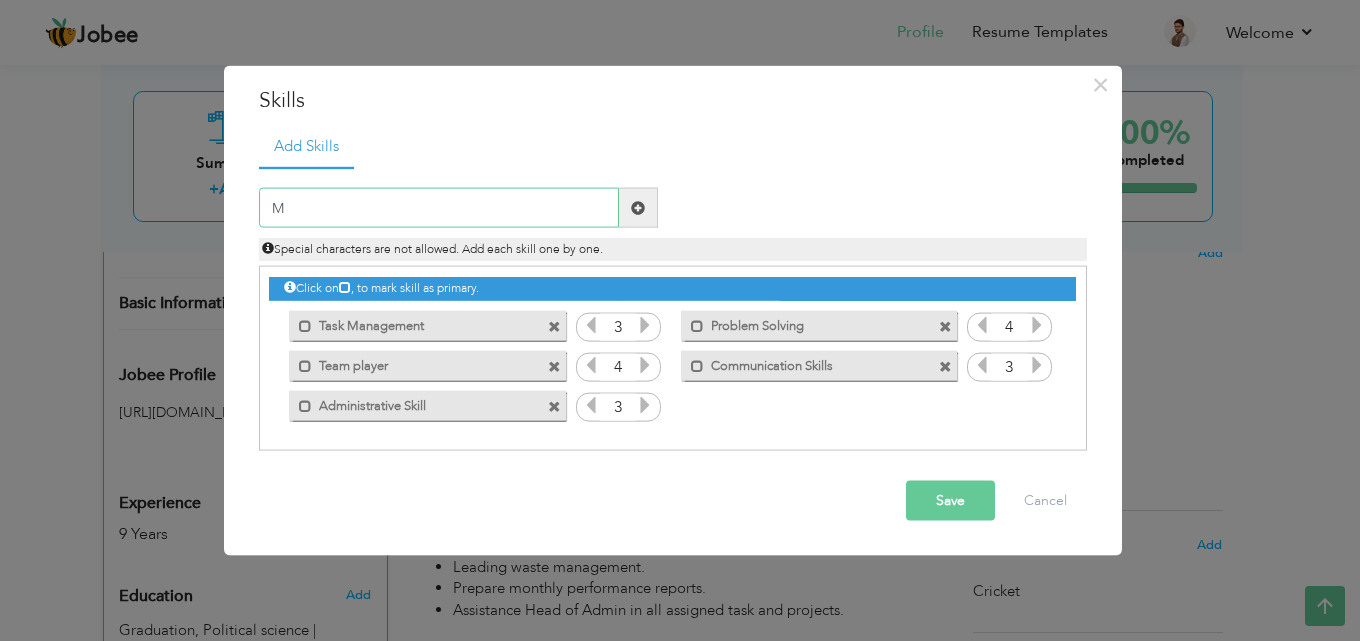type 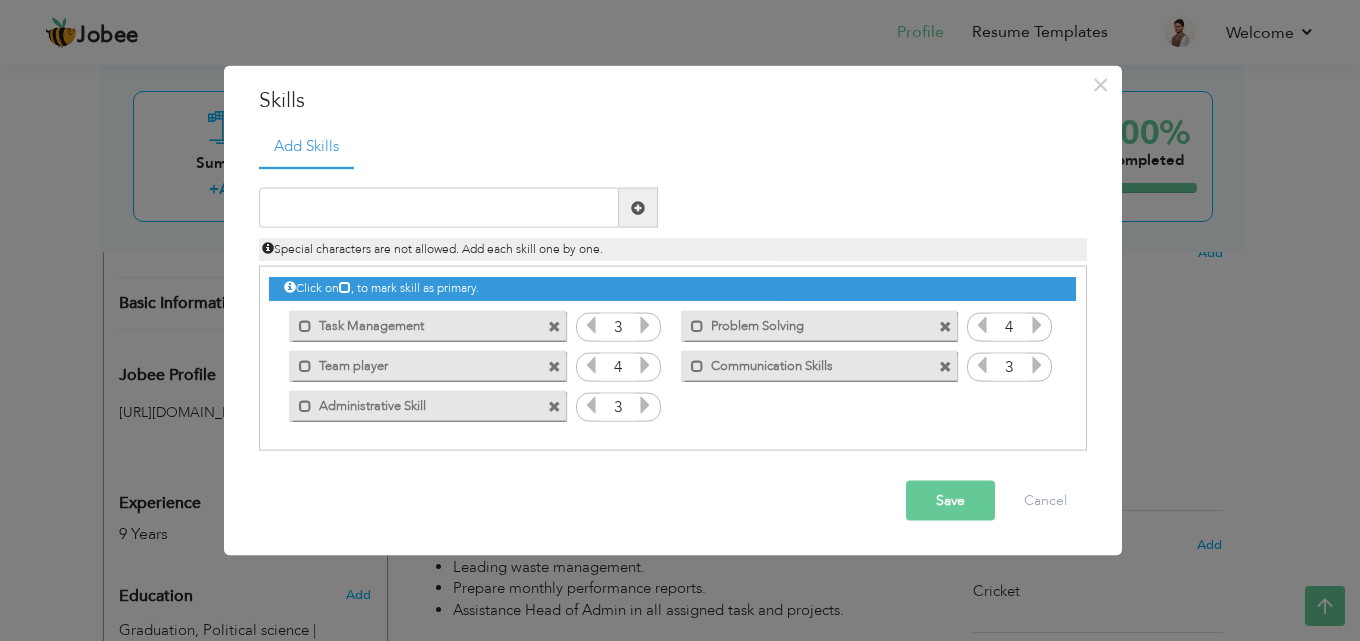 click on "Save" at bounding box center [950, 501] 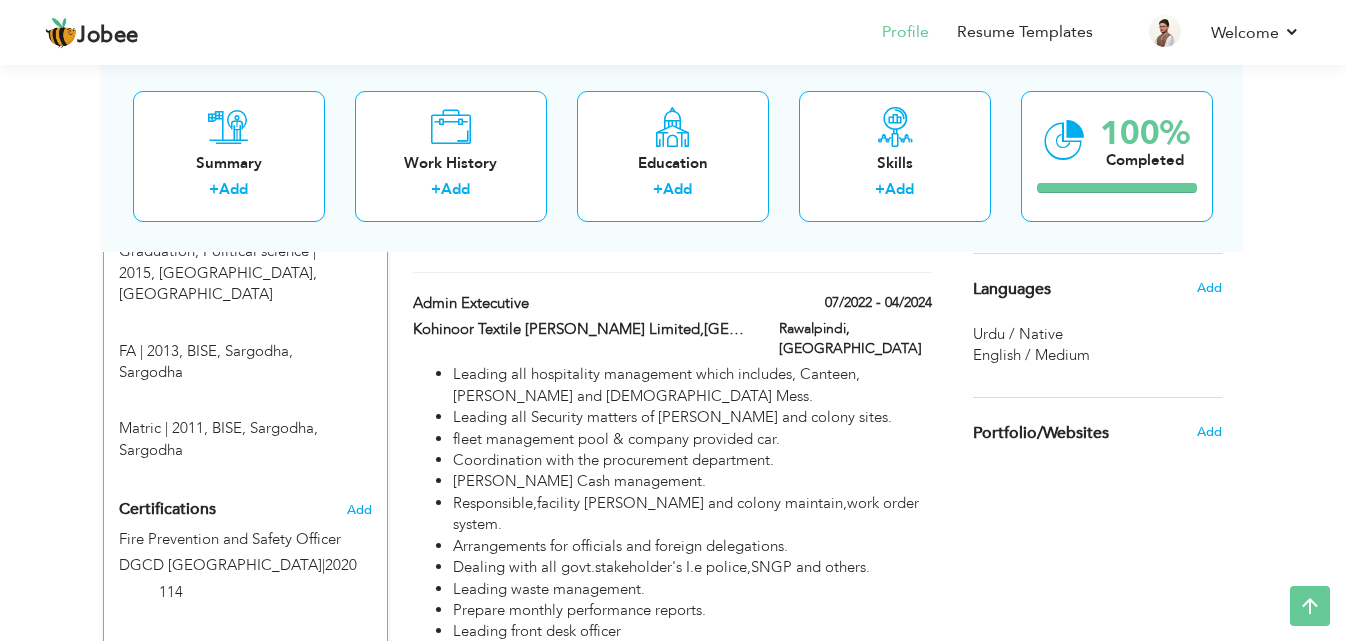 scroll, scrollTop: 910, scrollLeft: 0, axis: vertical 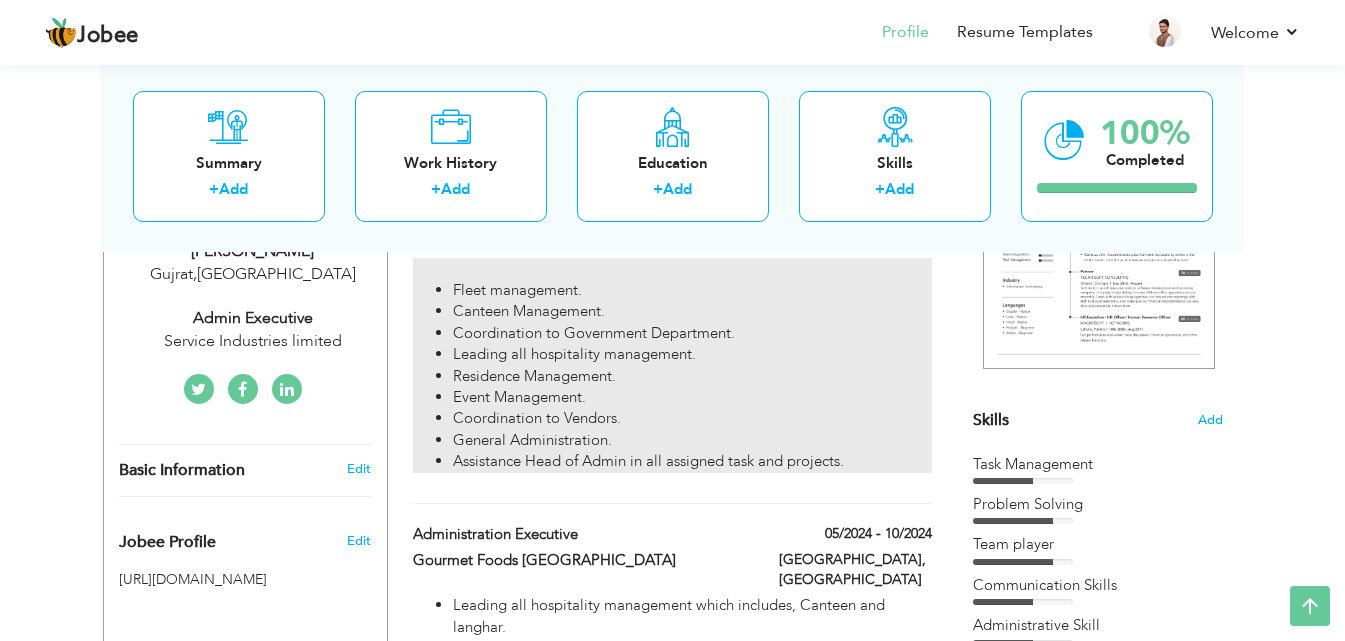click on "Fleet management." at bounding box center (692, 290) 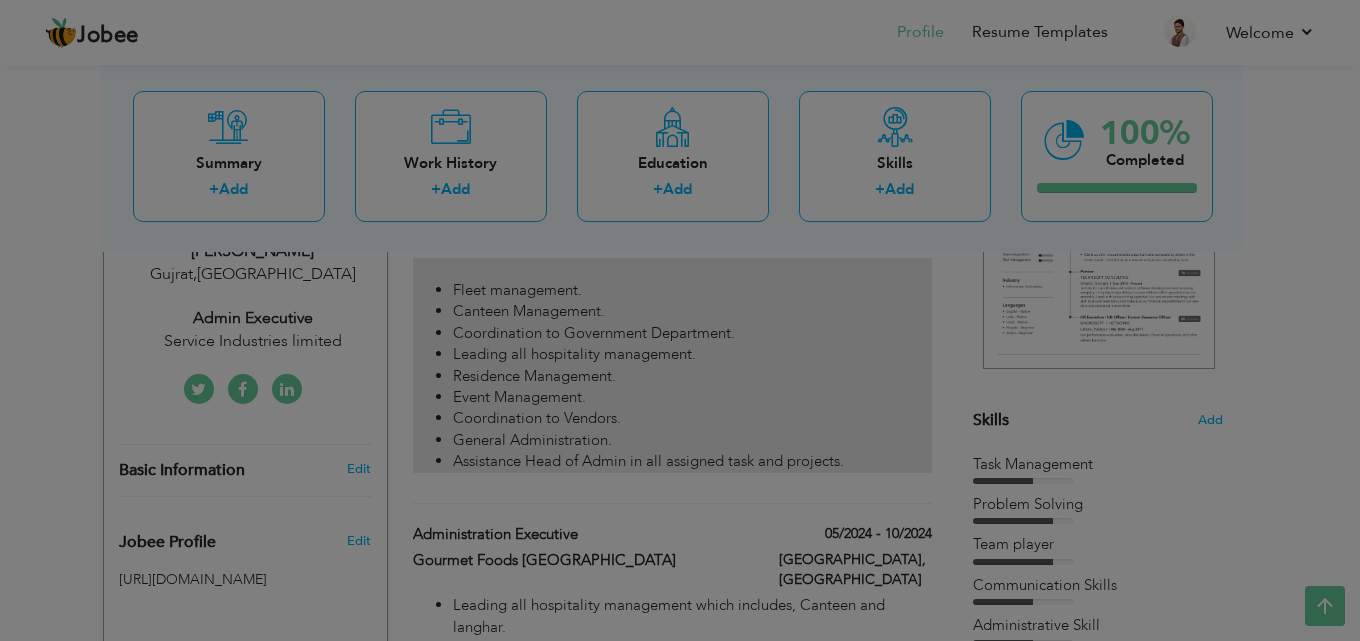scroll, scrollTop: 0, scrollLeft: 0, axis: both 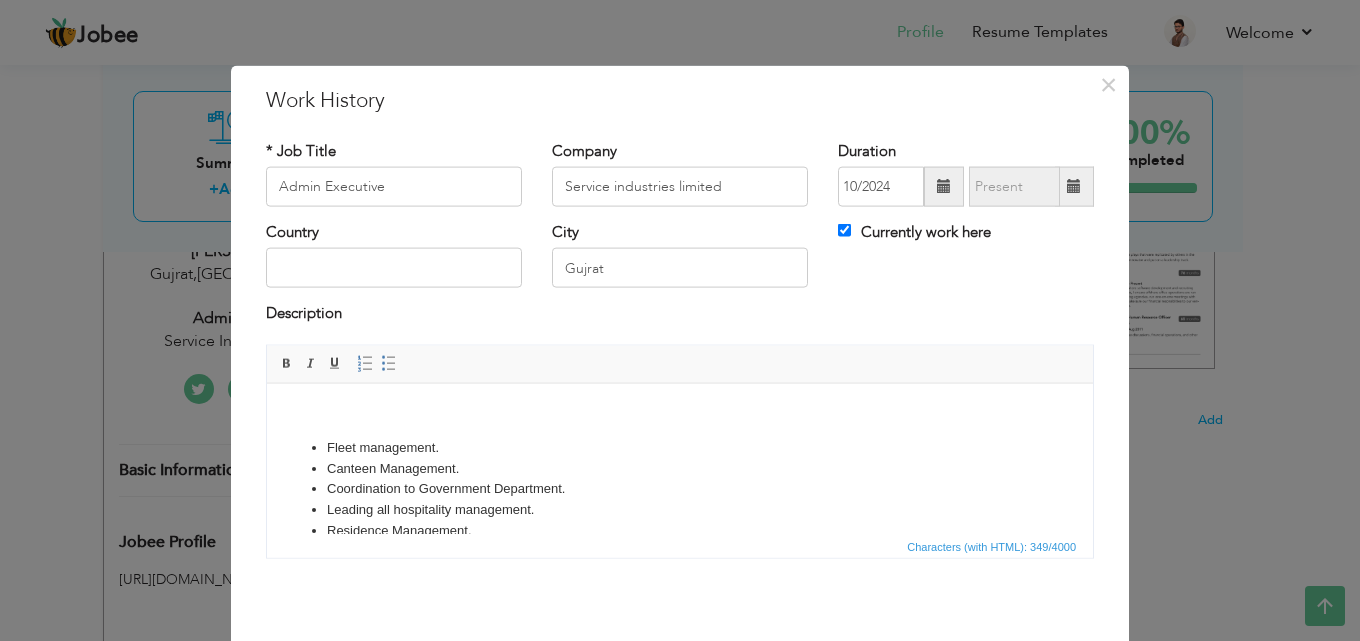 click on "Coordination to Government Department." at bounding box center (680, 488) 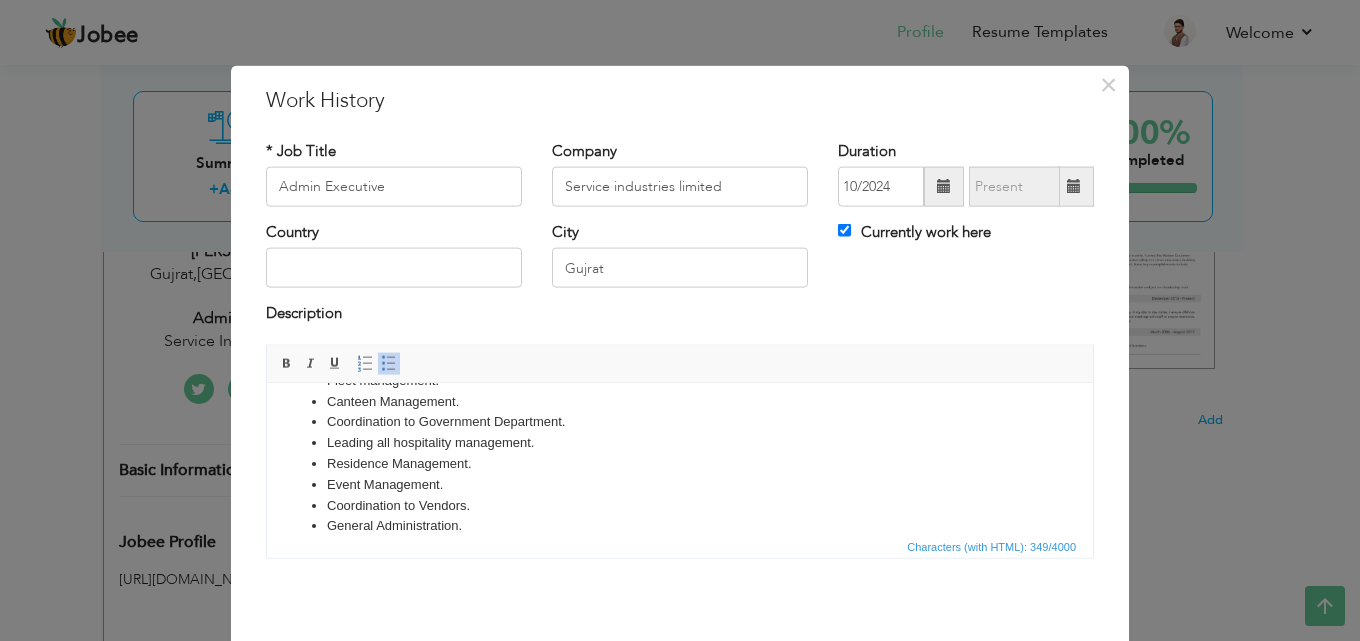 scroll, scrollTop: 88, scrollLeft: 0, axis: vertical 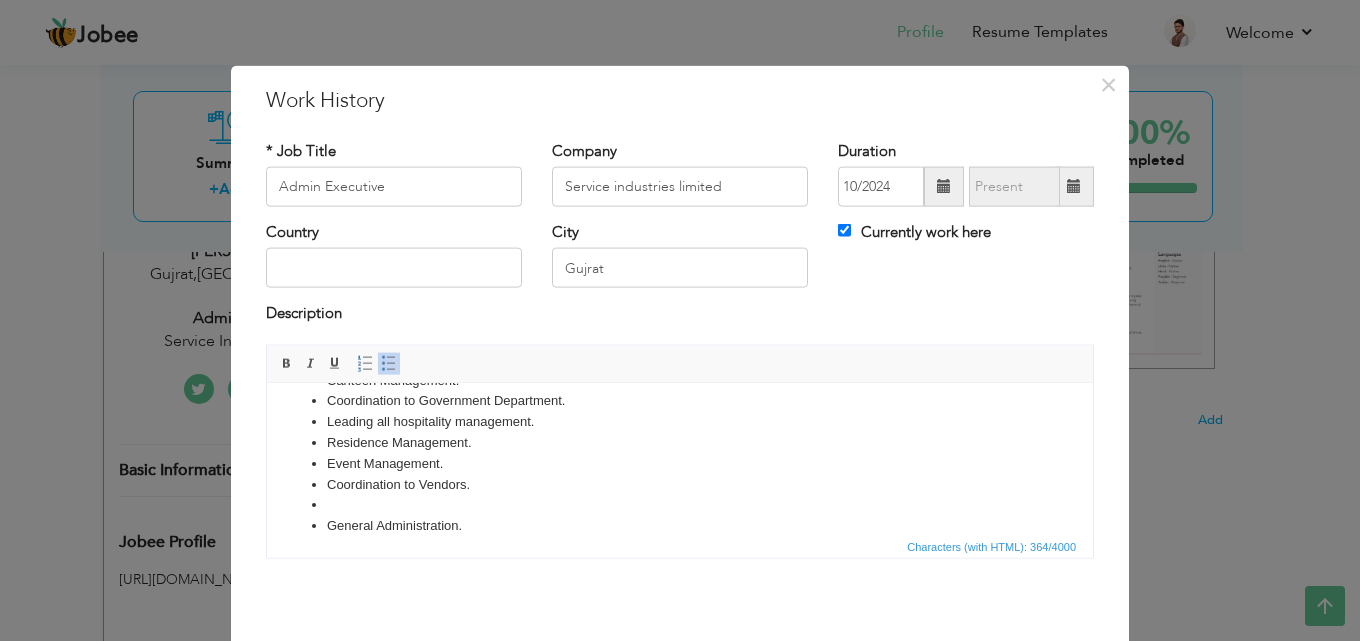 type 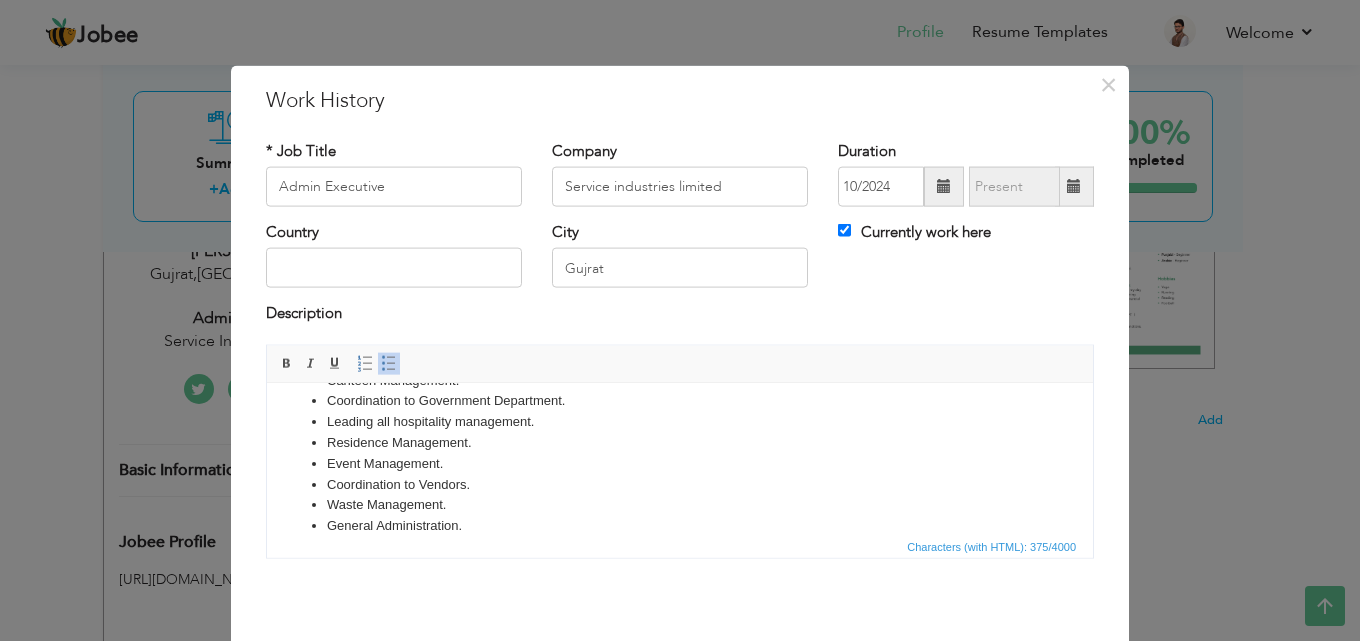 scroll, scrollTop: 108, scrollLeft: 0, axis: vertical 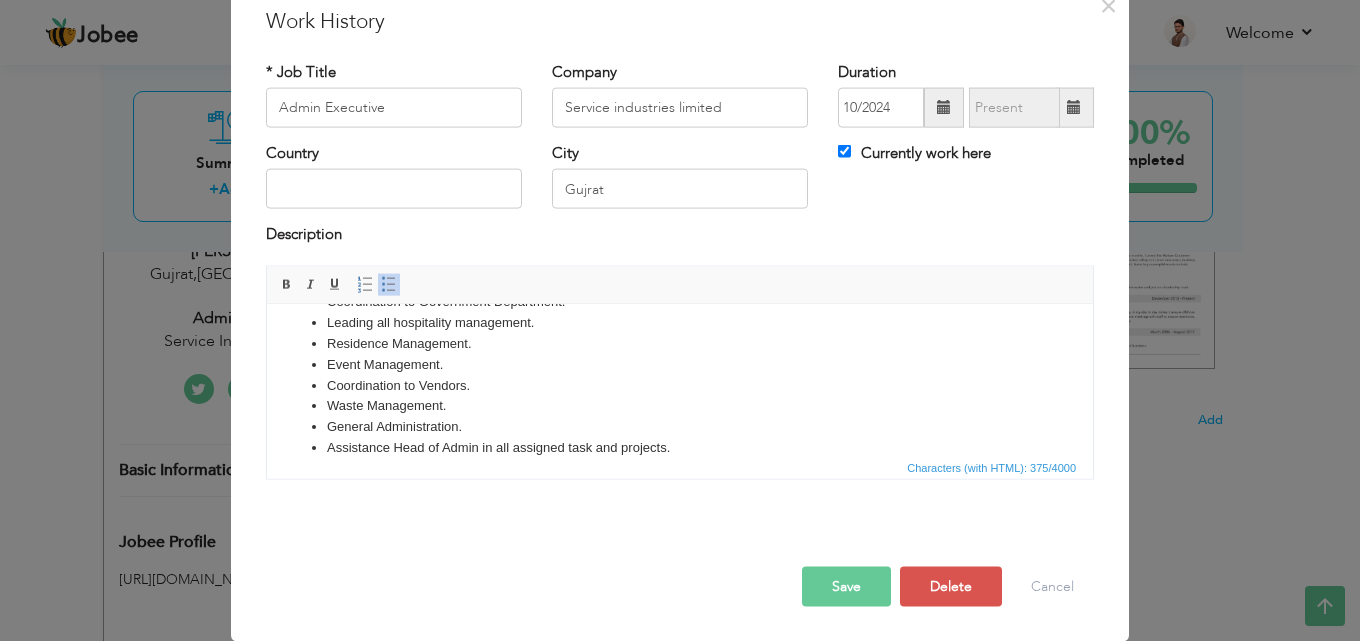 click on "Save" at bounding box center (846, 586) 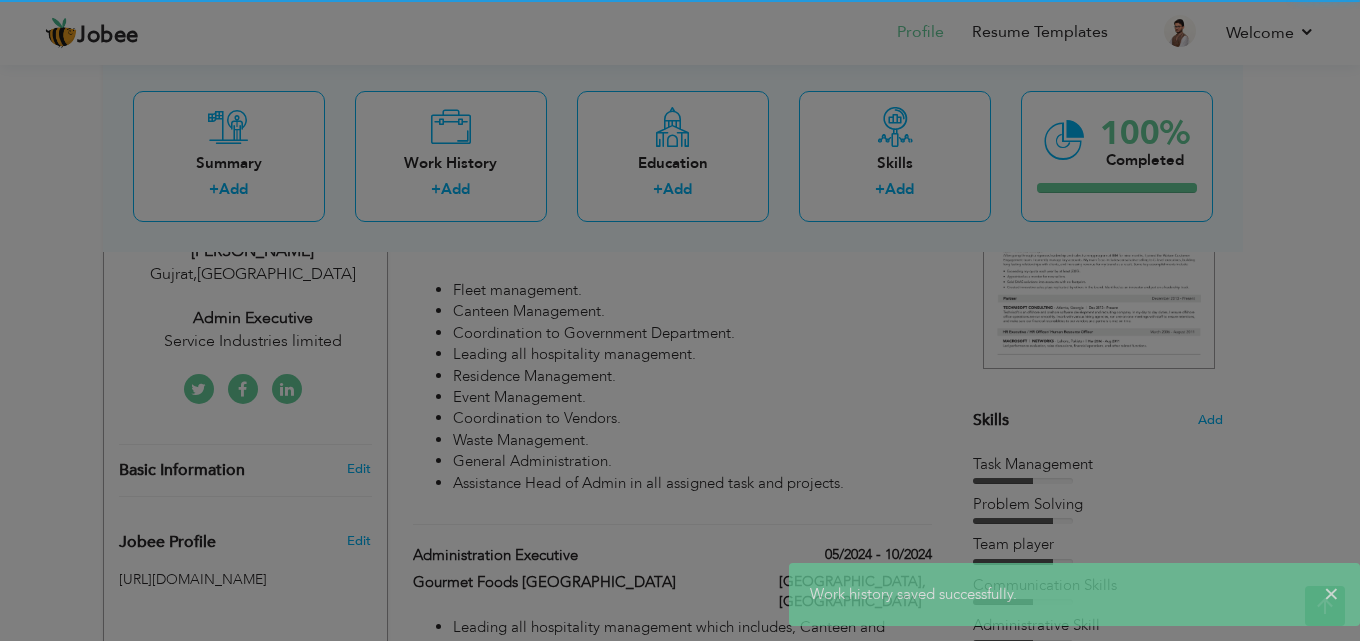 scroll, scrollTop: 0, scrollLeft: 0, axis: both 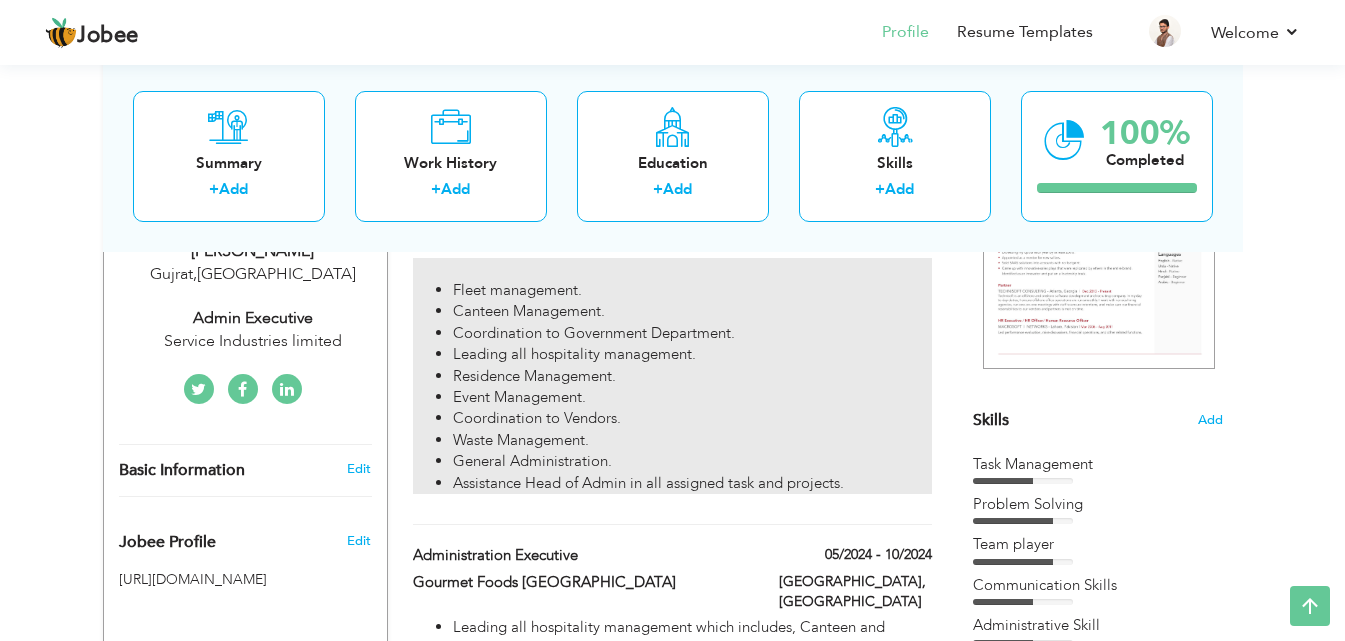 click on "Coordination to Government Department." at bounding box center (692, 333) 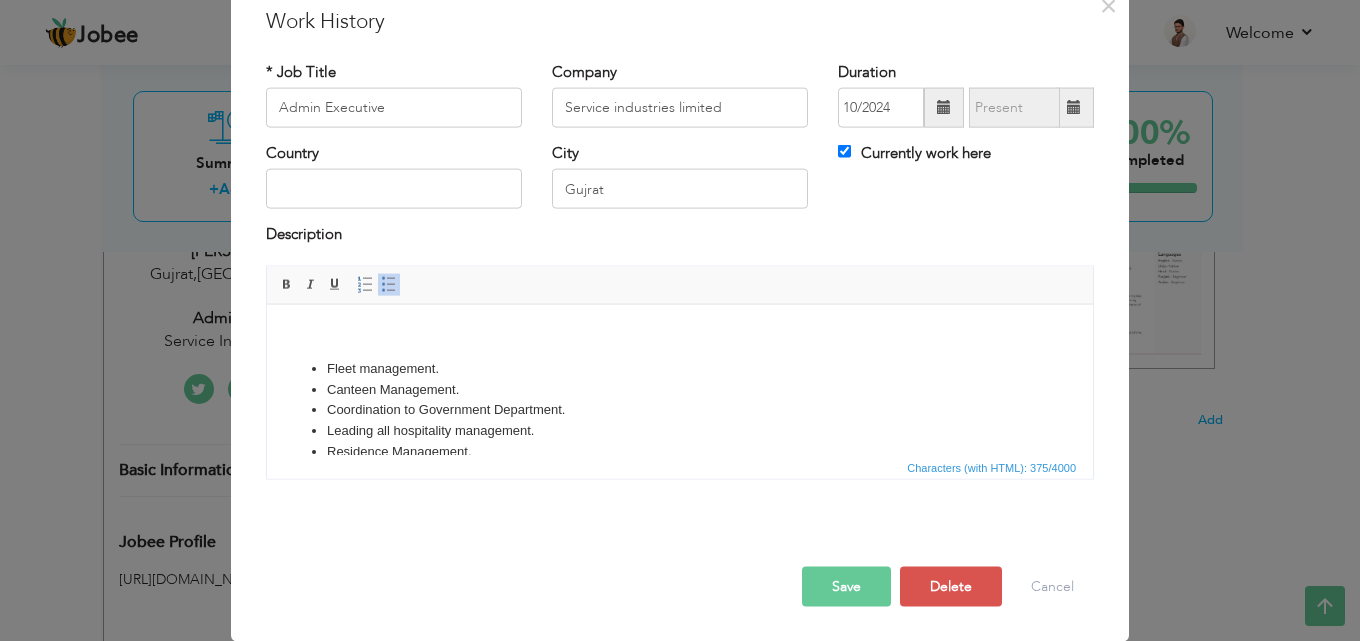 scroll, scrollTop: 0, scrollLeft: 0, axis: both 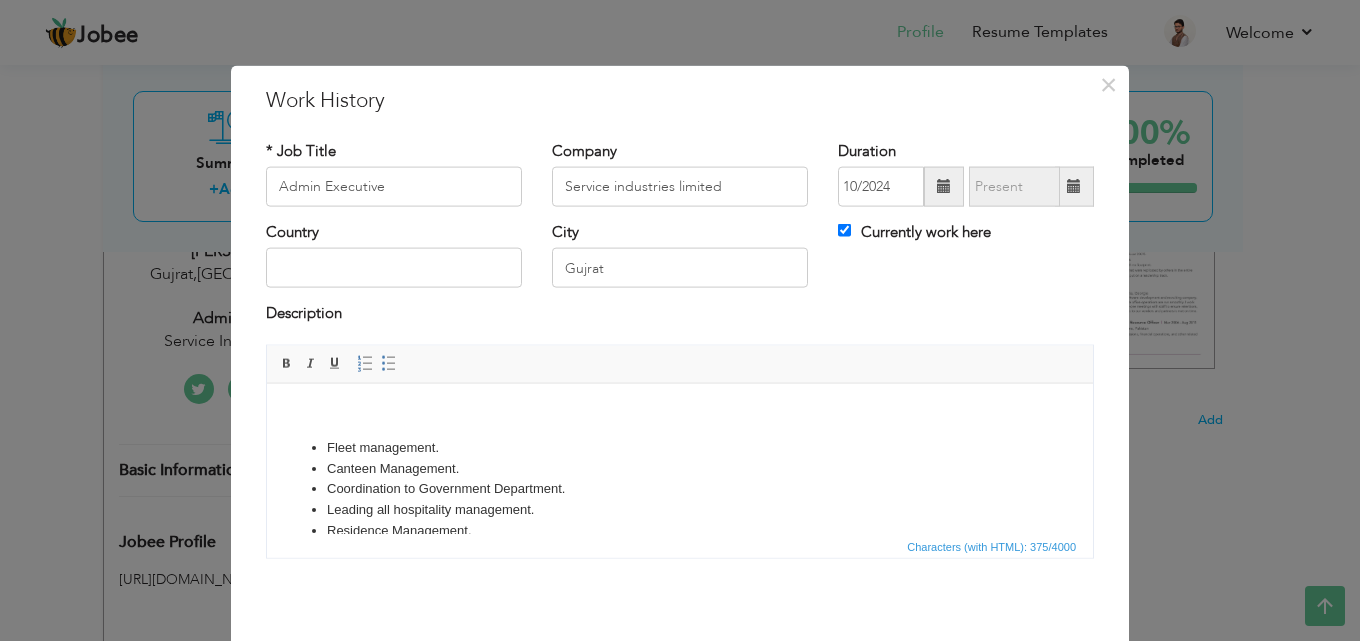 click on "Coordination to Government Department." at bounding box center (680, 488) 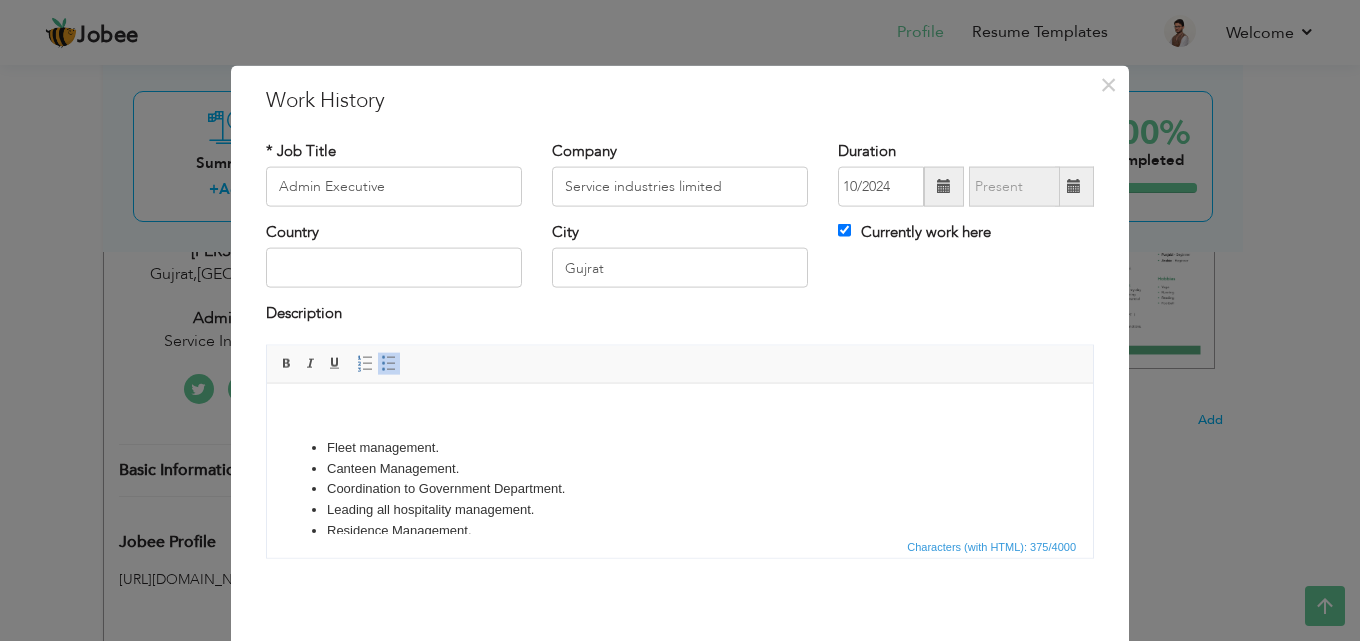 type 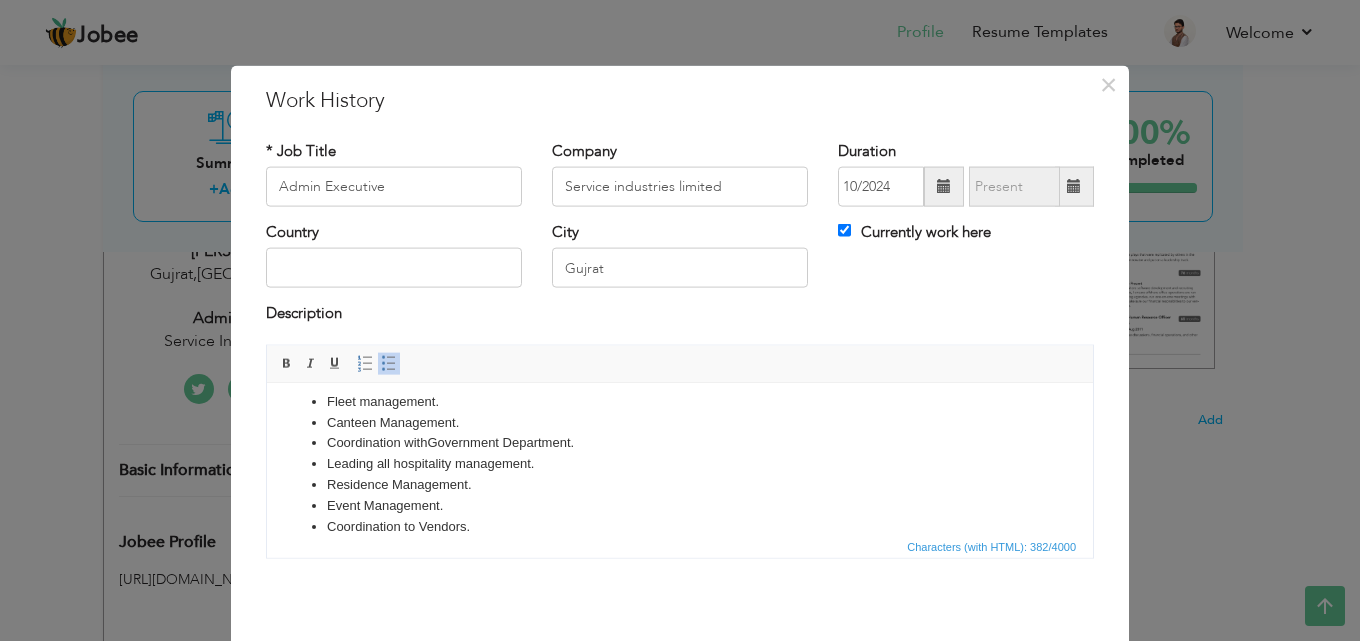 scroll, scrollTop: 67, scrollLeft: 0, axis: vertical 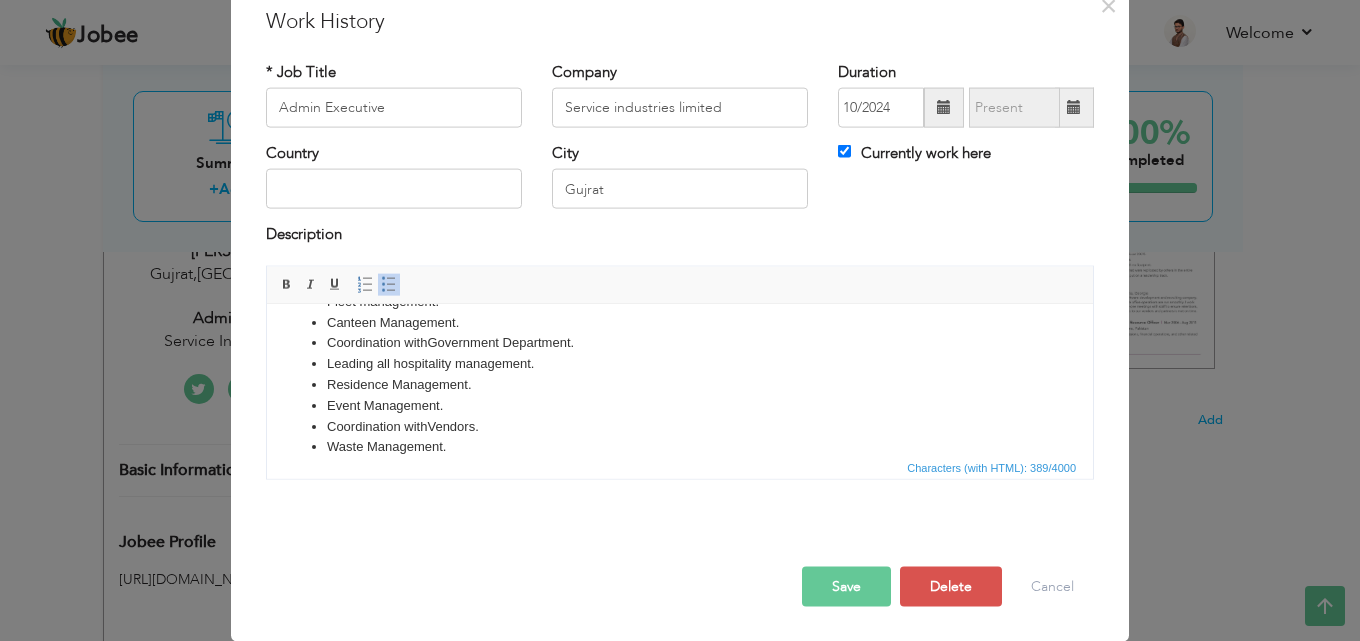click on "Save" at bounding box center (846, 586) 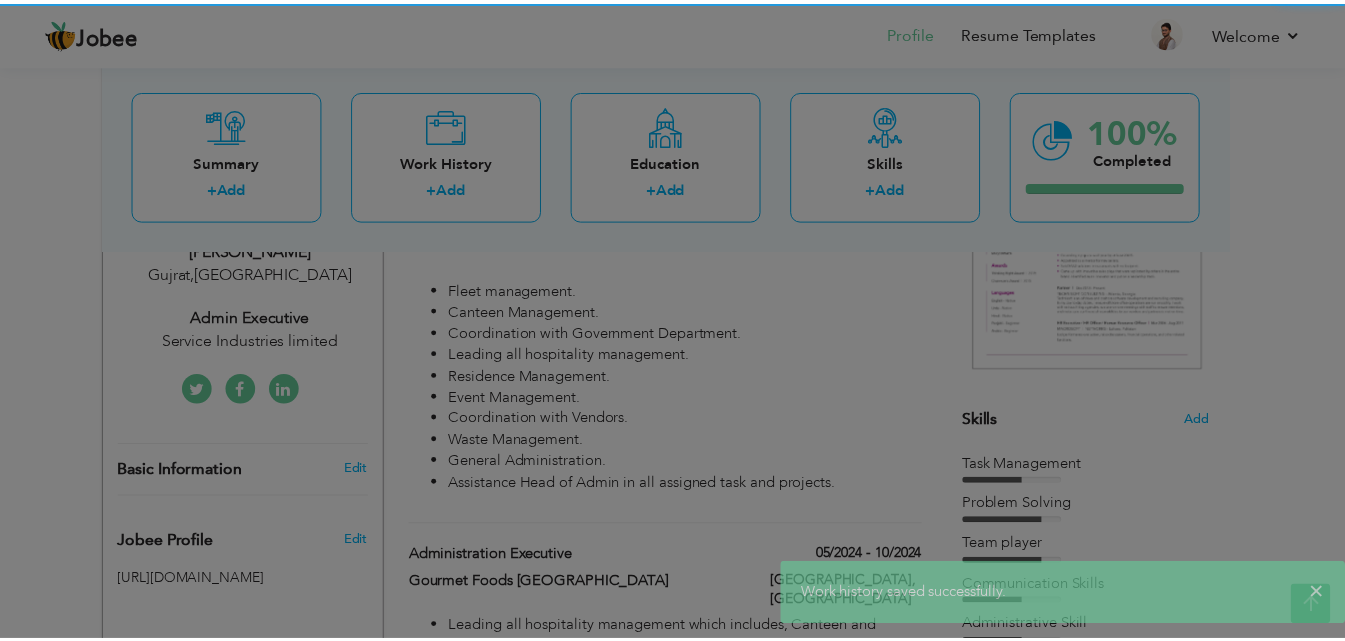 scroll, scrollTop: 0, scrollLeft: 0, axis: both 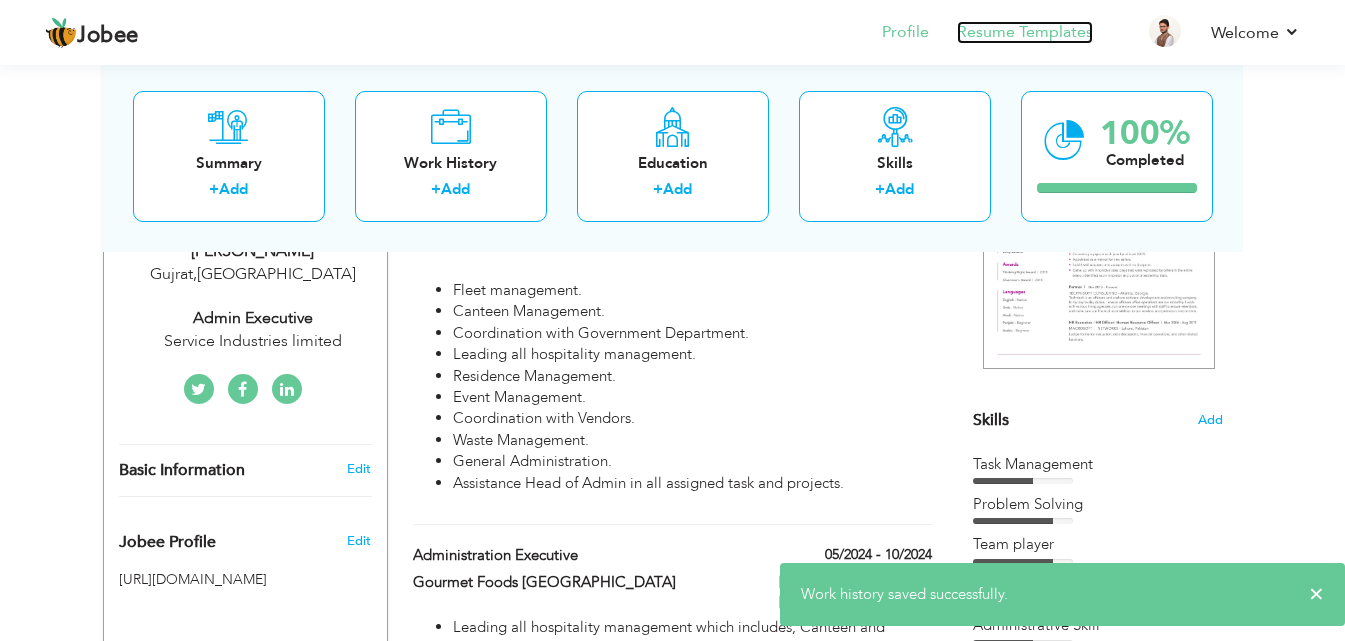 click on "Resume Templates" at bounding box center [1025, 32] 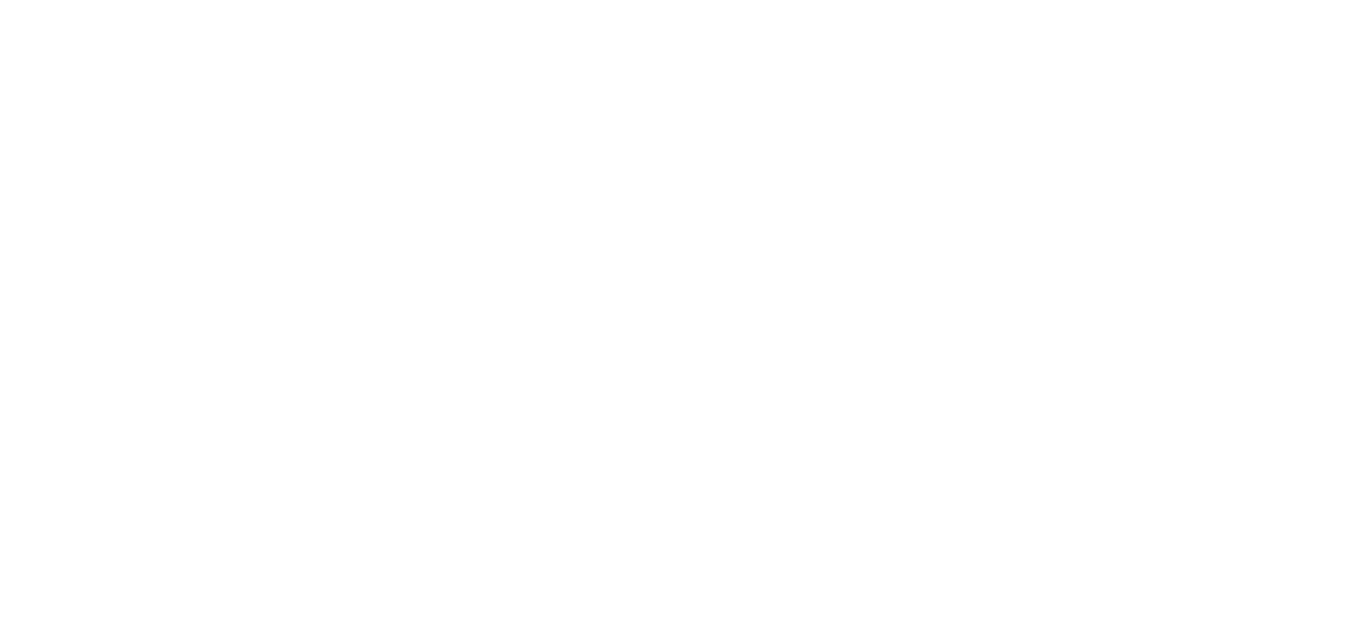 scroll, scrollTop: 0, scrollLeft: 0, axis: both 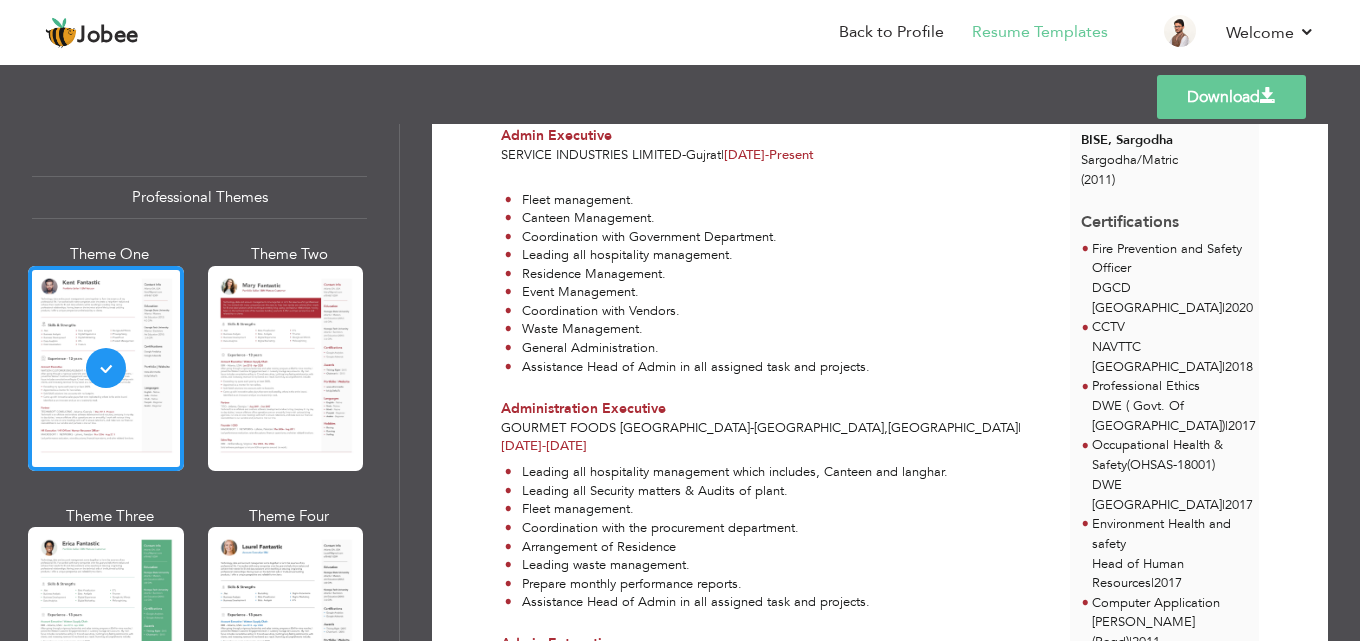 click on "Fleet management.
Canteen Management.
Coordination with Government Department.
Leading all hospitality management.
Residence Management.
Event Management.
Coordination with Vendors.
Waste Management.
General Administration.
Assistance Head of Admin in all assigned task and projects." at bounding box center (774, 284) 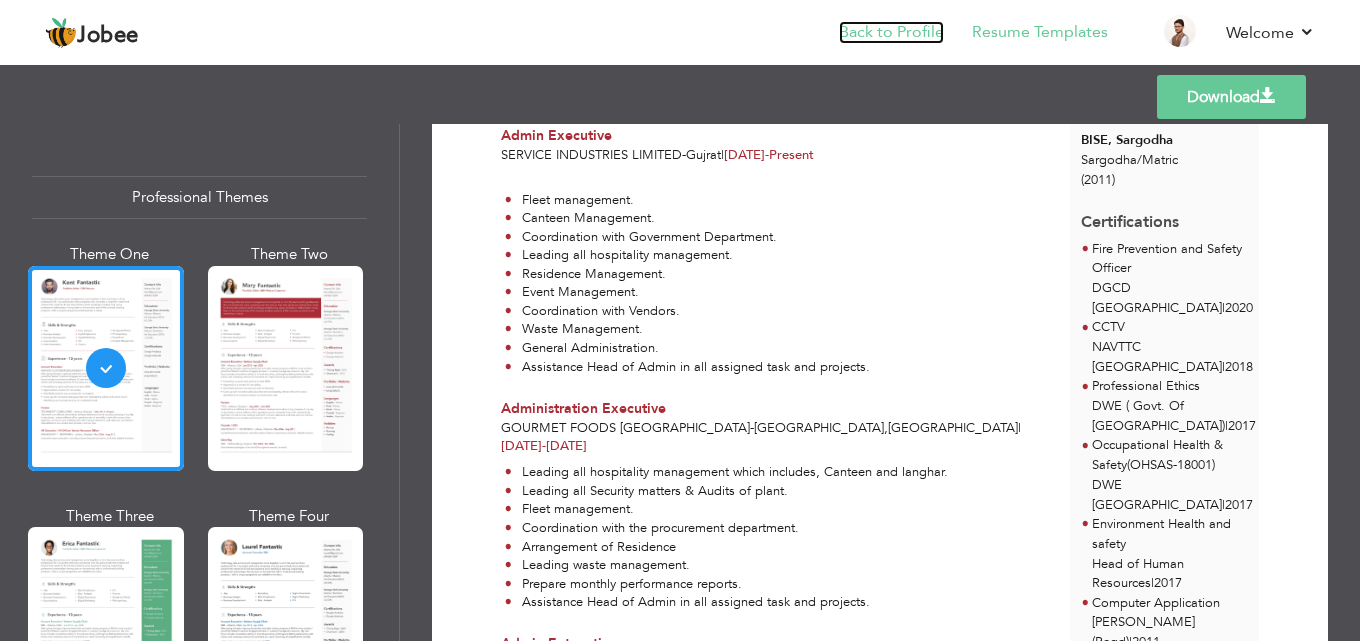 click on "Back to Profile" at bounding box center (891, 32) 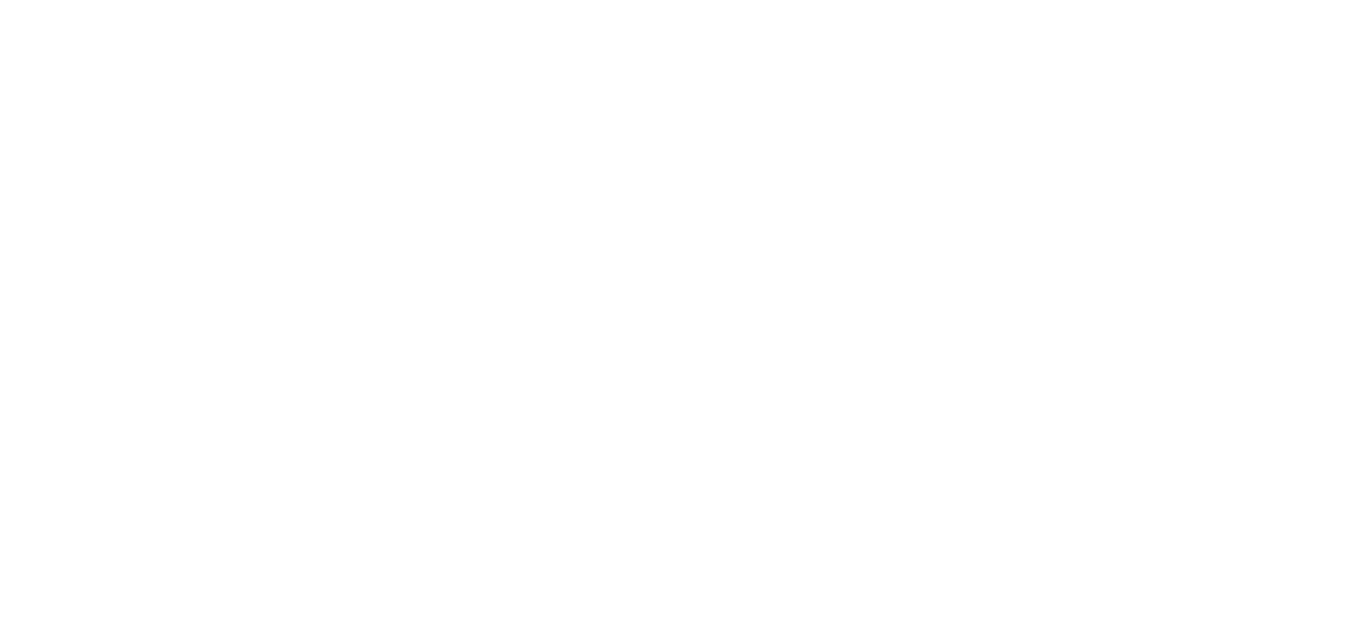 scroll, scrollTop: 0, scrollLeft: 0, axis: both 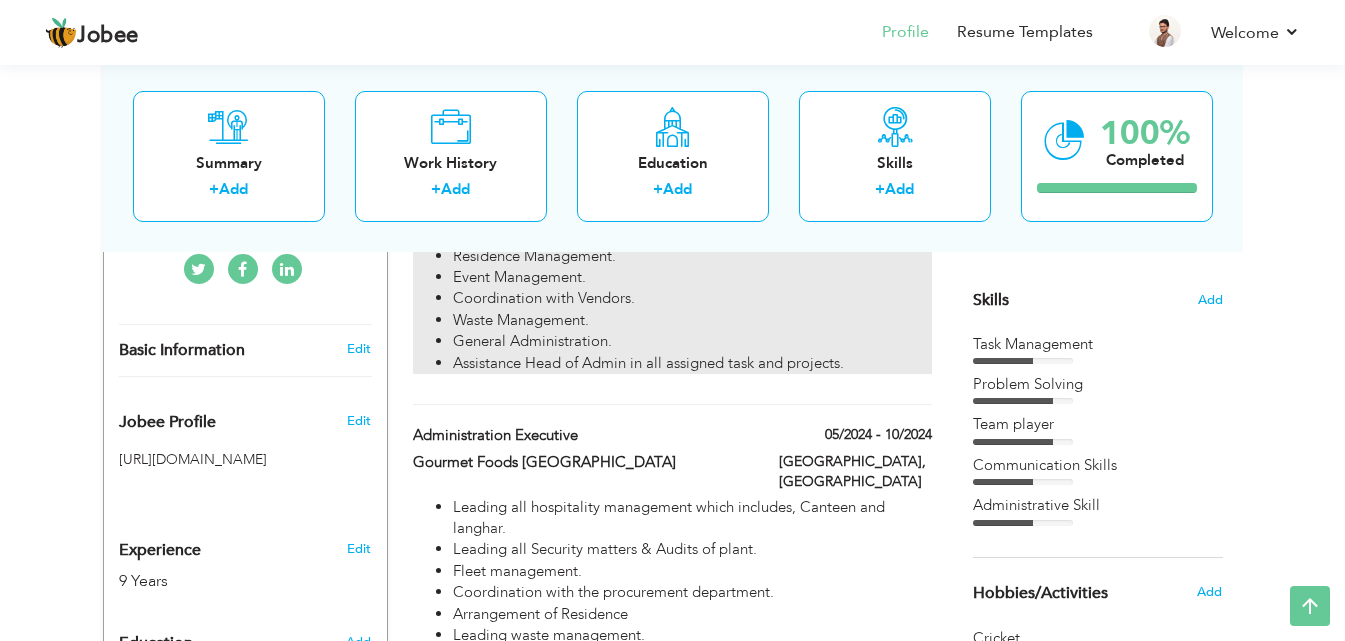 click on "Coordination with Vendors." at bounding box center [692, 298] 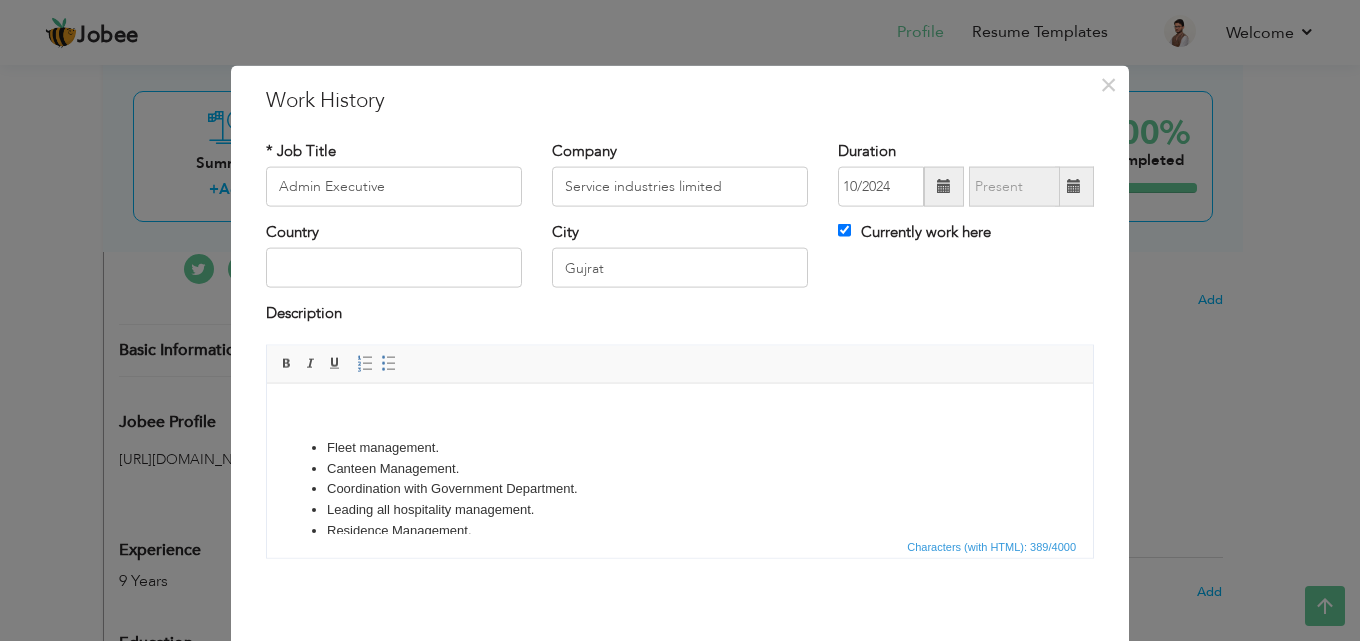 click on "Leading all hospitality management." at bounding box center (680, 509) 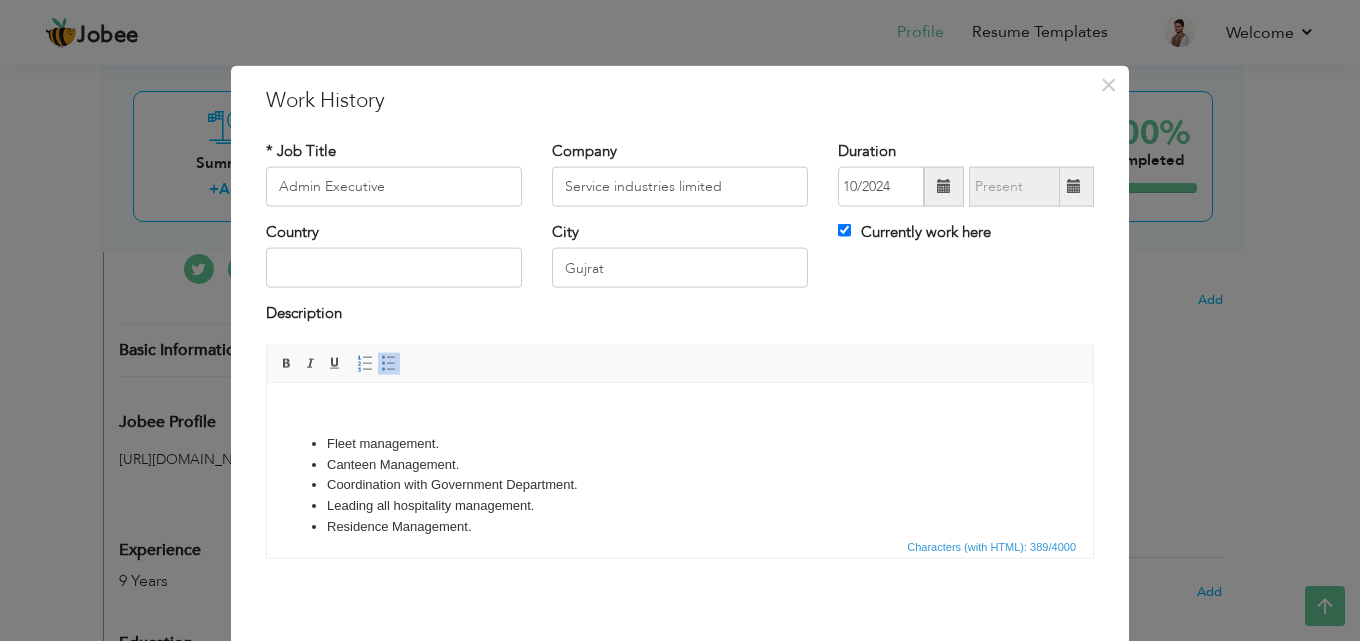 scroll, scrollTop: 108, scrollLeft: 0, axis: vertical 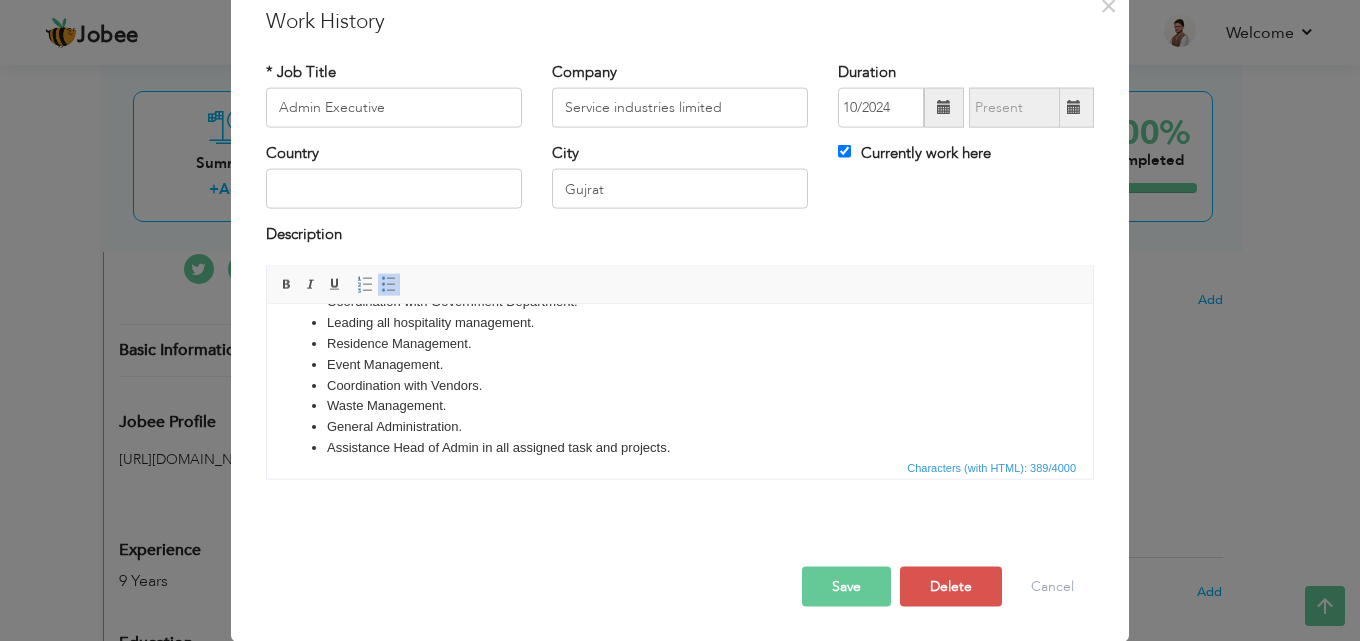 click on "Save" at bounding box center [846, 586] 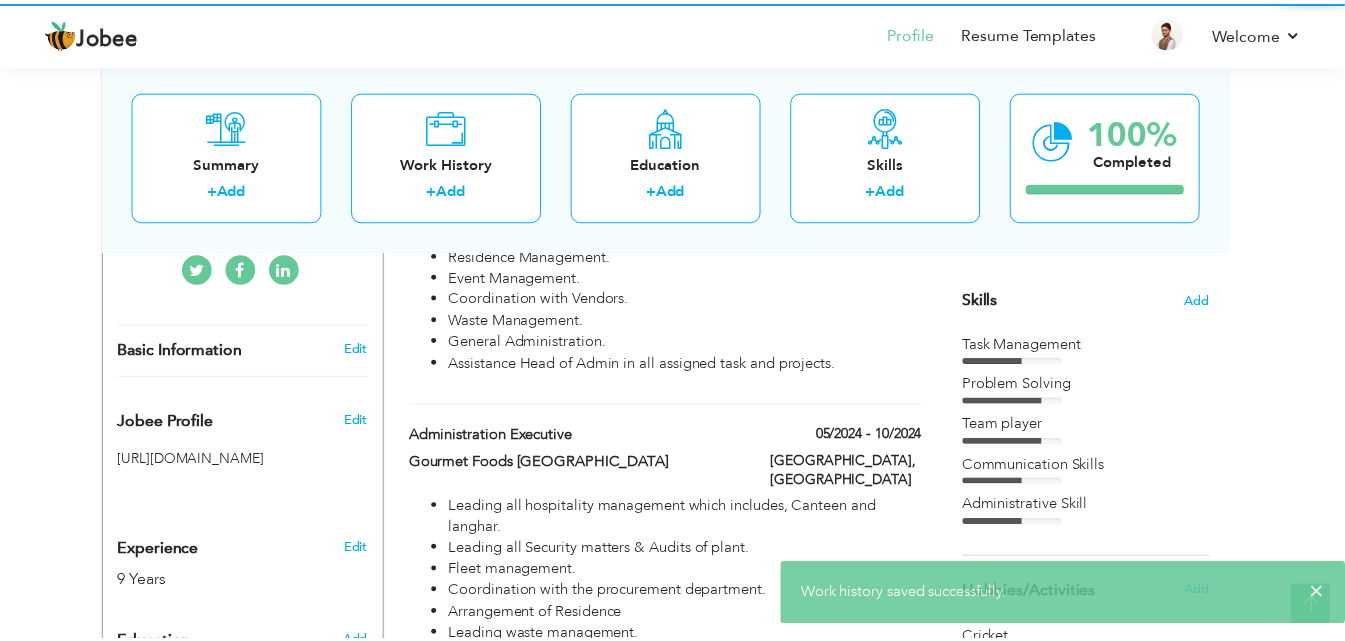 scroll, scrollTop: 0, scrollLeft: 0, axis: both 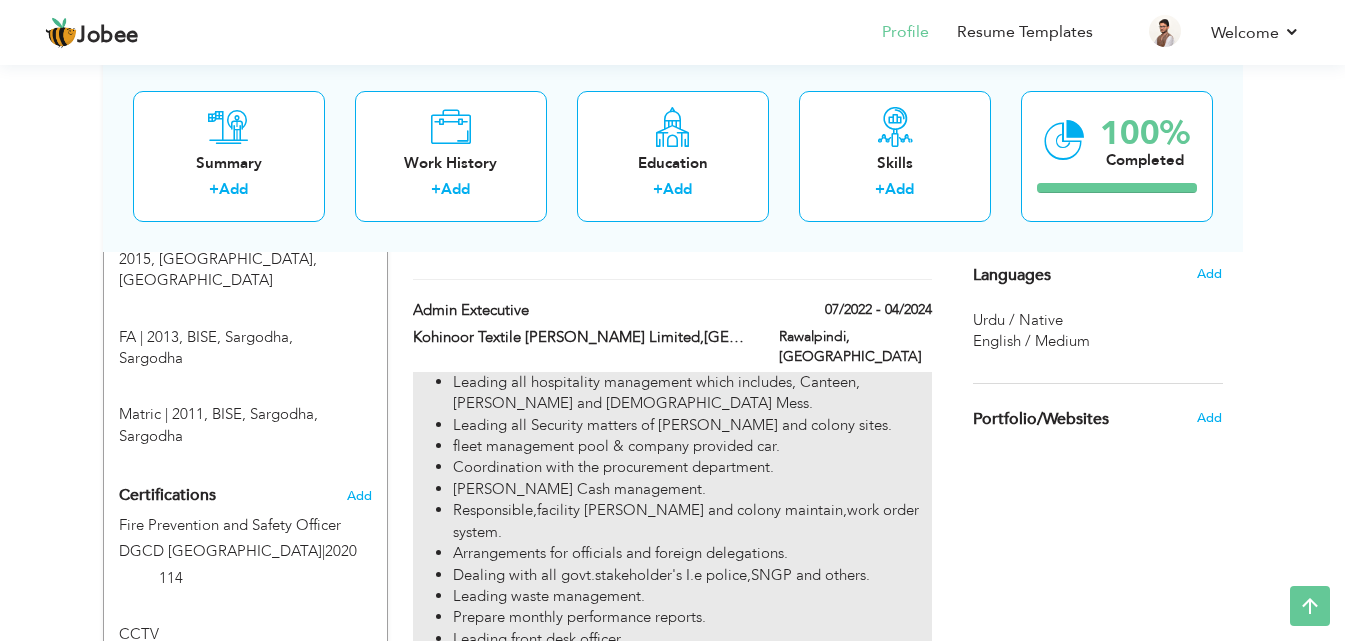 click on "Arrangements for officials and foreign delegations." at bounding box center (692, 553) 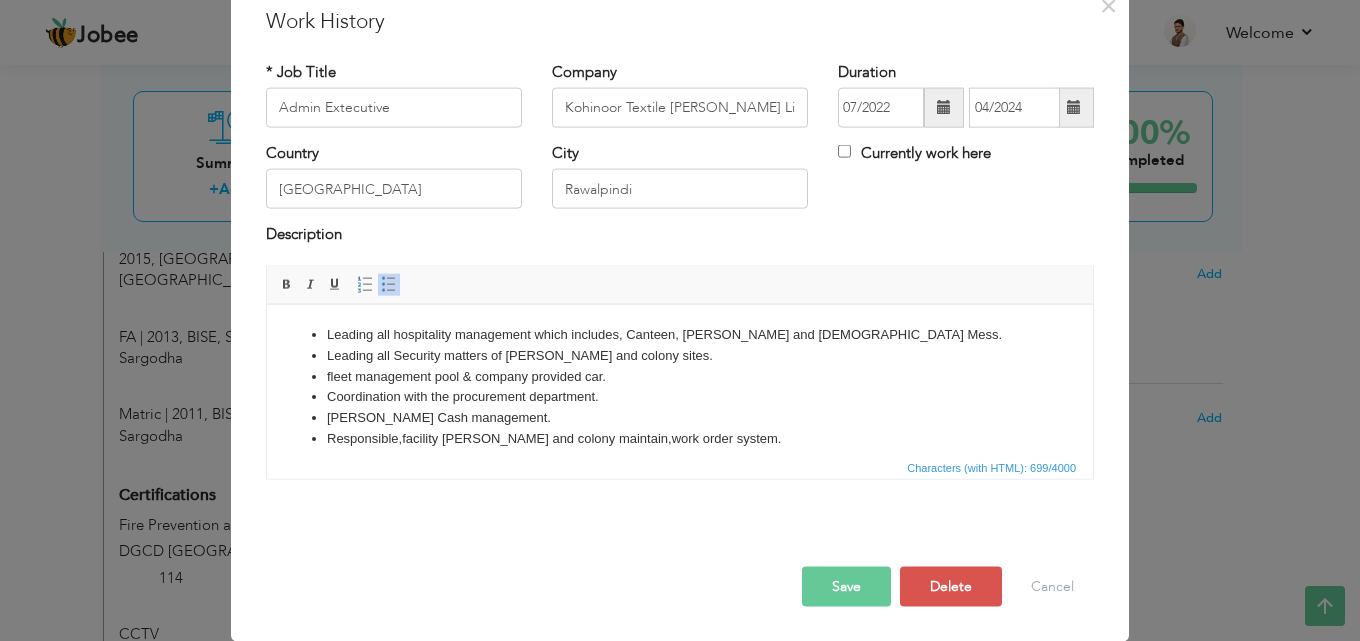 scroll, scrollTop: 0, scrollLeft: 0, axis: both 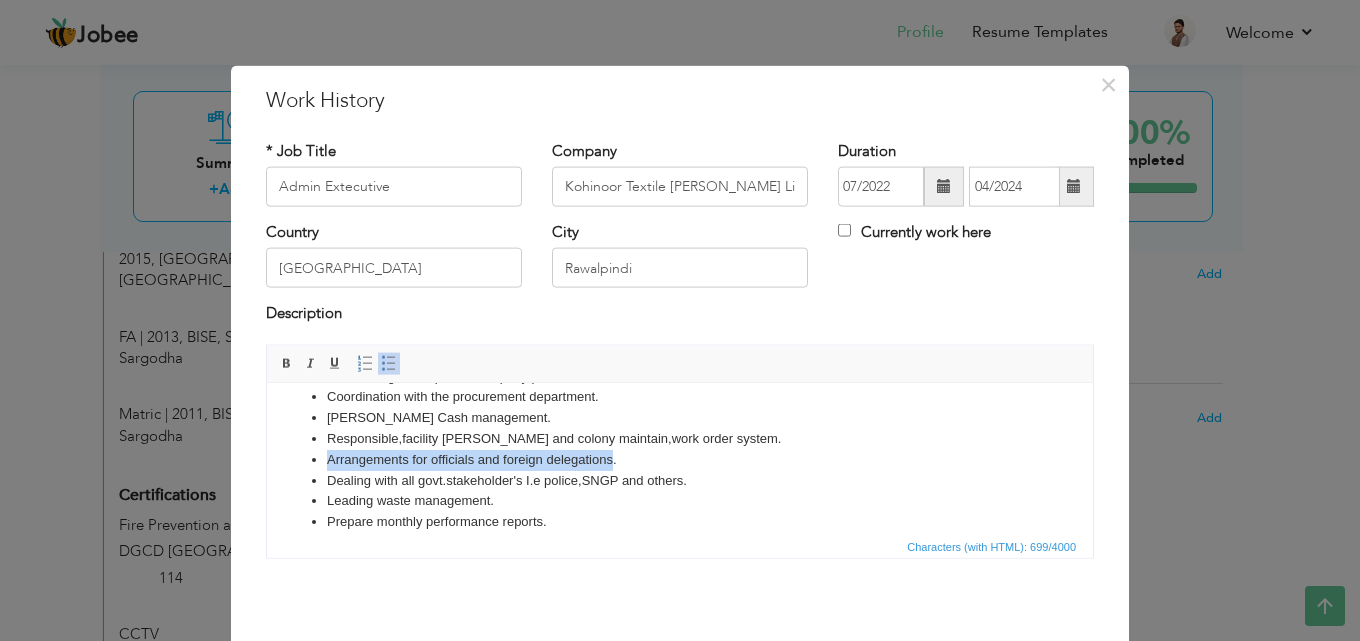 drag, startPoint x: 611, startPoint y: 459, endPoint x: 329, endPoint y: 467, distance: 282.11346 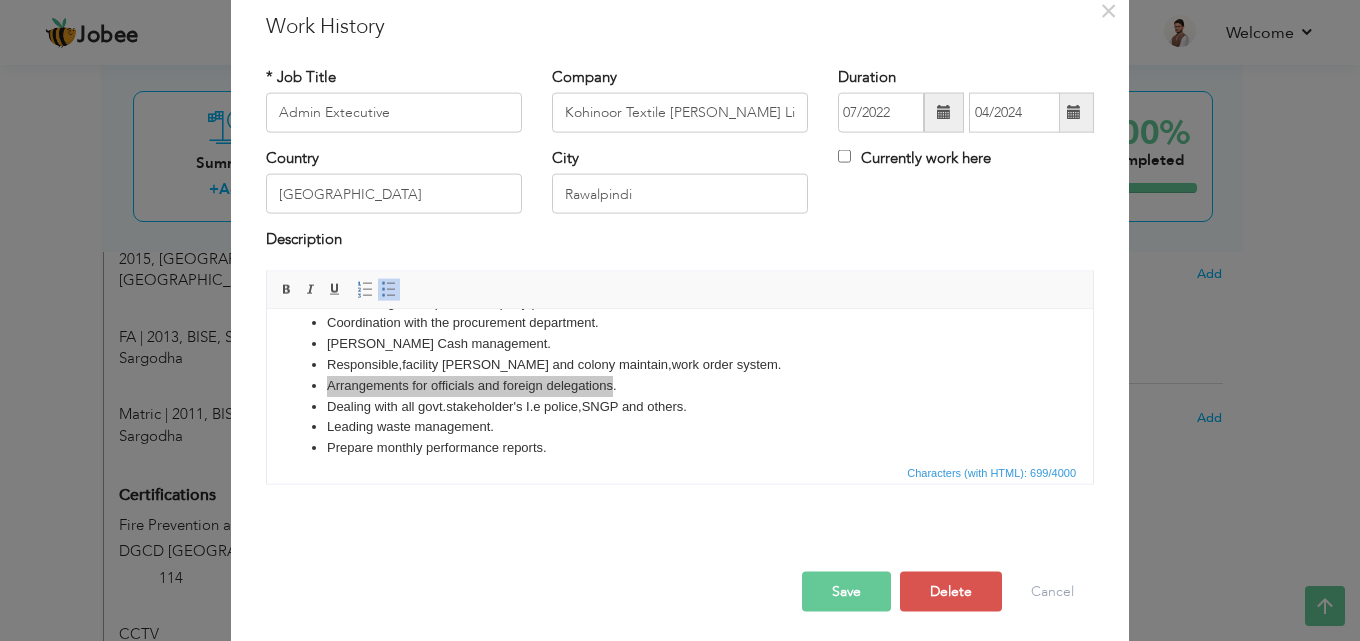 scroll, scrollTop: 79, scrollLeft: 0, axis: vertical 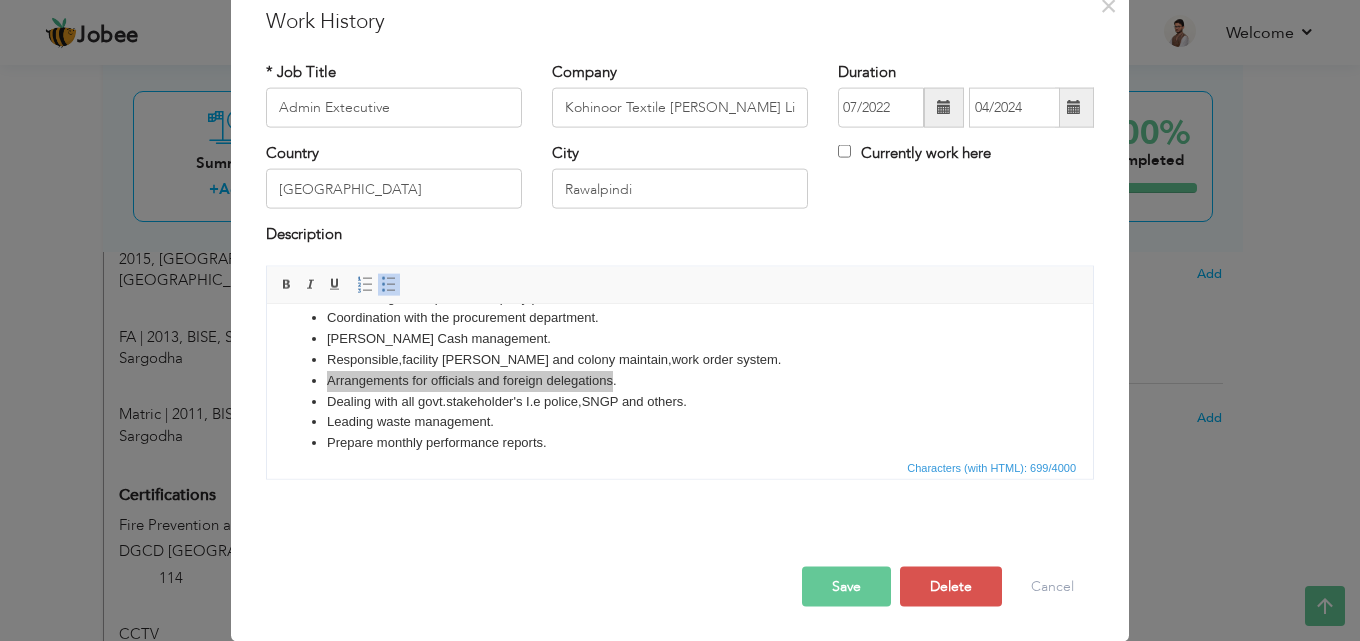 click on "Save" at bounding box center [846, 586] 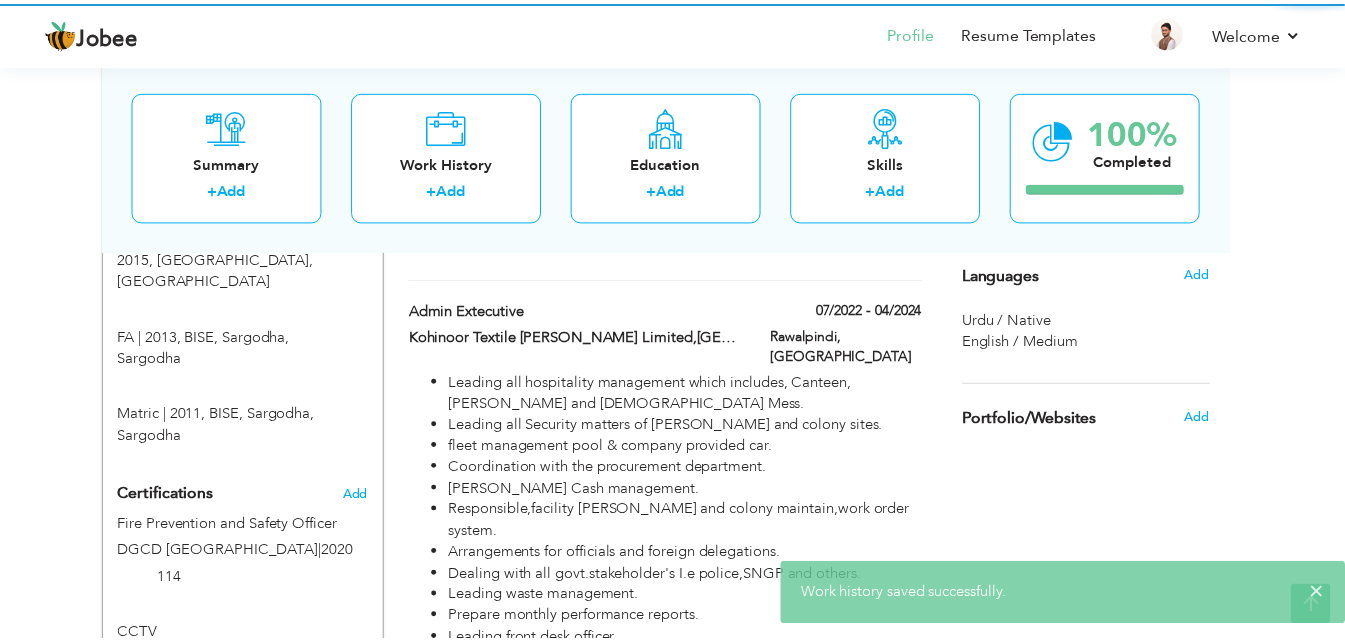 scroll, scrollTop: 0, scrollLeft: 0, axis: both 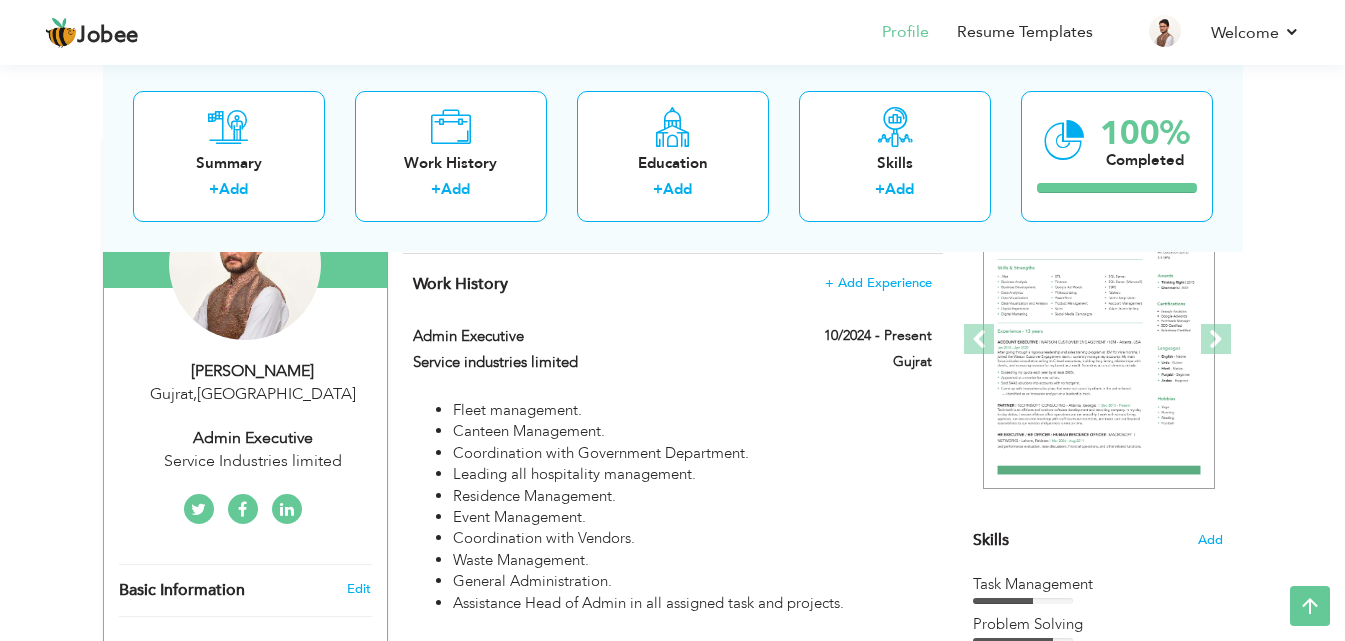 click on "Fleet management." at bounding box center (692, 410) 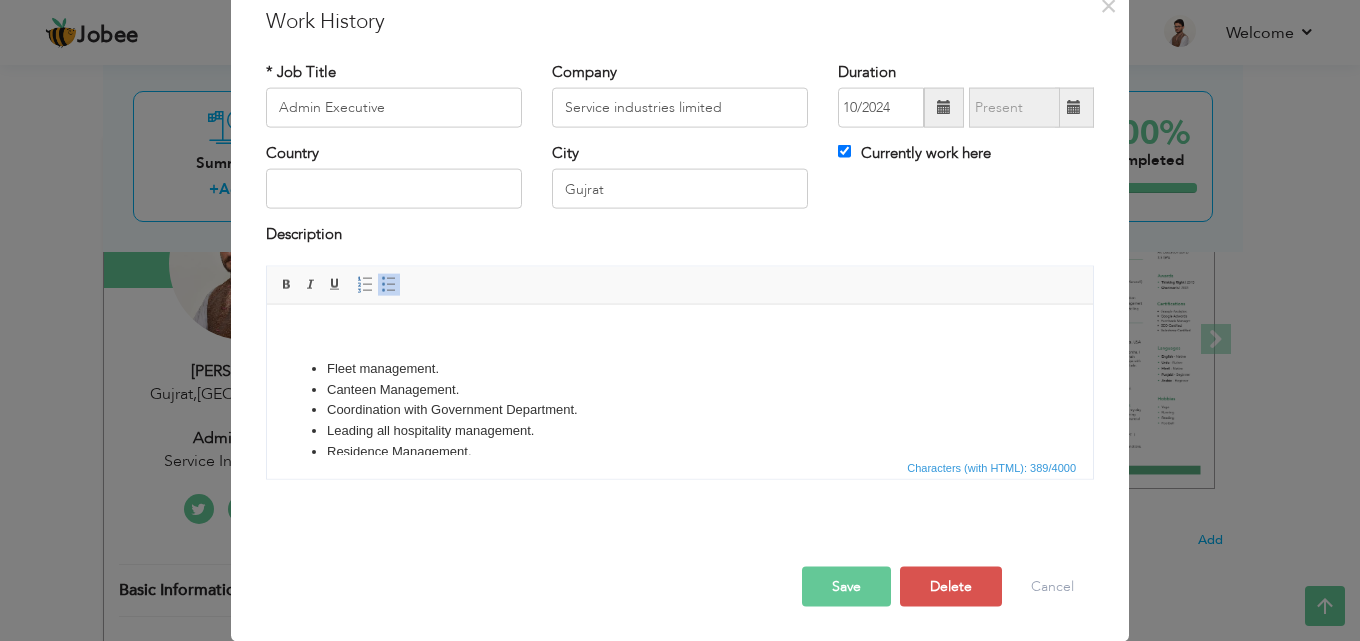 scroll, scrollTop: 0, scrollLeft: 0, axis: both 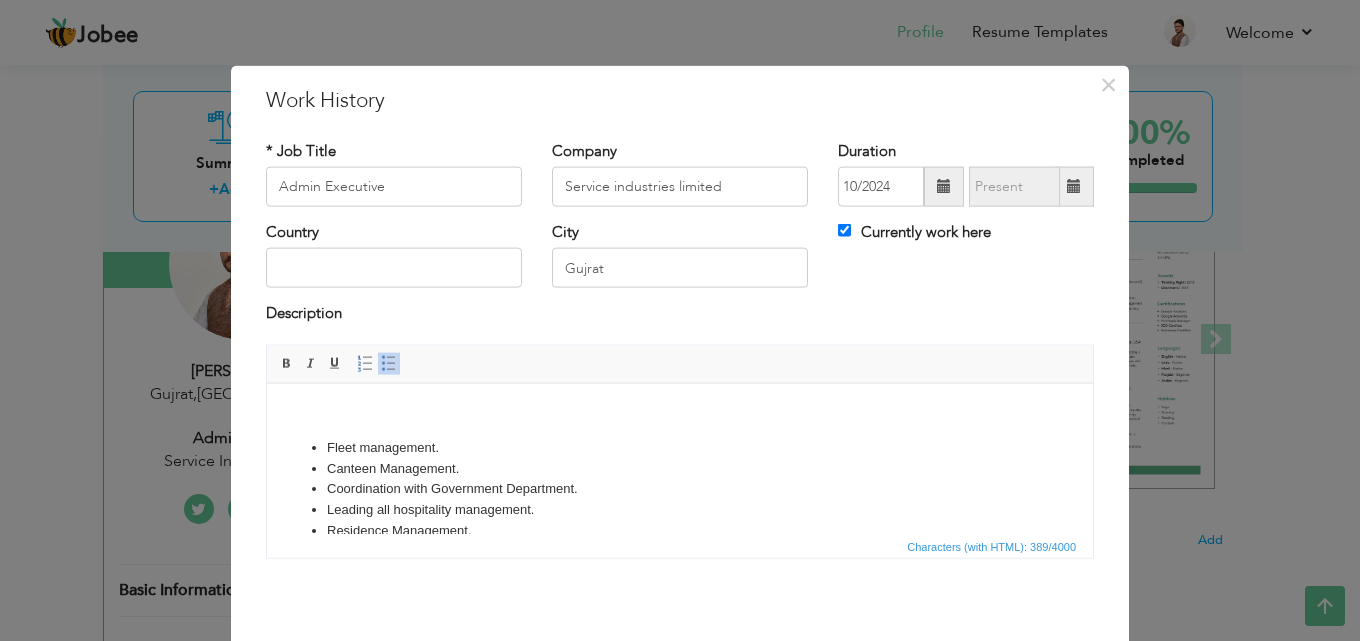 click on "Leading all hospitality management." at bounding box center (680, 509) 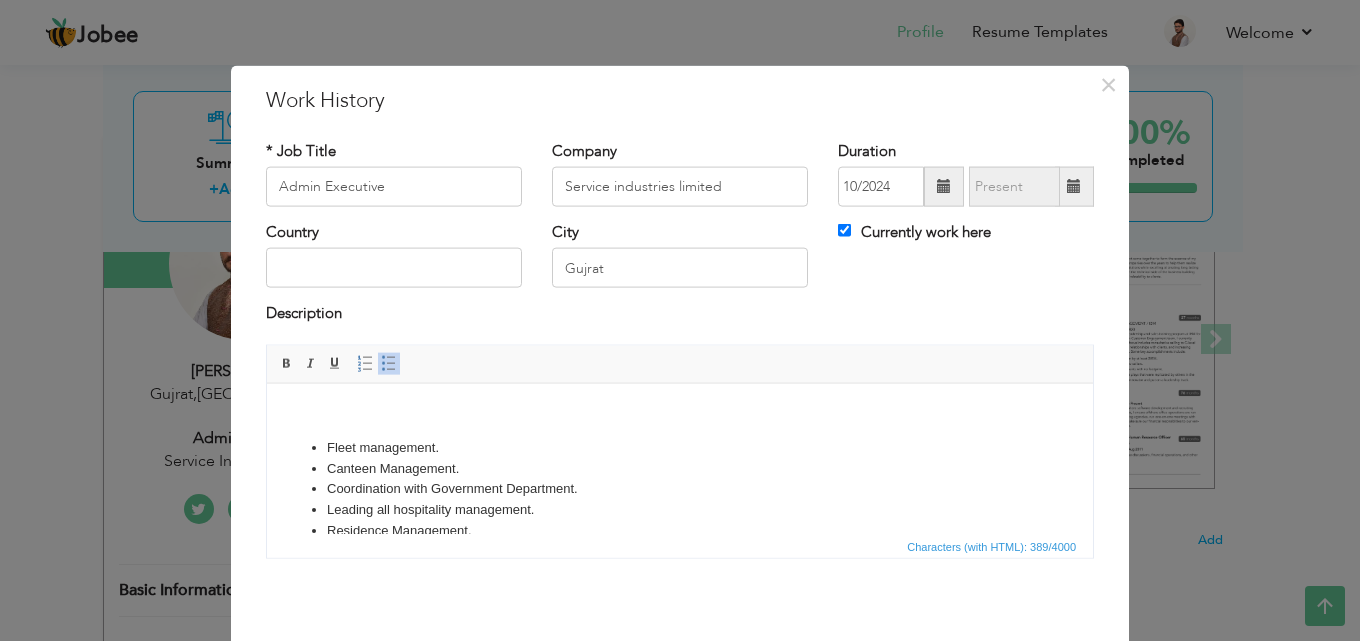 scroll, scrollTop: 4, scrollLeft: 0, axis: vertical 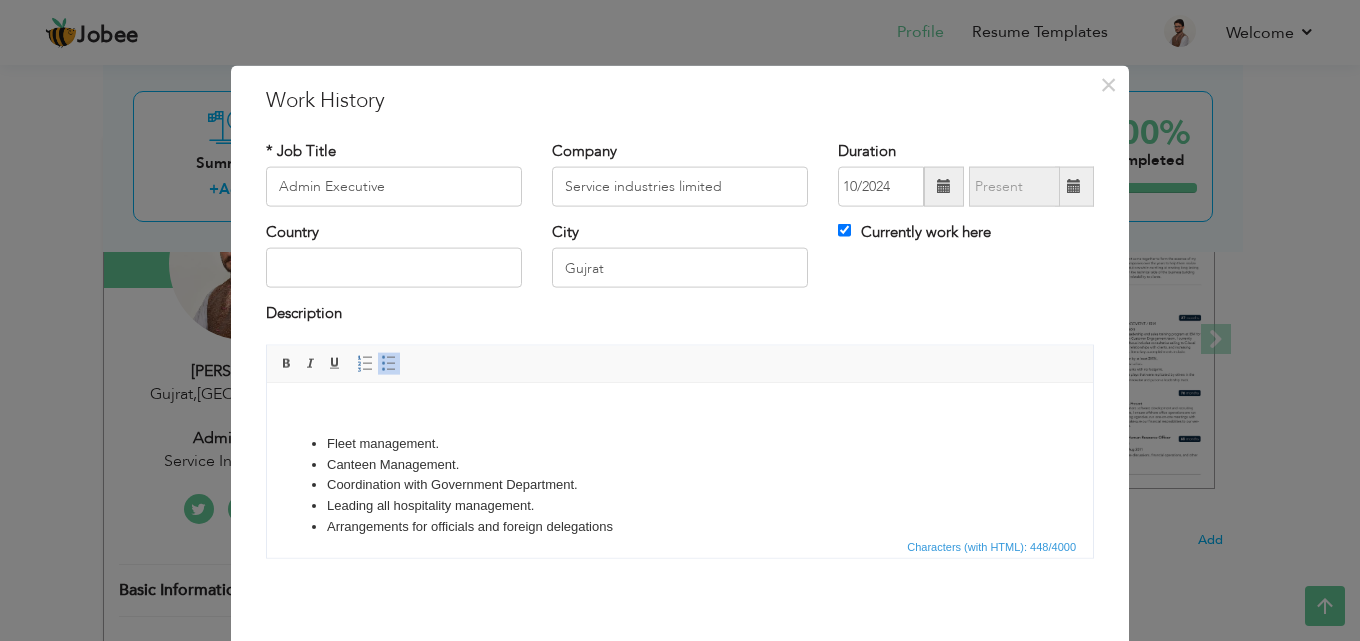 type 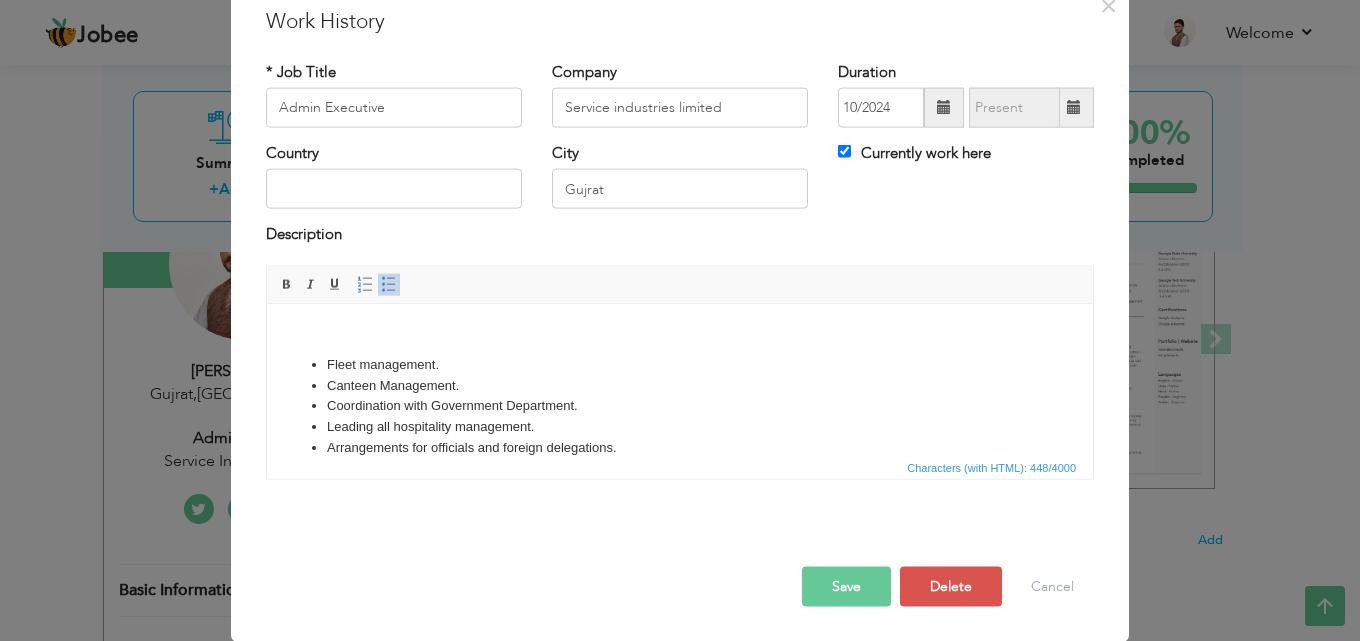 click on "Save" at bounding box center (846, 586) 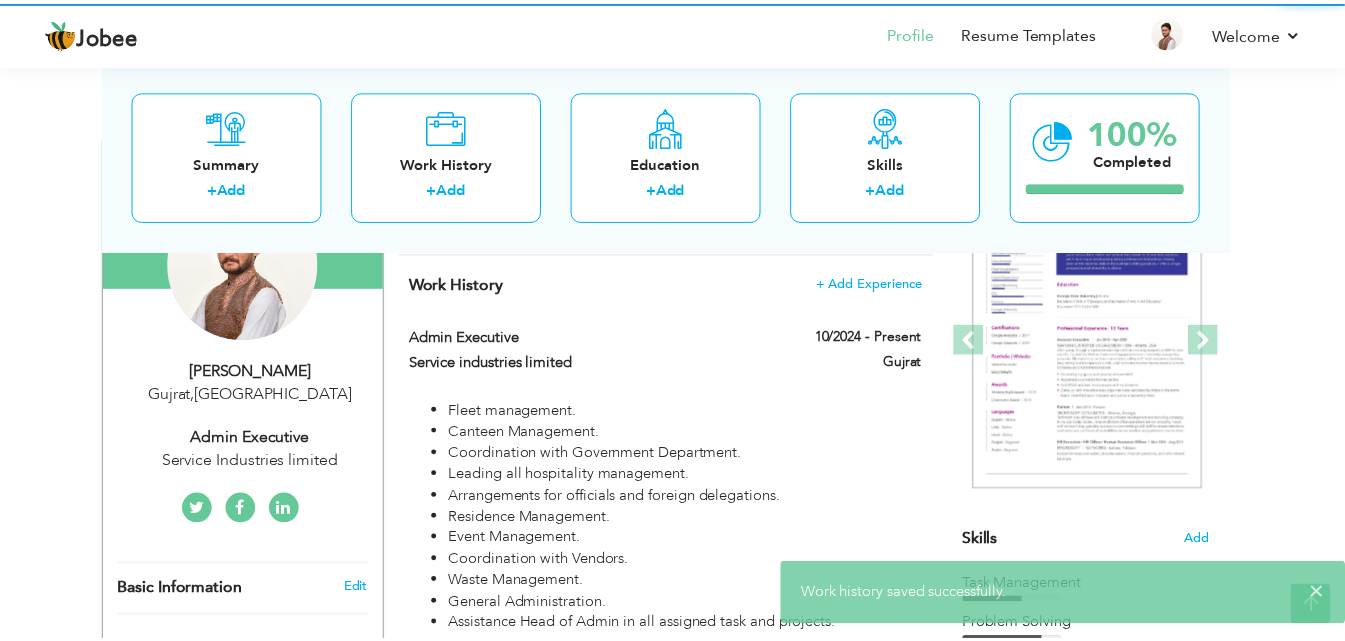 scroll, scrollTop: 0, scrollLeft: 0, axis: both 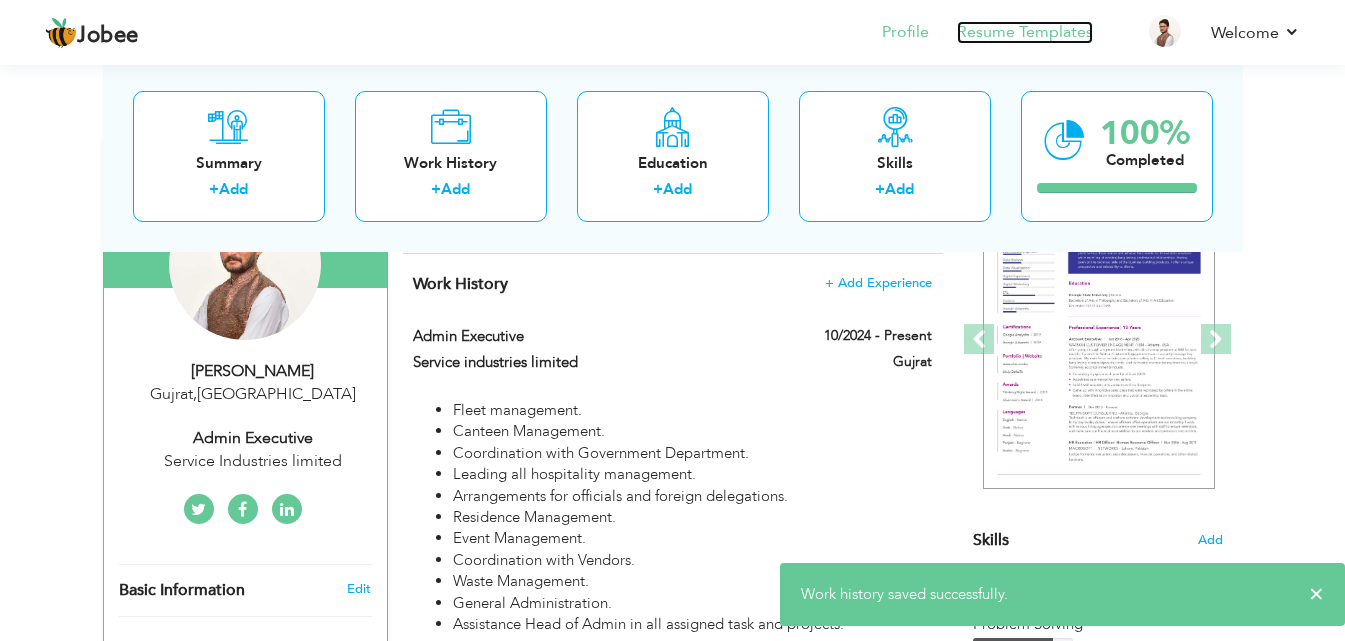 click on "Resume Templates" at bounding box center (1025, 32) 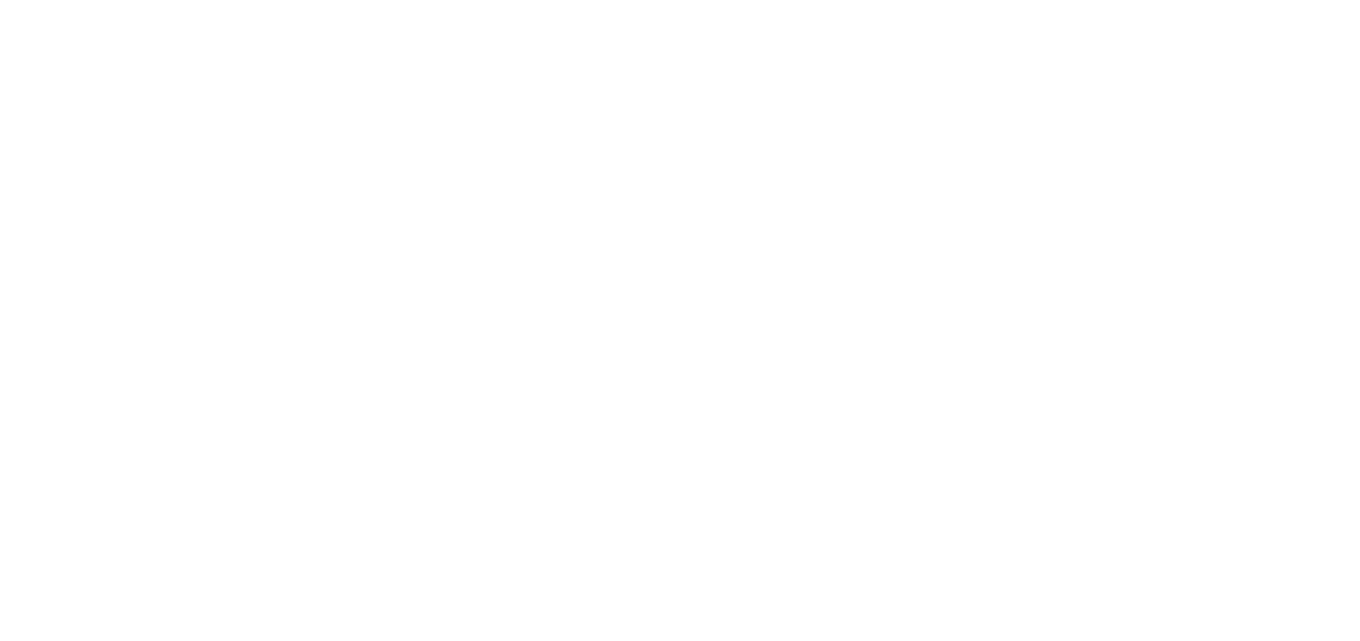 scroll, scrollTop: 0, scrollLeft: 0, axis: both 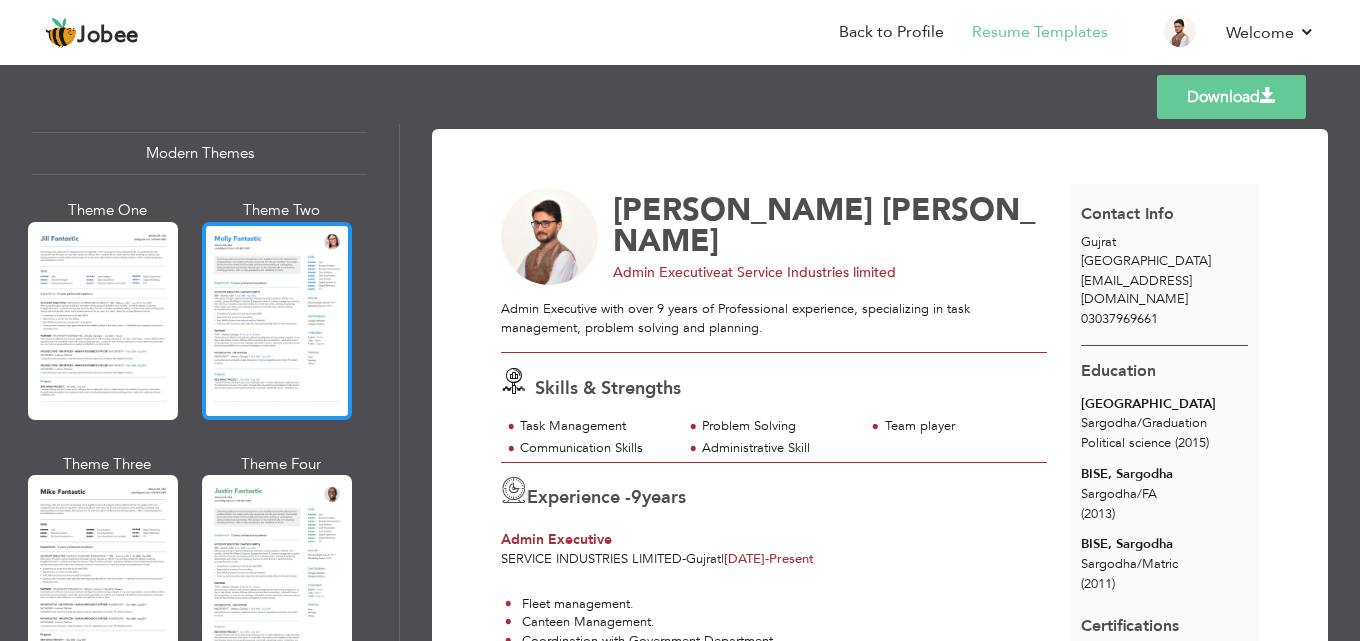 click at bounding box center [277, 321] 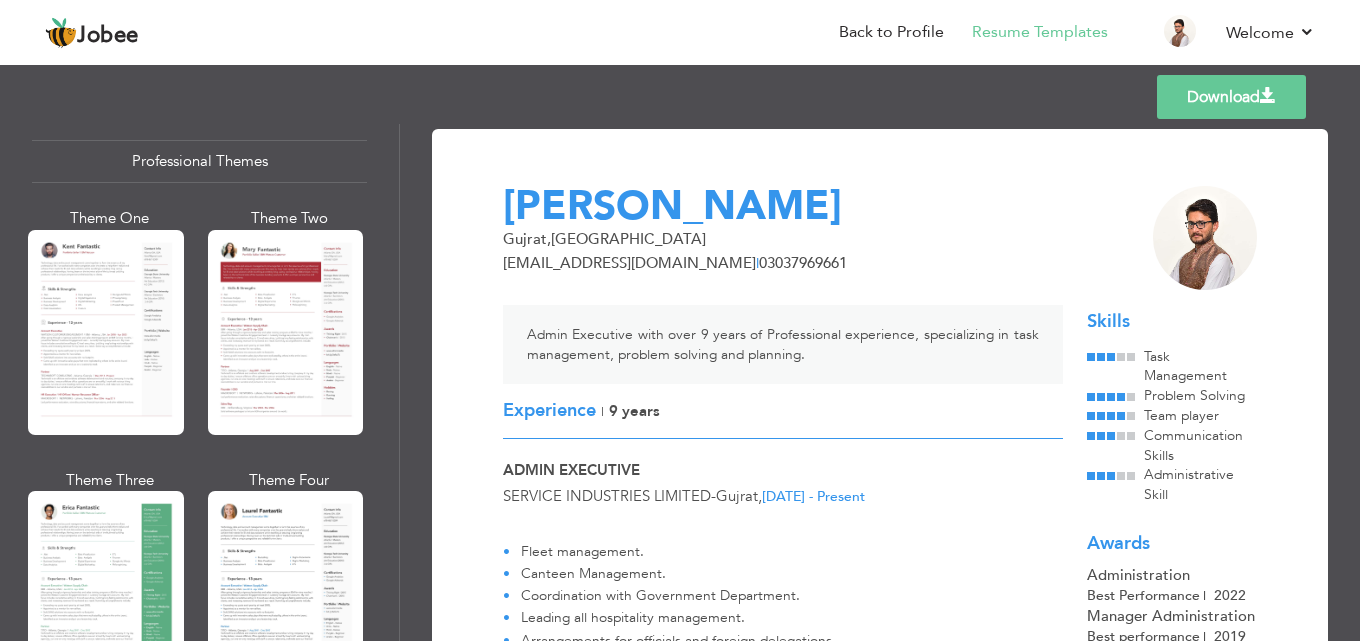 scroll, scrollTop: 0, scrollLeft: 0, axis: both 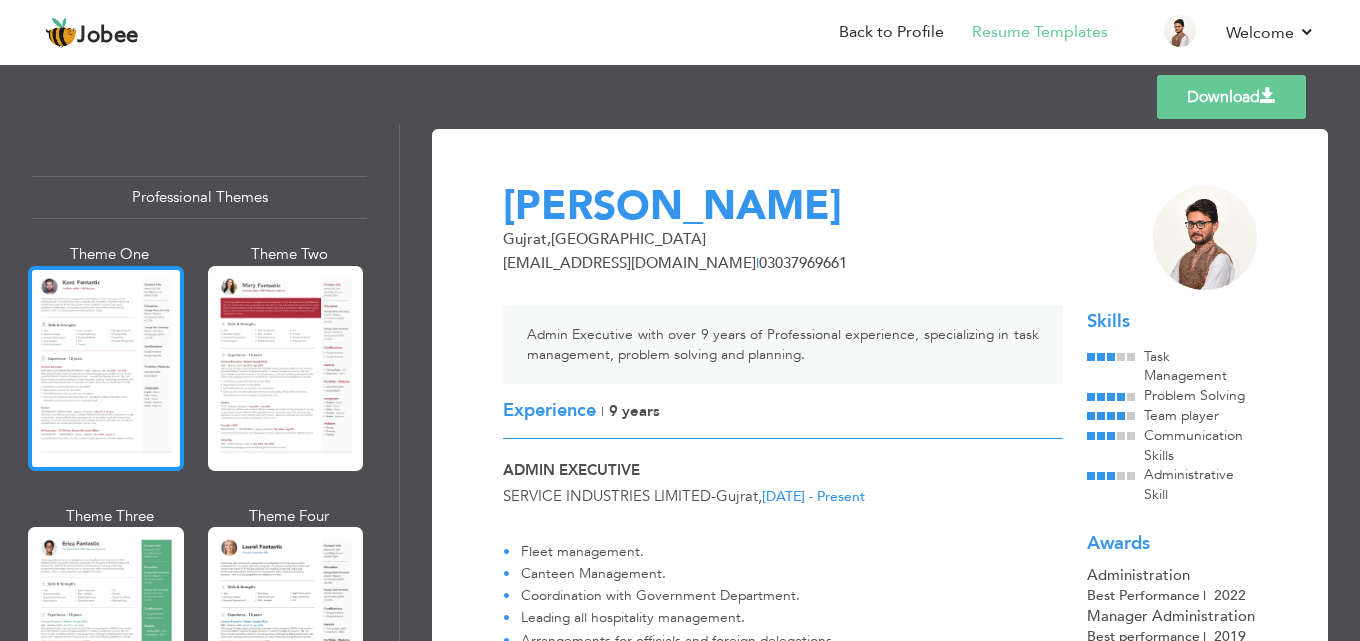 click at bounding box center [106, 368] 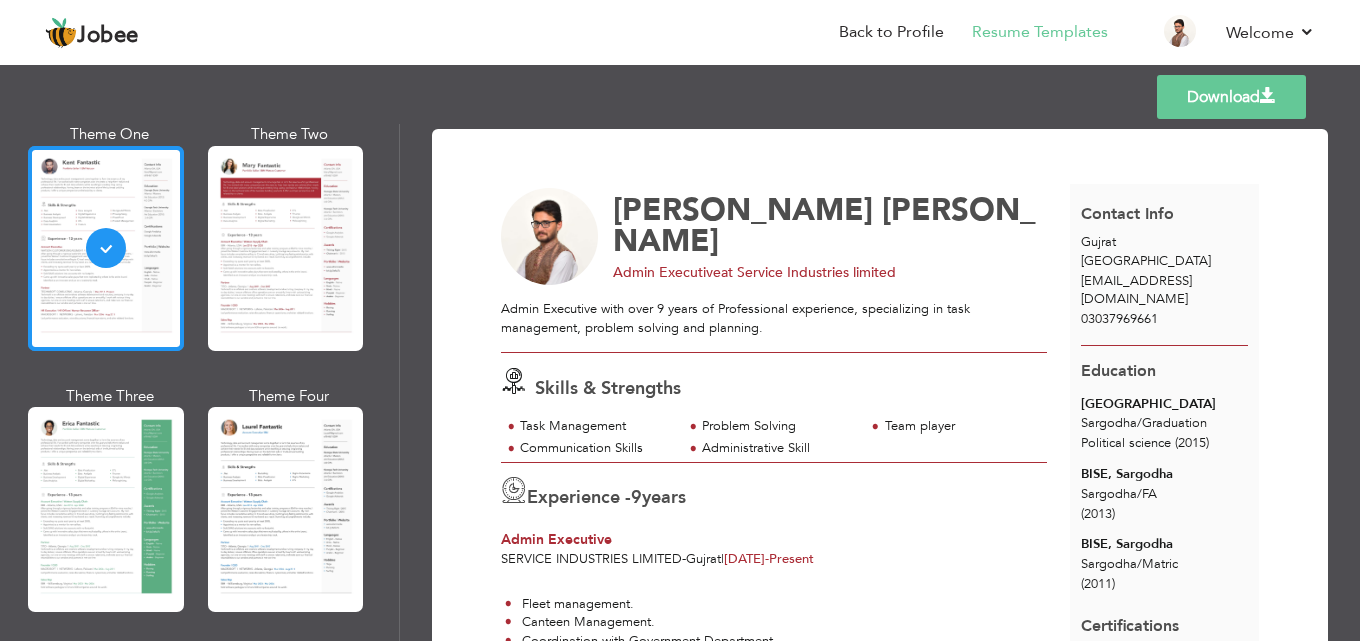 scroll, scrollTop: 160, scrollLeft: 0, axis: vertical 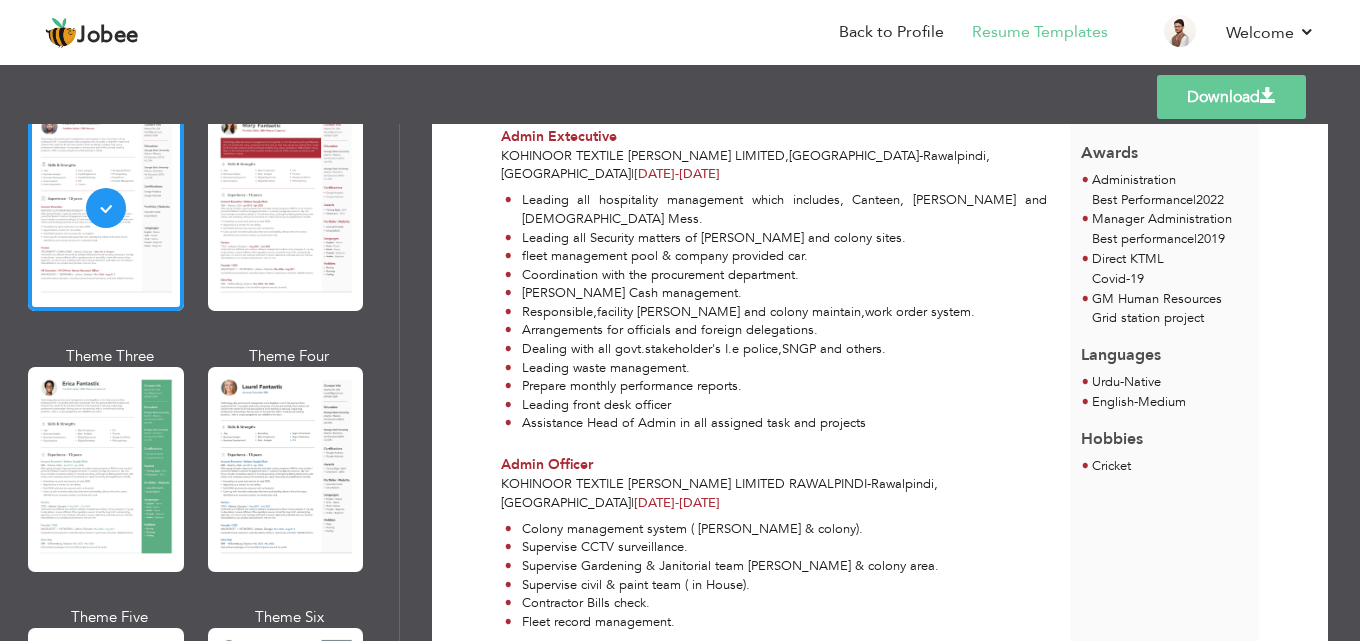 click on "Cricket" at bounding box center (1111, 466) 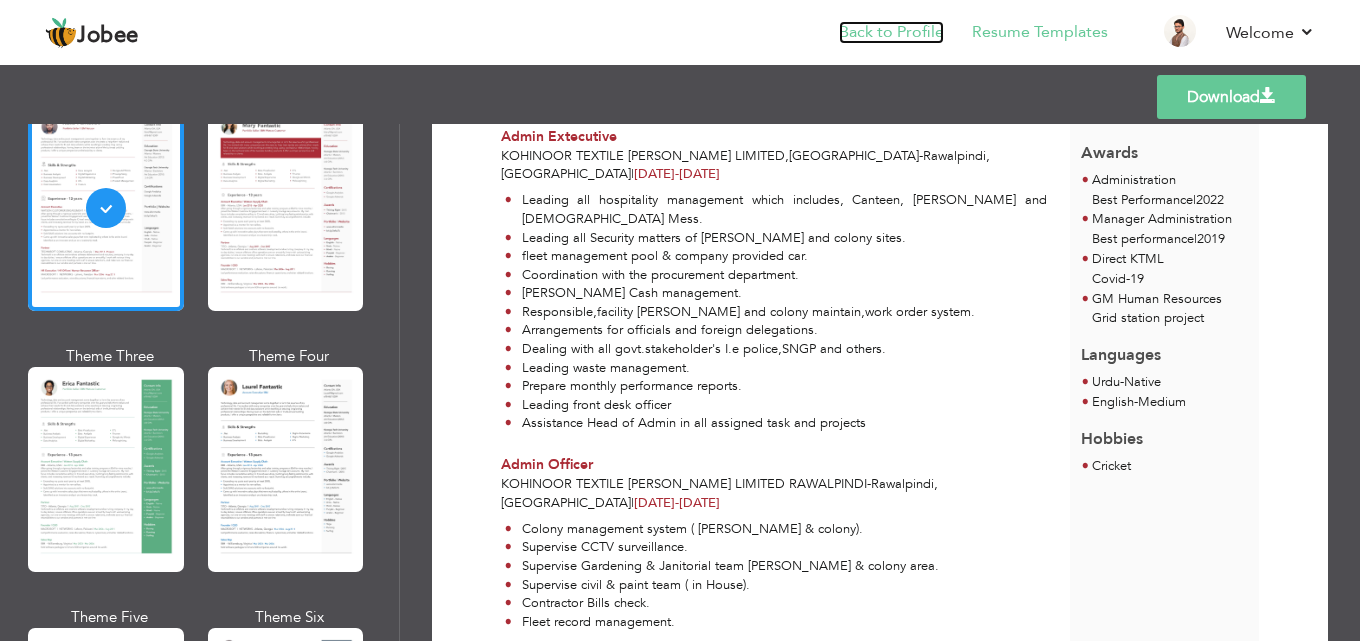 click on "Back to Profile" at bounding box center (891, 32) 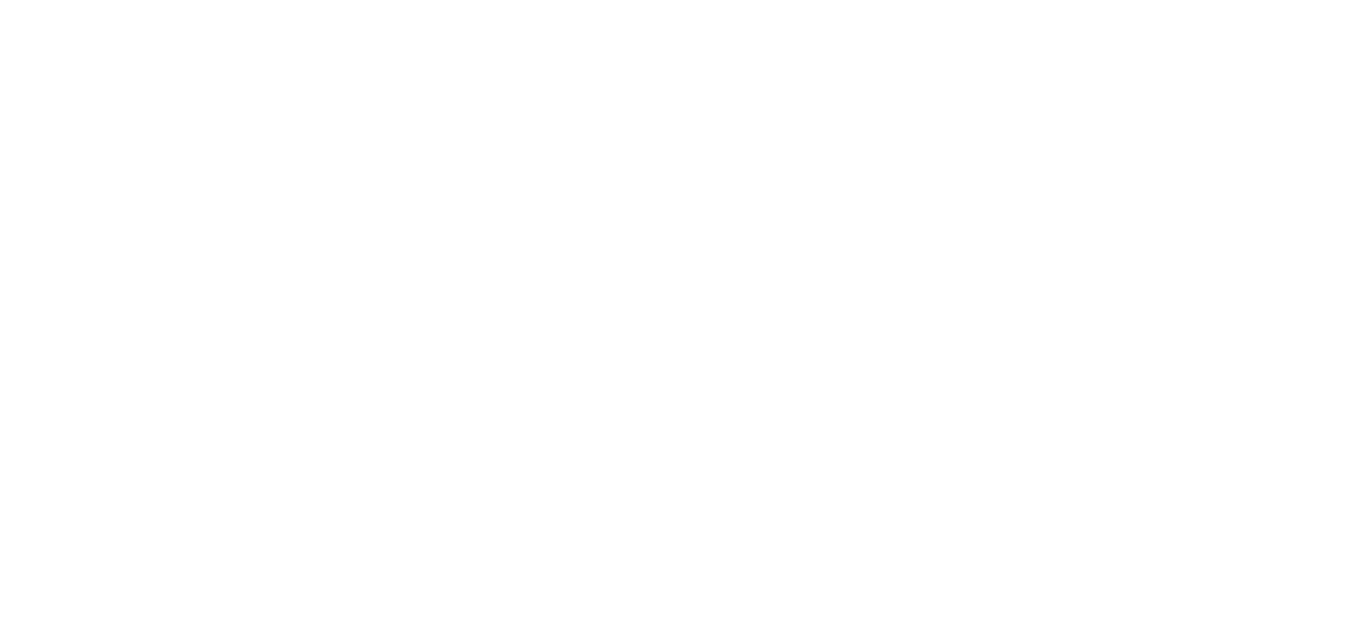 scroll, scrollTop: 0, scrollLeft: 0, axis: both 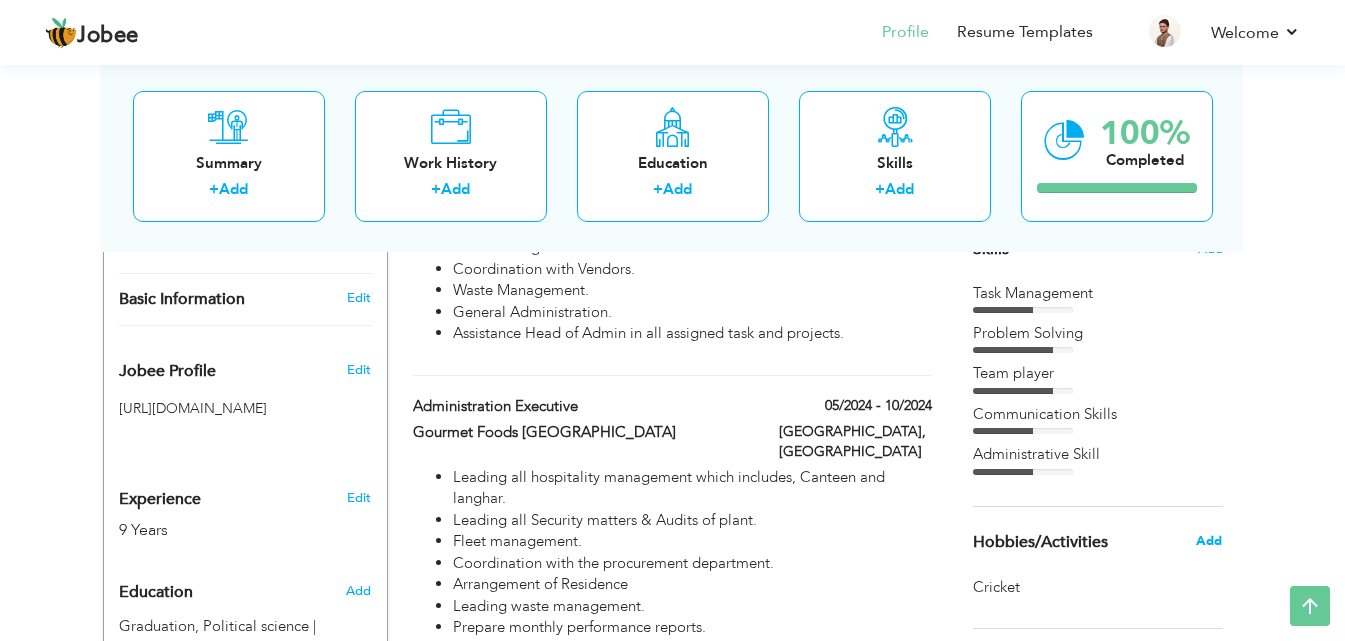 click on "Add" at bounding box center [1209, 541] 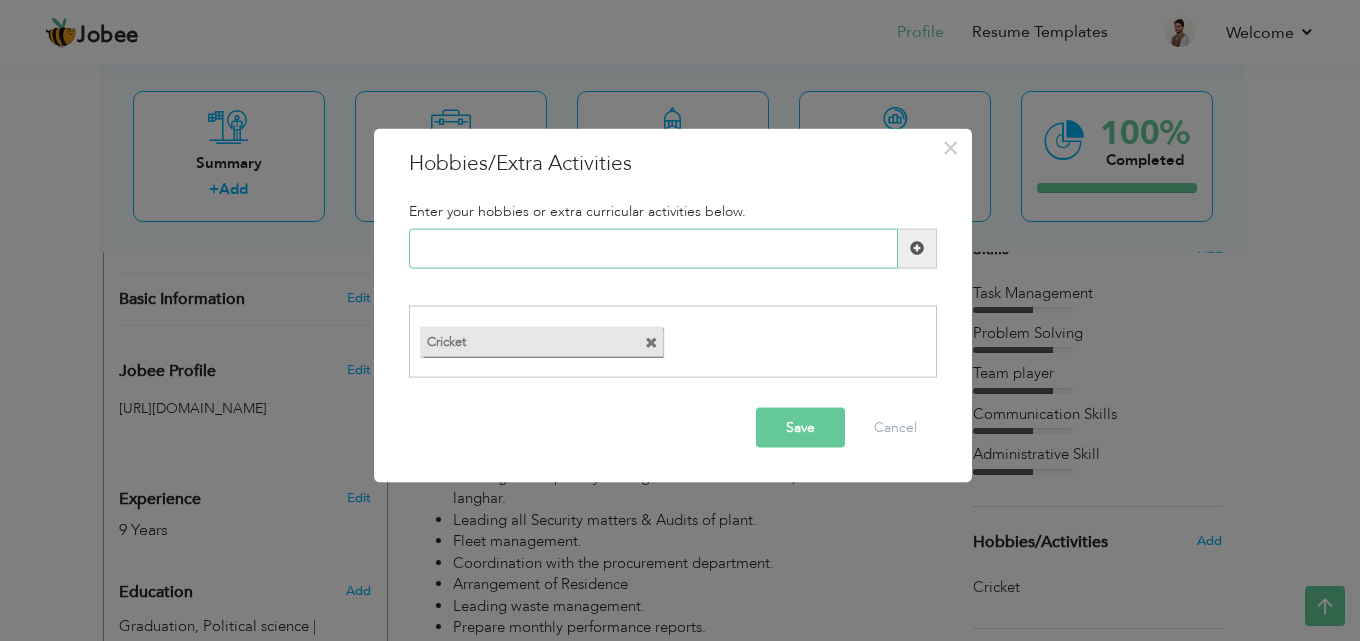 click at bounding box center [653, 248] 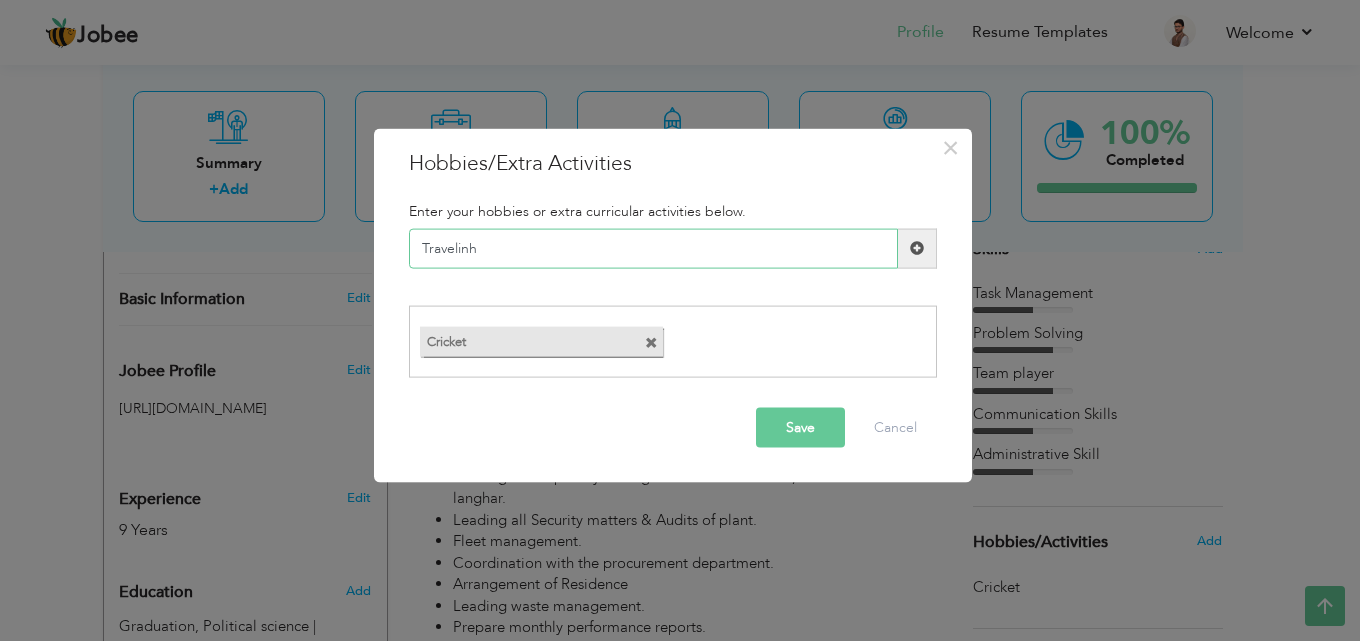 click on "Travelinh" at bounding box center [653, 248] 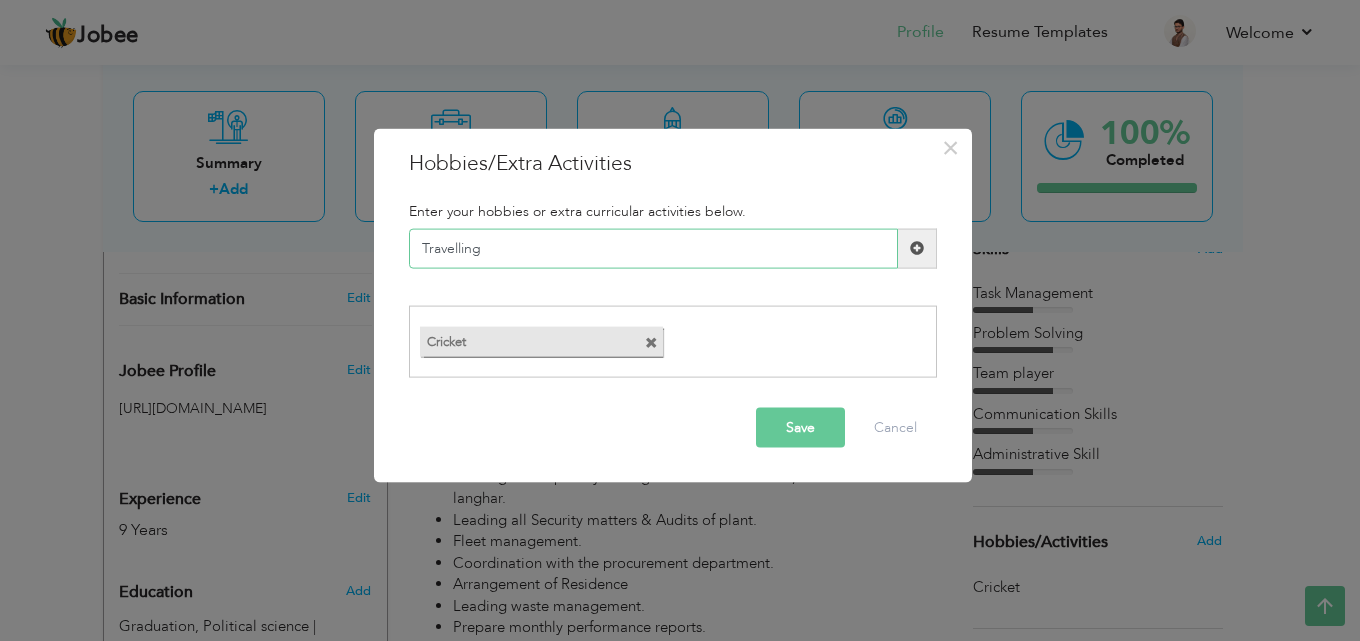 type on "Travelling" 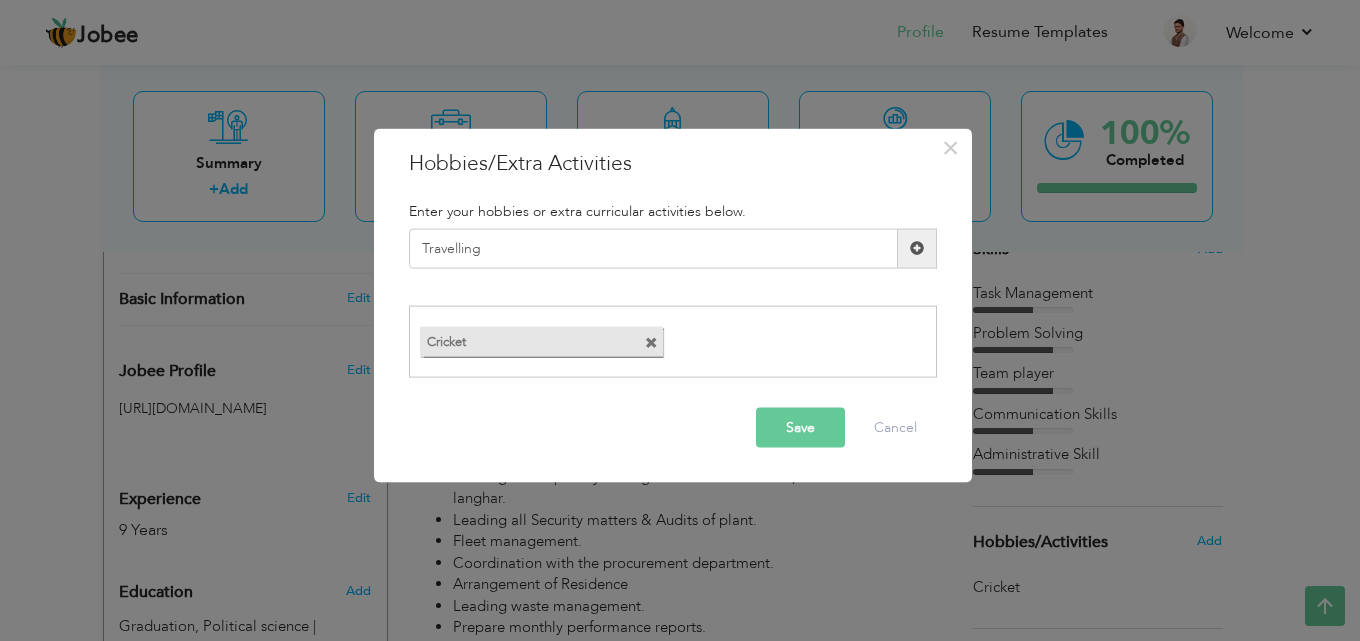 click on "Save" at bounding box center [800, 428] 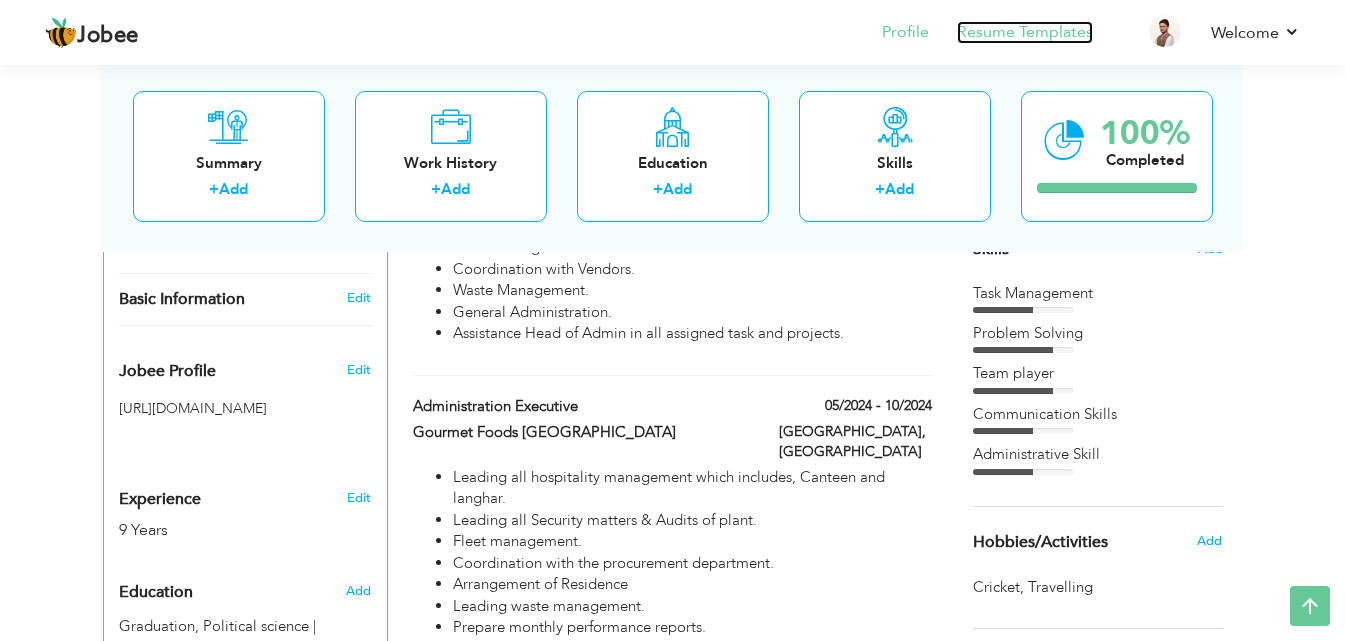 click on "Resume Templates" at bounding box center (1025, 32) 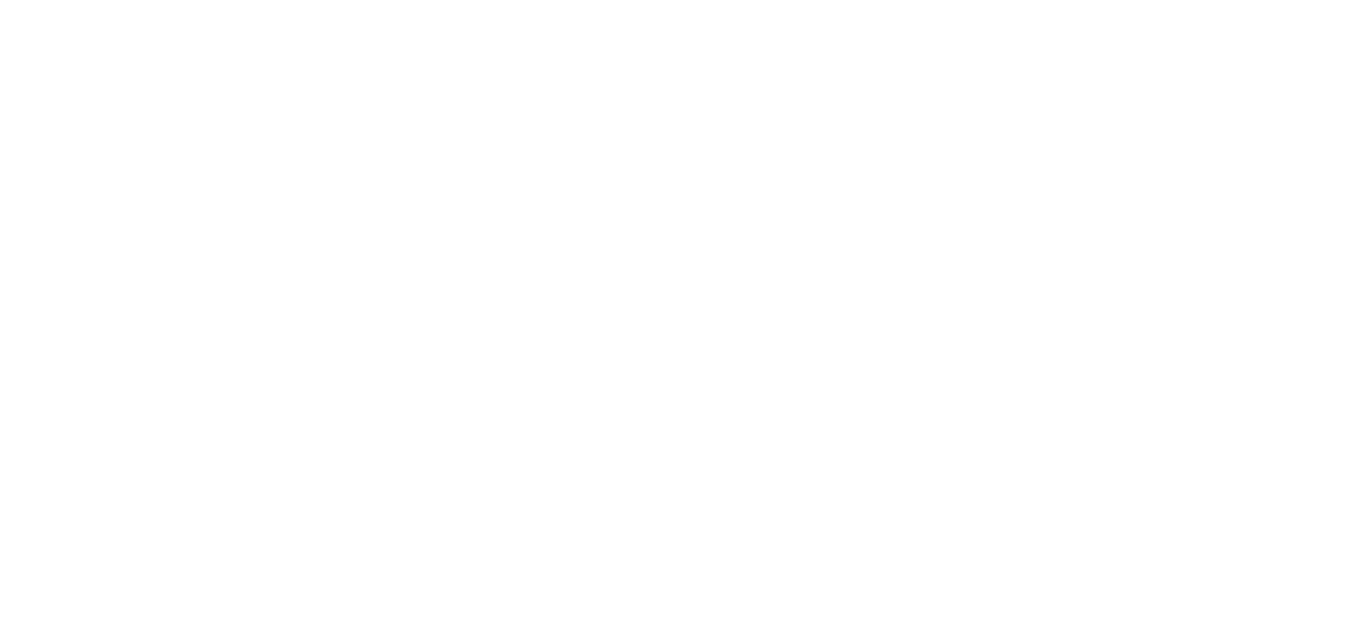 scroll, scrollTop: 0, scrollLeft: 0, axis: both 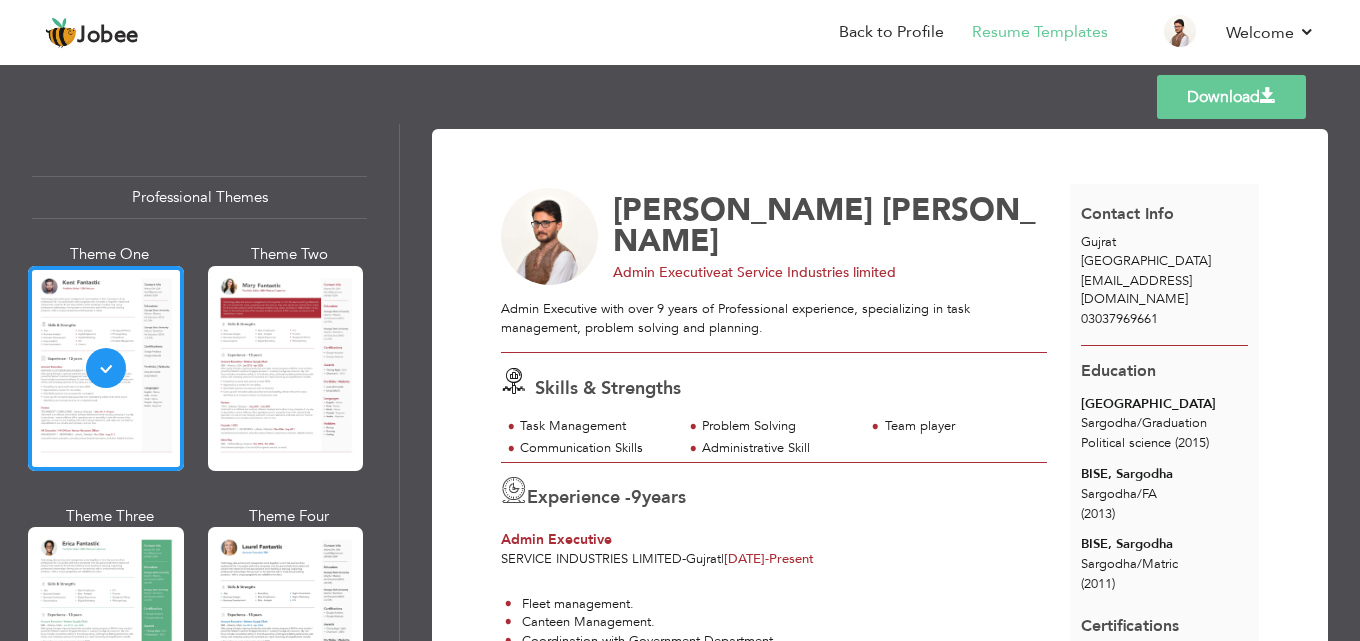 click on "Admin Executive with over 9 years of Professional experience, specializing in task management, problem solving and planning." at bounding box center [774, 318] 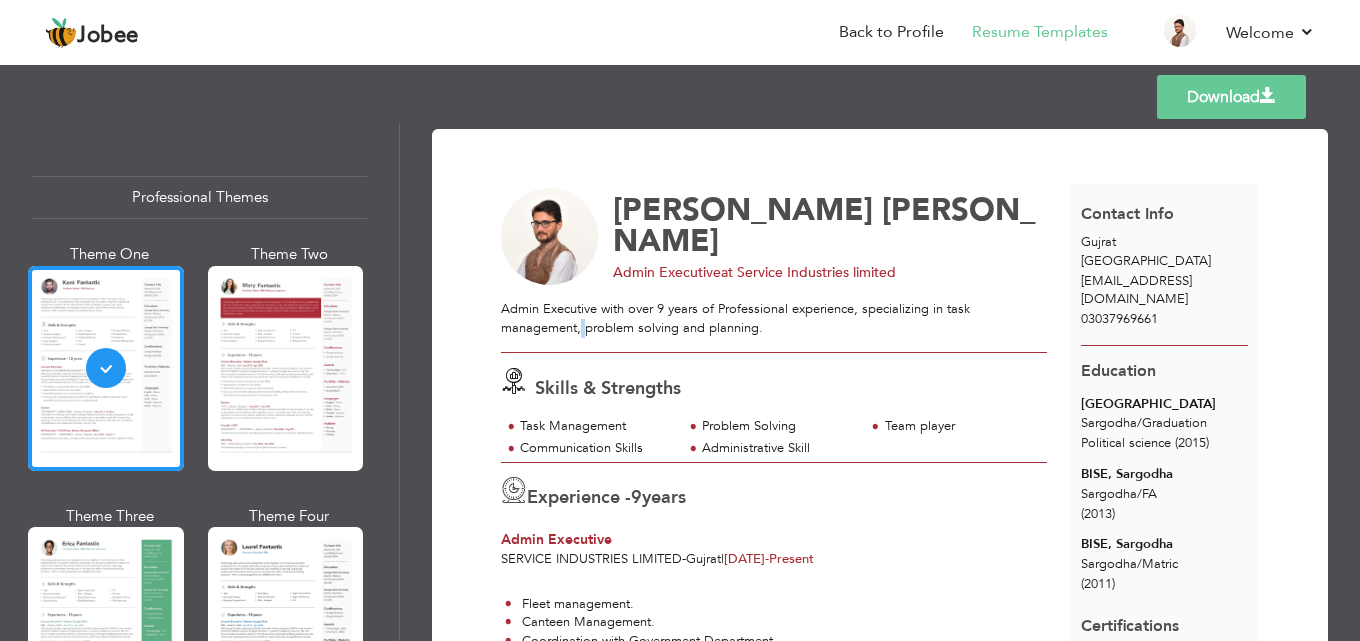click on "Admin Executive with over 9 years of Professional experience, specializing in task management, problem solving and planning." at bounding box center [774, 318] 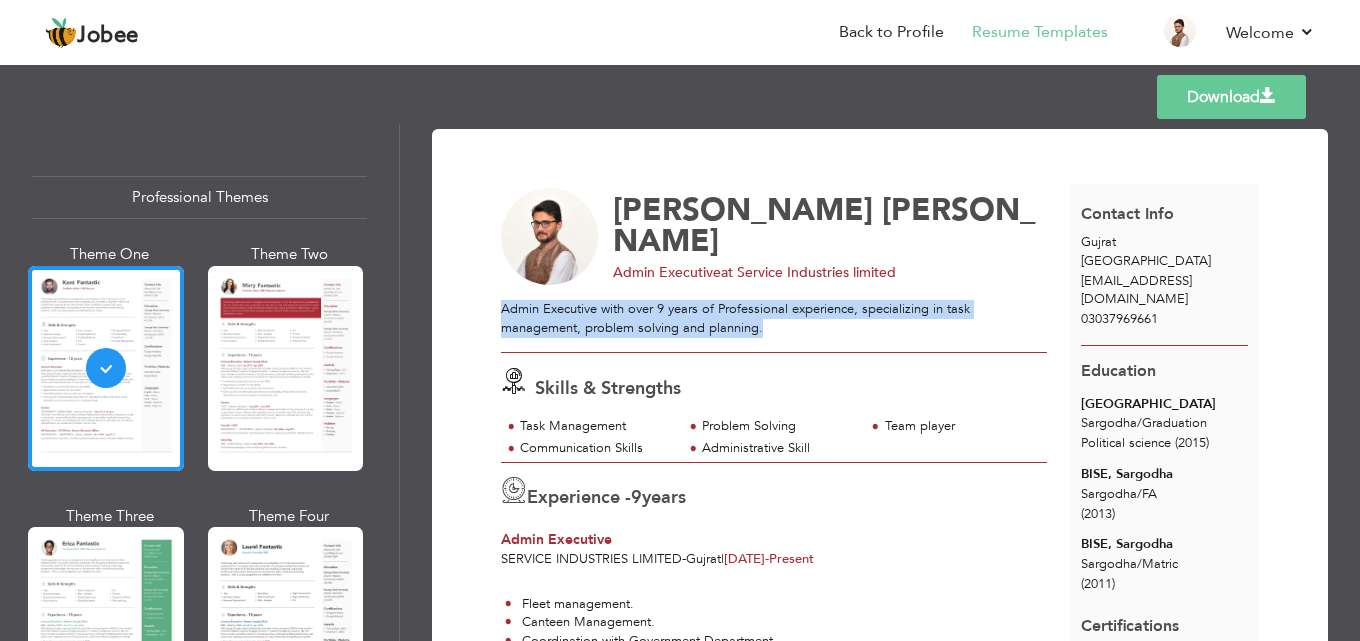 click on "Admin Executive with over 9 years of Professional experience, specializing in task management, problem solving and planning." at bounding box center [774, 318] 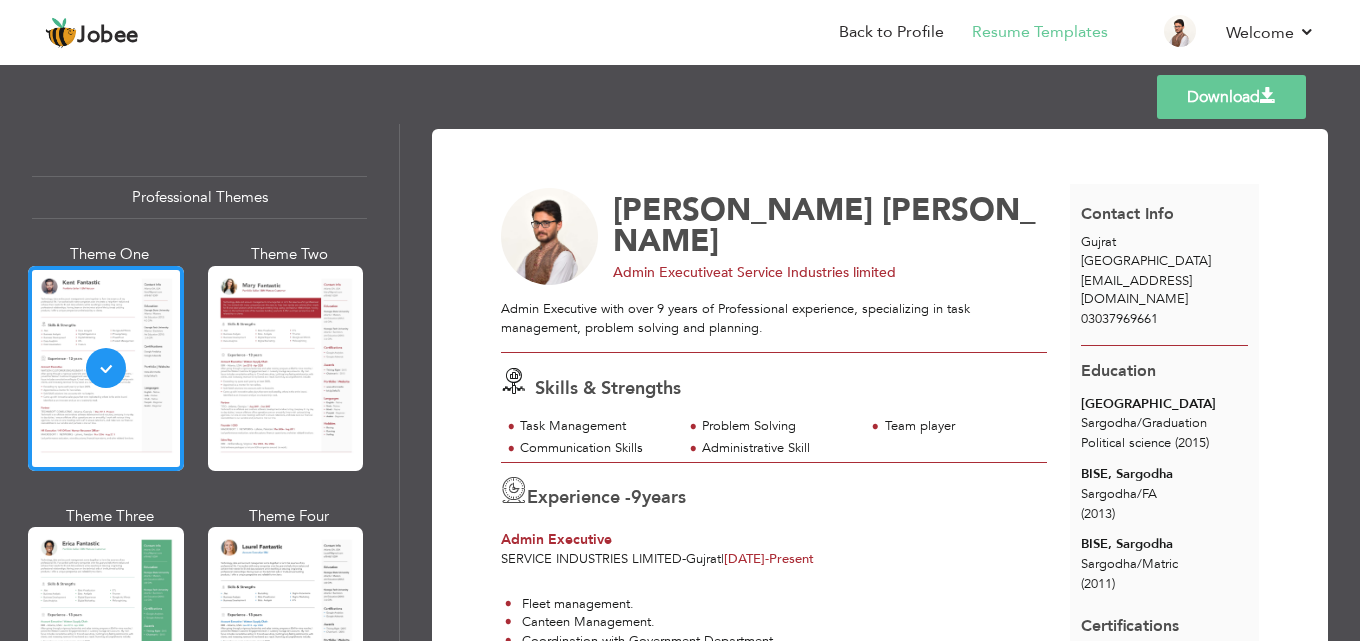 scroll, scrollTop: 452, scrollLeft: 0, axis: vertical 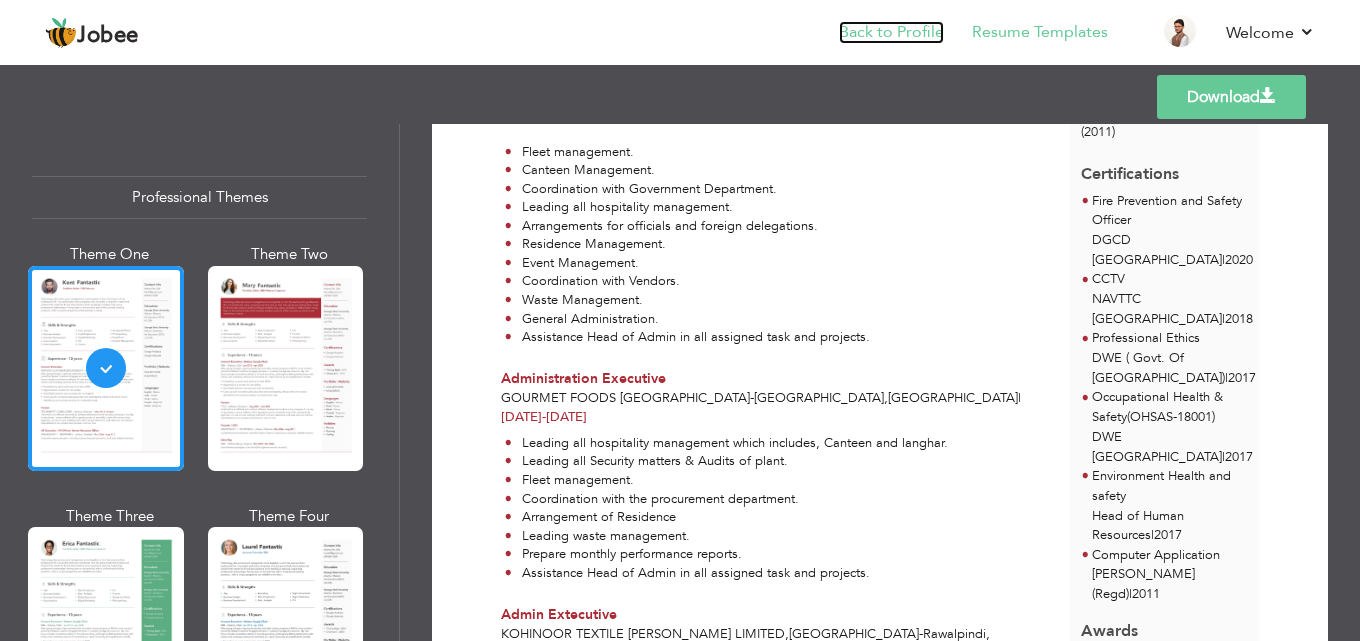 click on "Back to Profile" at bounding box center [891, 32] 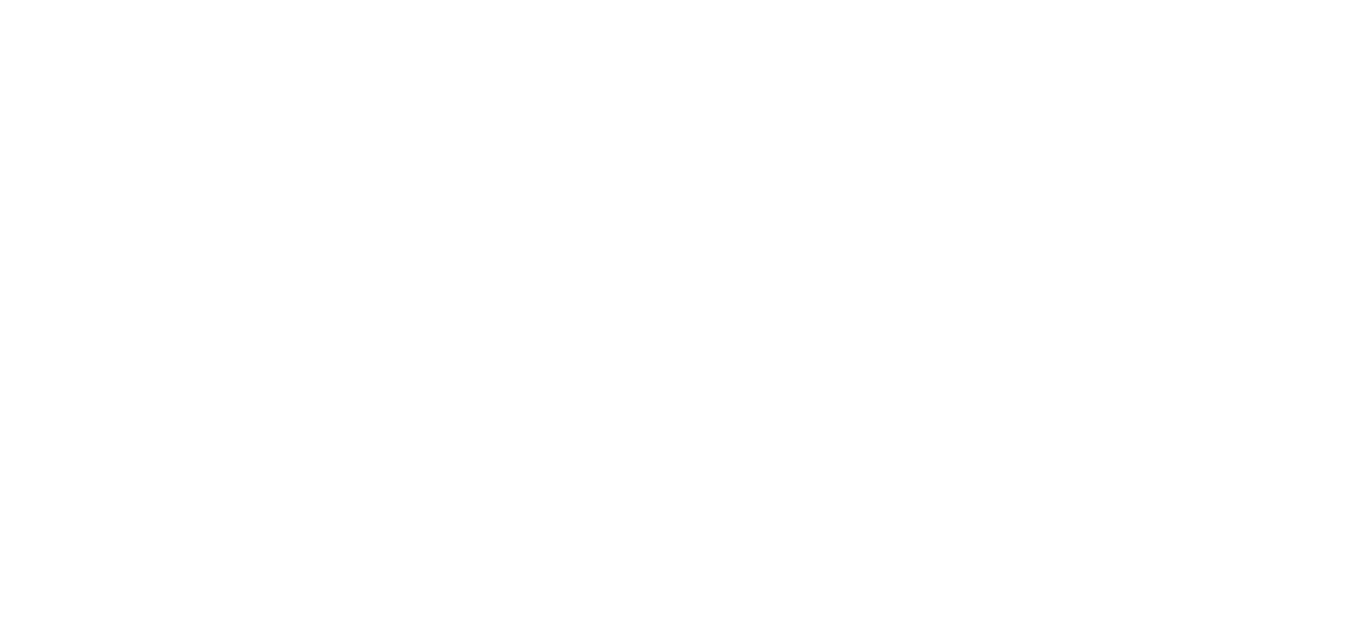 scroll, scrollTop: 0, scrollLeft: 0, axis: both 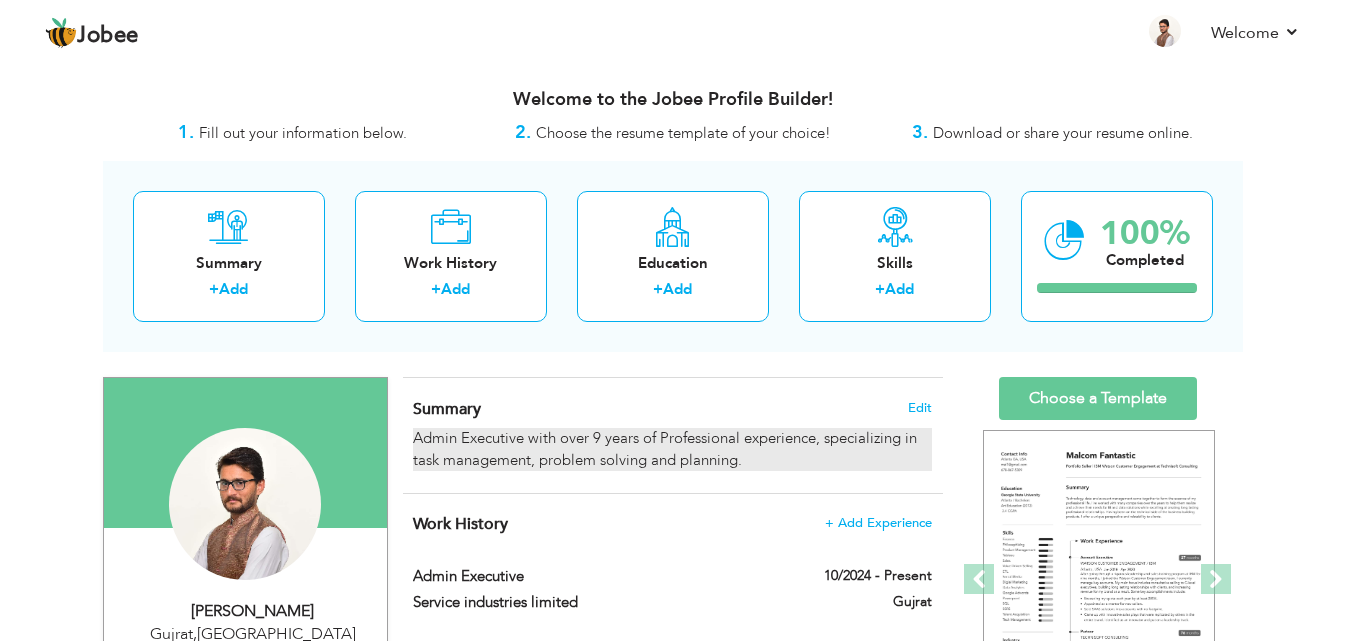 click on "Admin Executive with over 9 years of Professional experience, specializing in task management, problem solving and planning." at bounding box center [672, 449] 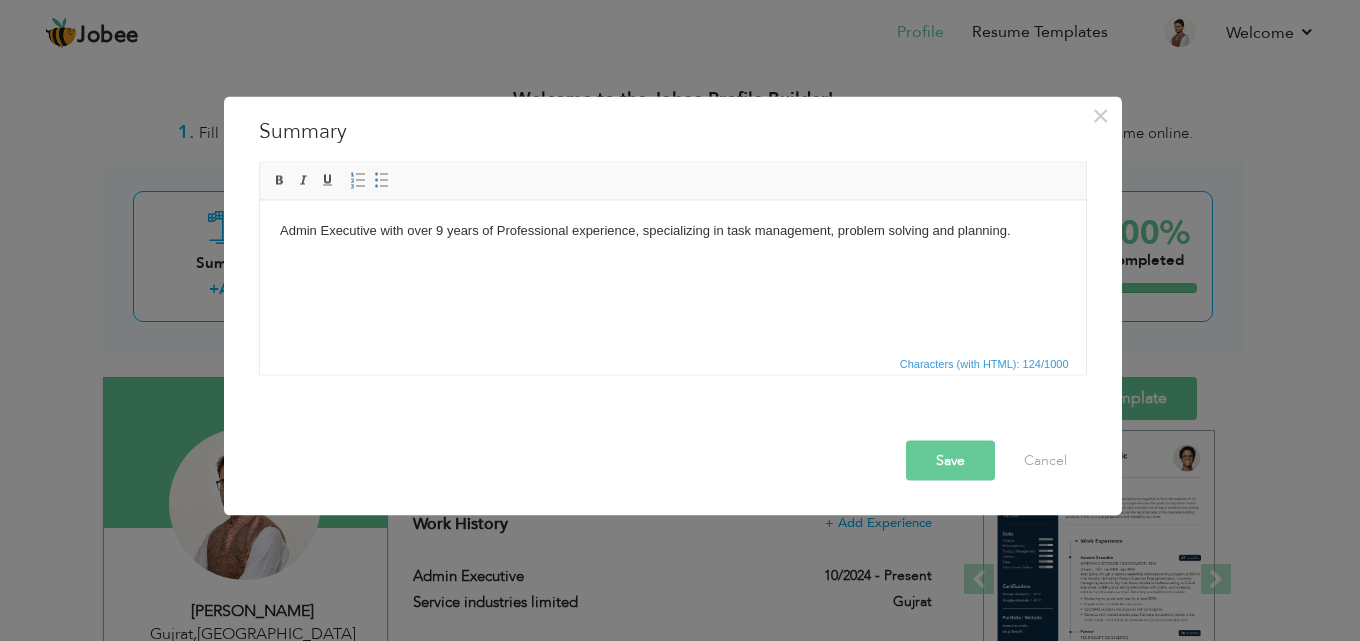 click on "Admin Executive with over 9 years of Professional experience, specializing in task management, problem solving and planning." at bounding box center [672, 230] 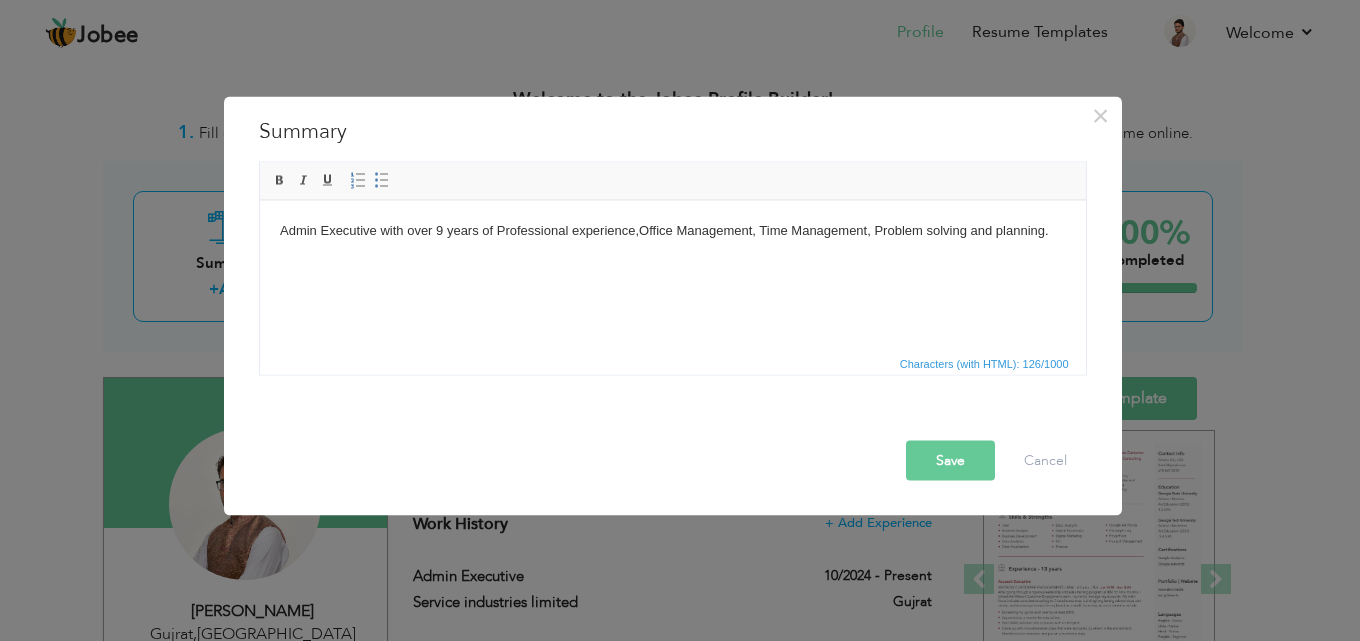 click on "Save" at bounding box center [950, 460] 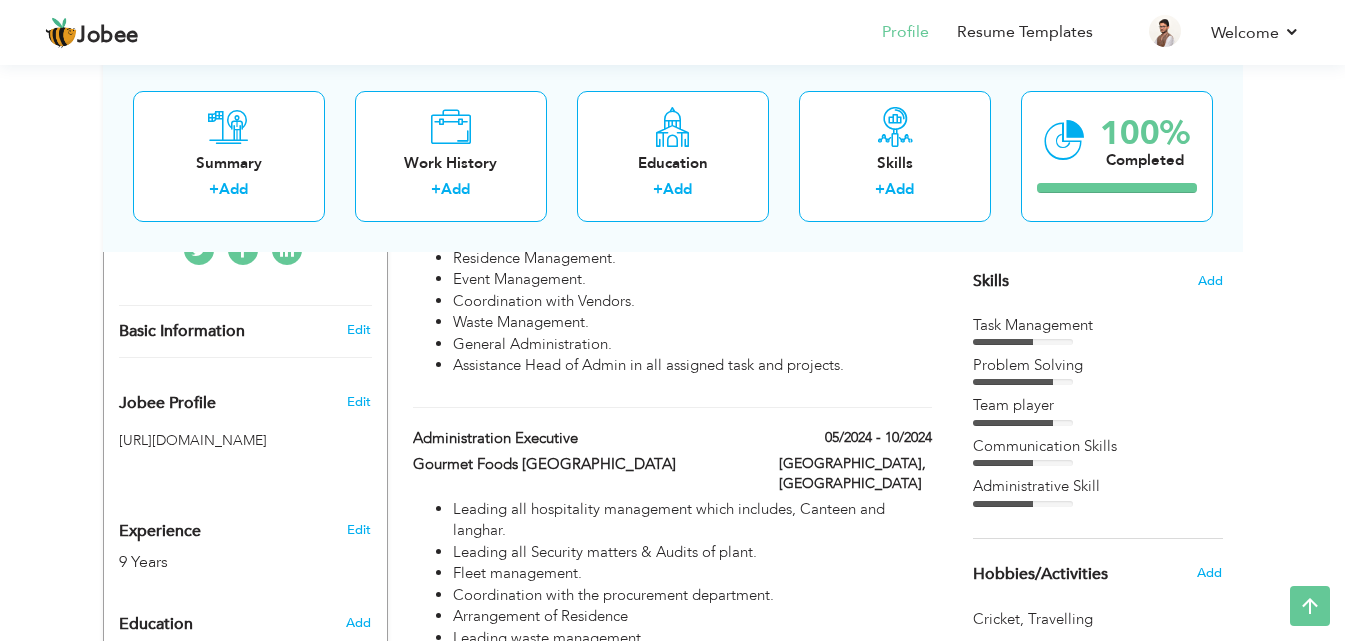 scroll, scrollTop: 0, scrollLeft: 0, axis: both 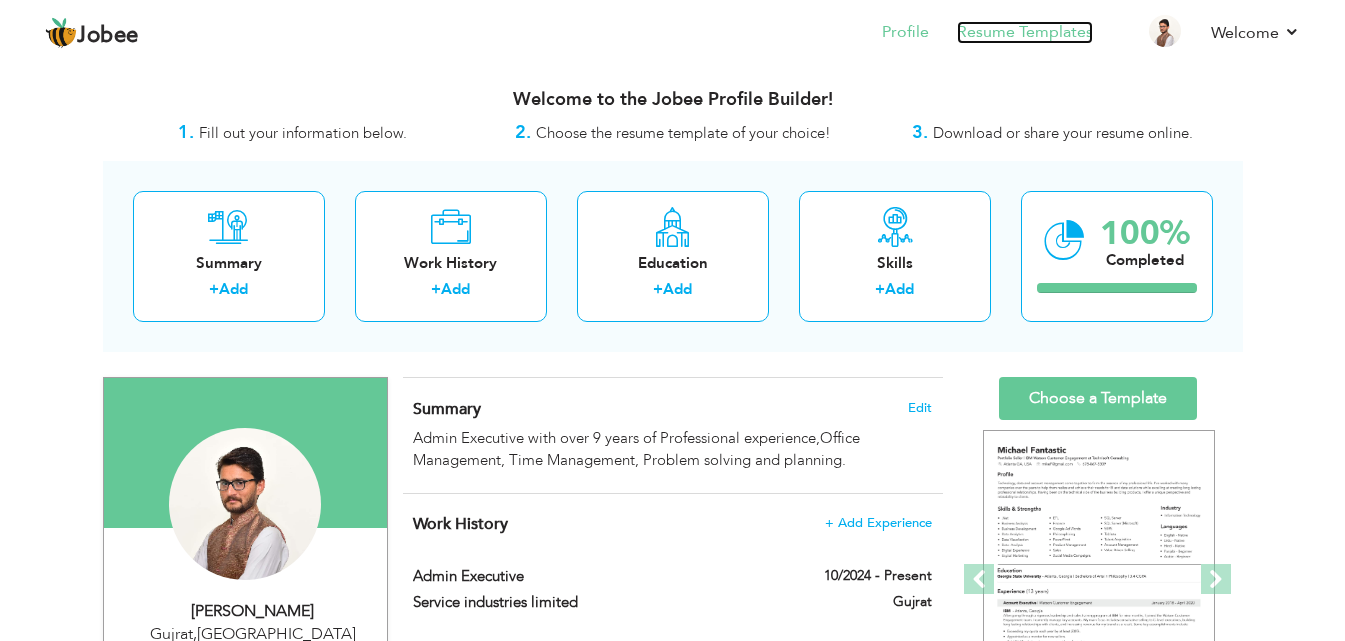 click on "Resume Templates" at bounding box center (1025, 32) 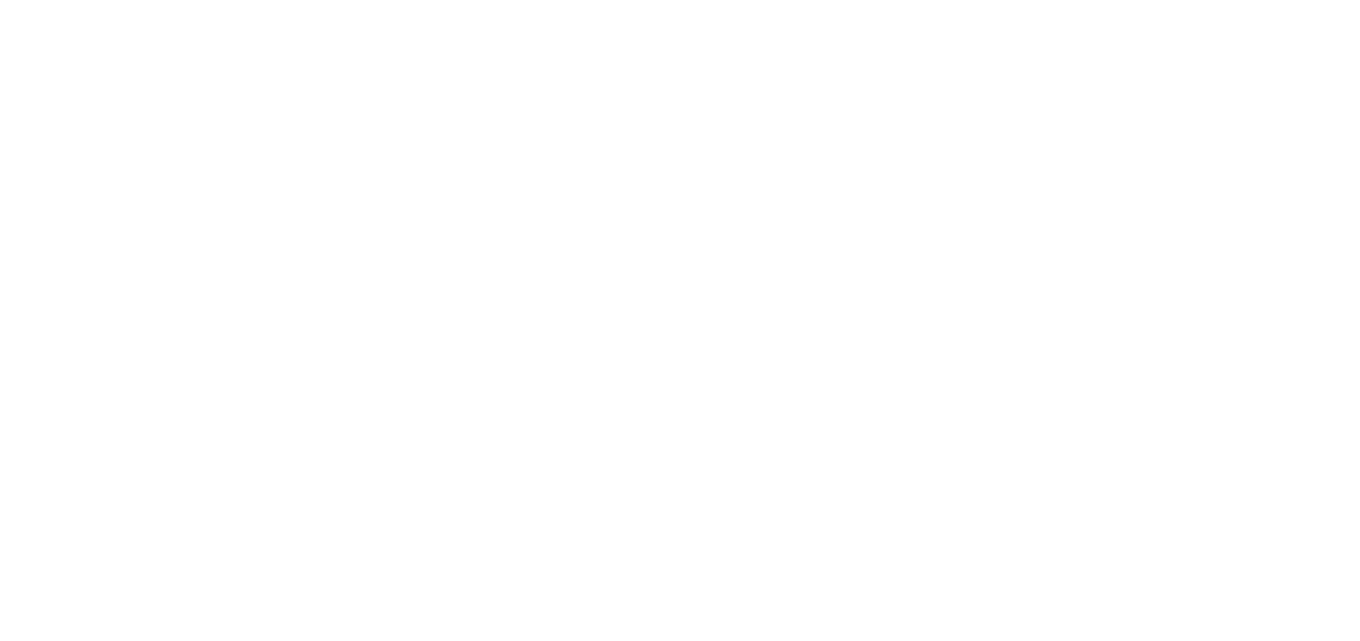 scroll, scrollTop: 0, scrollLeft: 0, axis: both 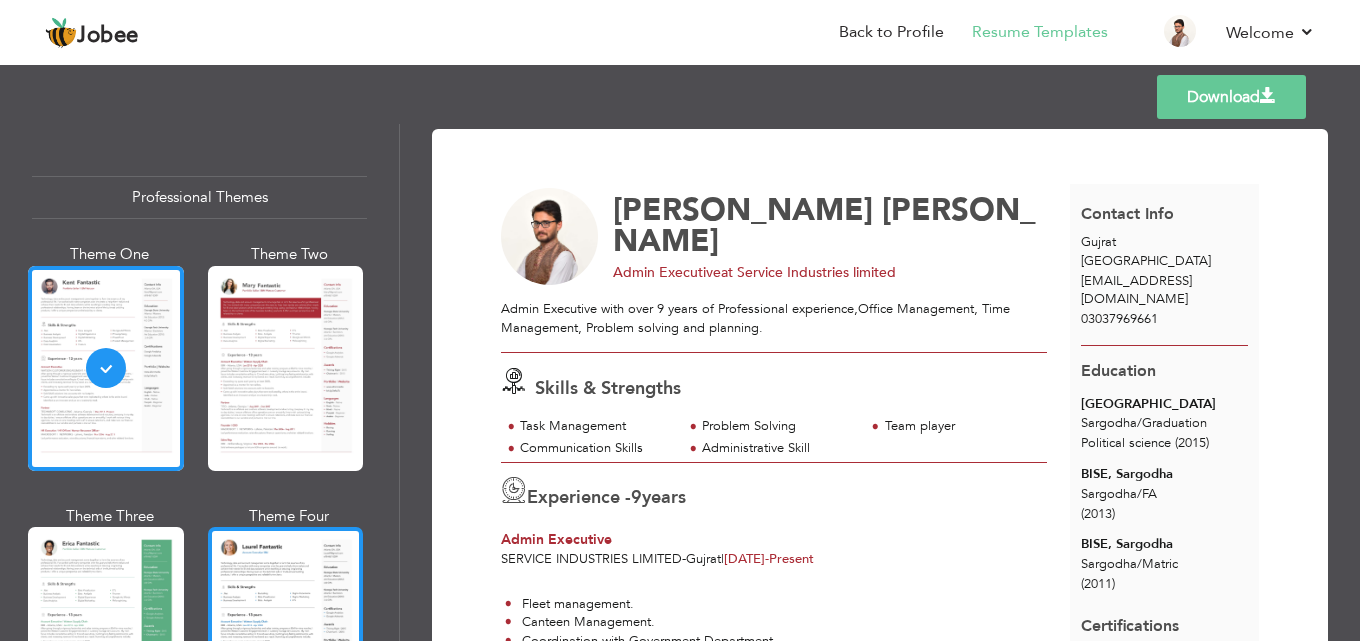 click at bounding box center [286, 629] 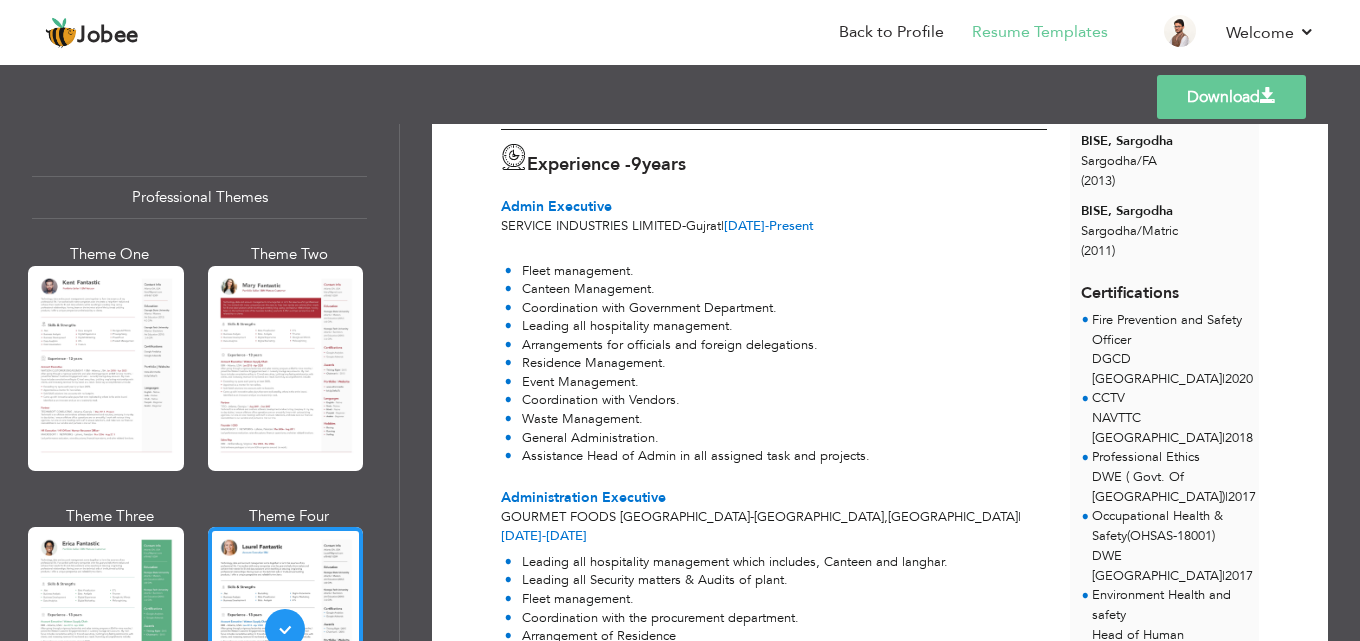 scroll, scrollTop: 336, scrollLeft: 0, axis: vertical 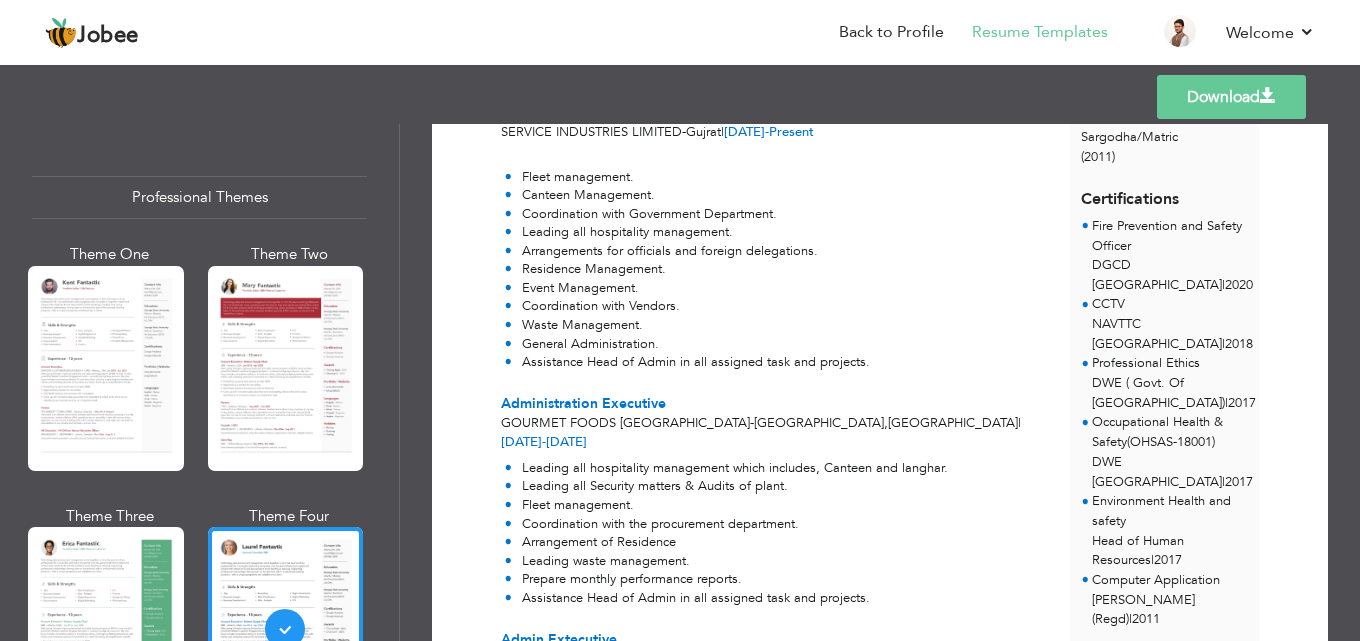 click on "Fleet management." at bounding box center (687, 177) 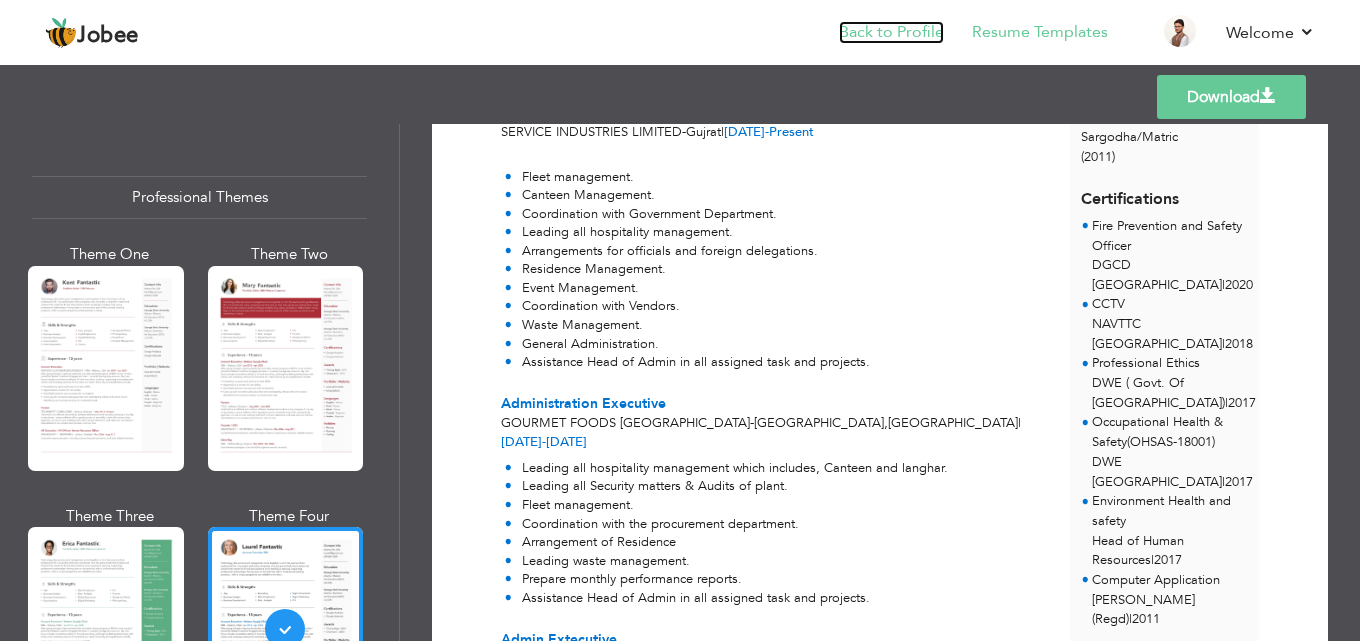 click on "Back to Profile" at bounding box center (891, 32) 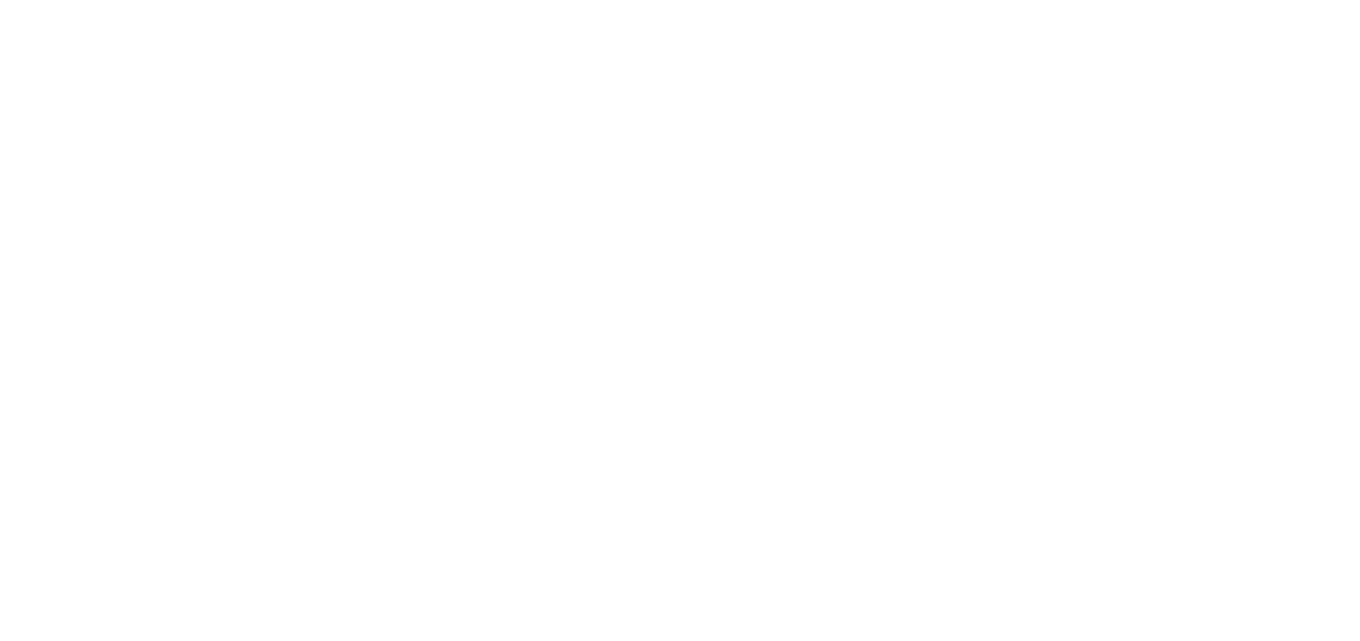 scroll, scrollTop: 0, scrollLeft: 0, axis: both 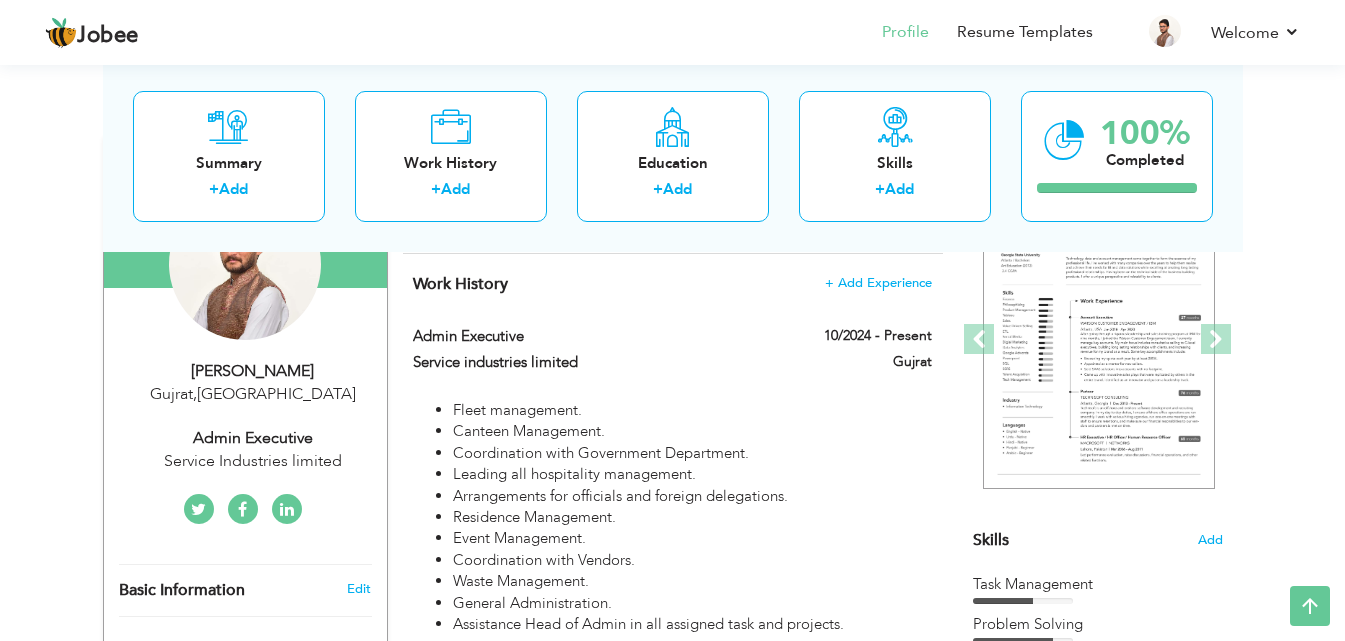 click on "Fleet management." at bounding box center [692, 410] 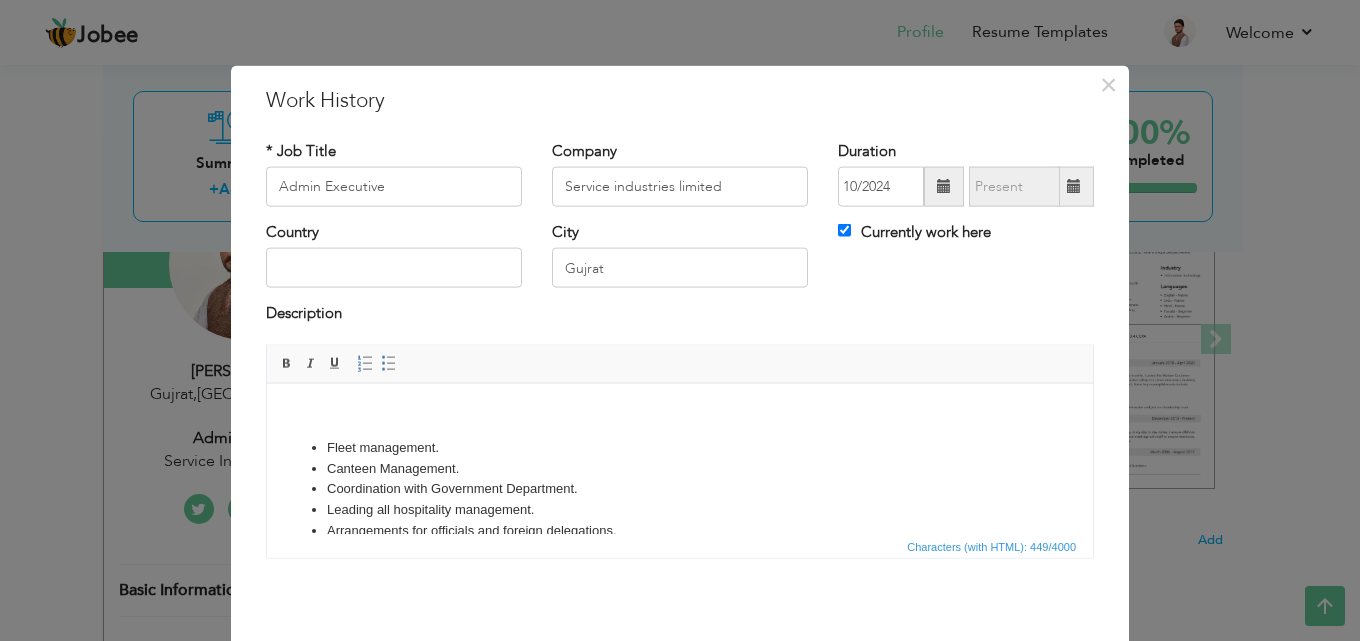 click on "Fleet management." at bounding box center (680, 447) 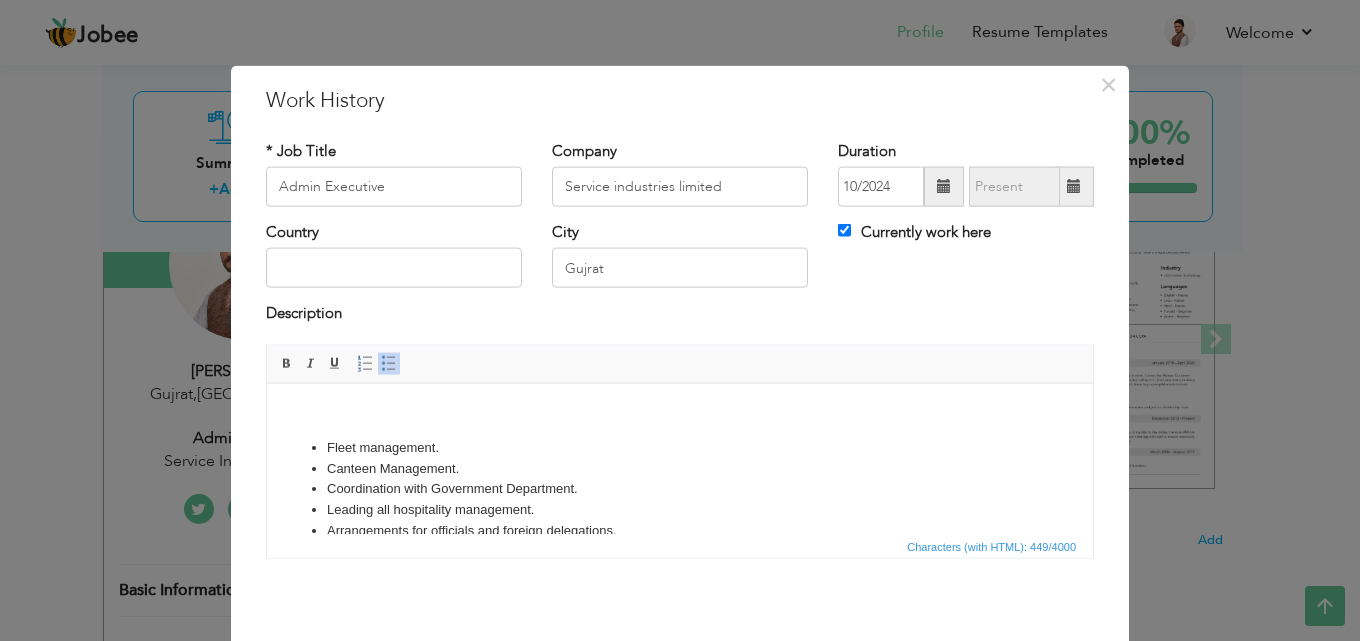 type 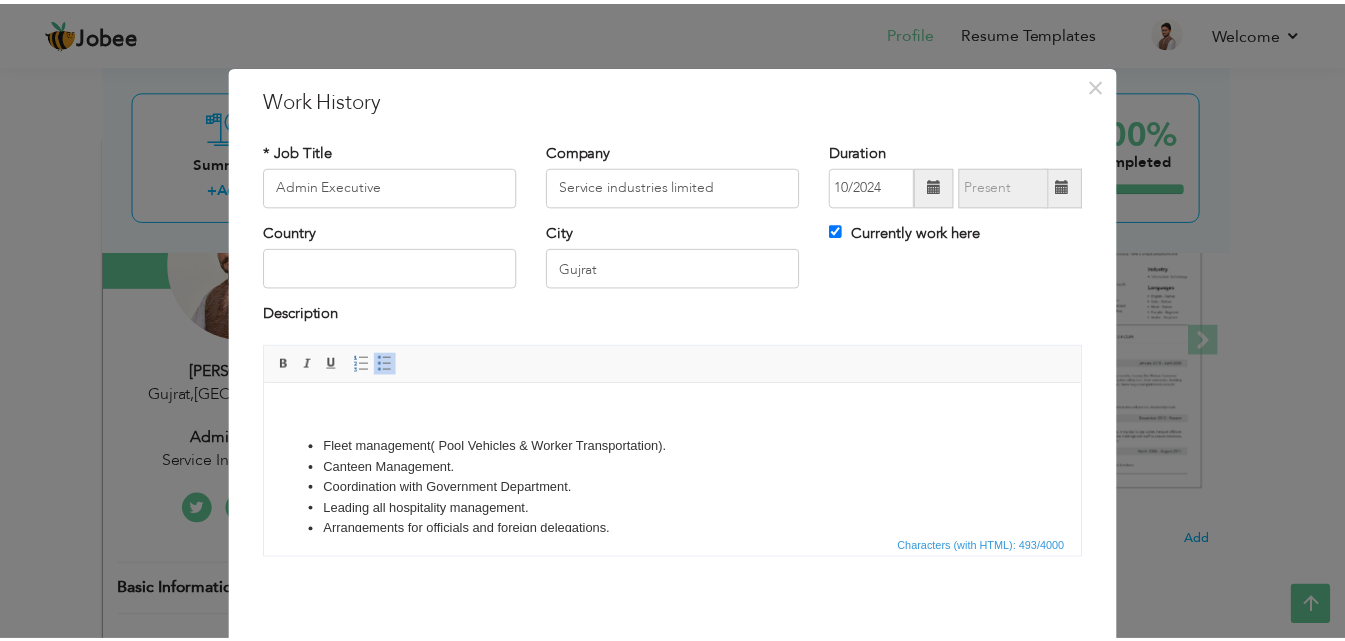 scroll, scrollTop: 79, scrollLeft: 0, axis: vertical 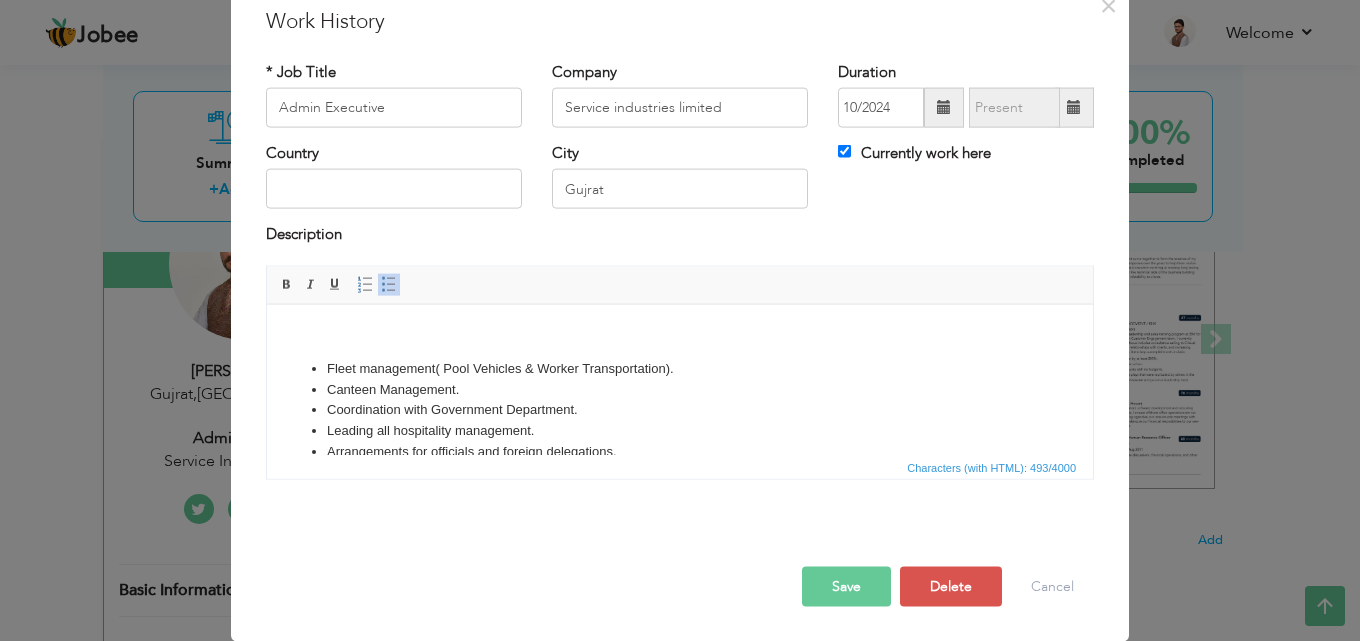 click on "Save" at bounding box center (846, 586) 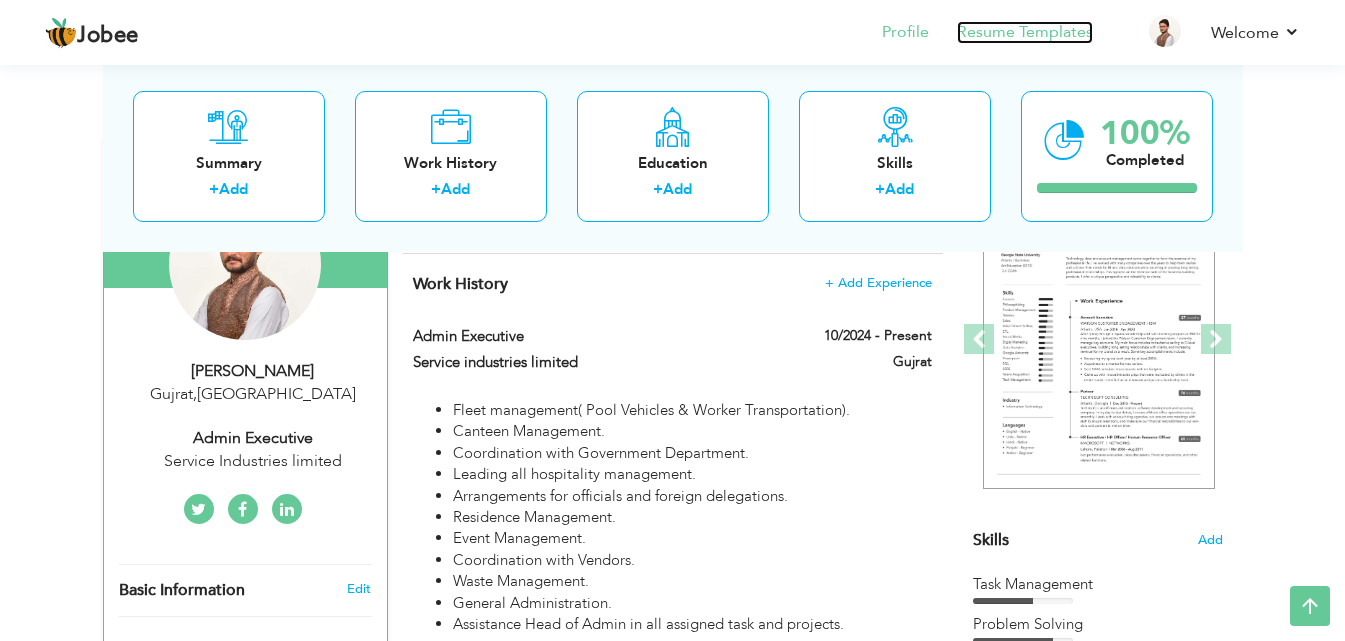 click on "Resume Templates" at bounding box center [1025, 32] 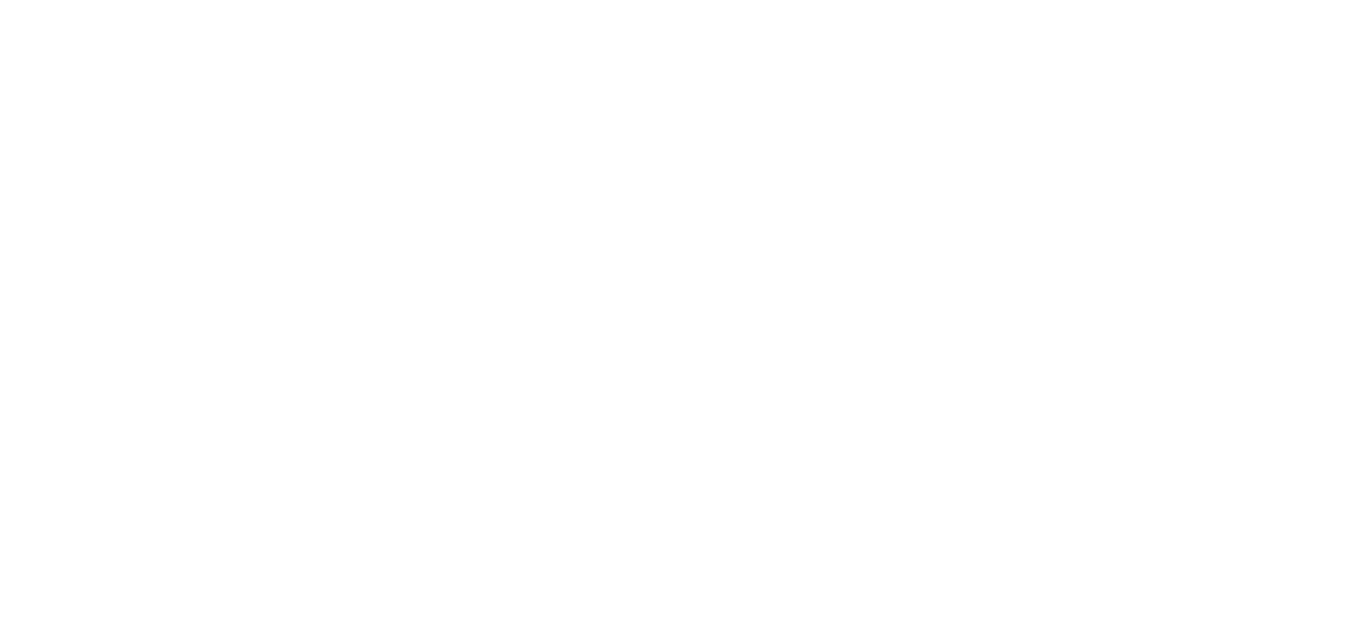 scroll, scrollTop: 0, scrollLeft: 0, axis: both 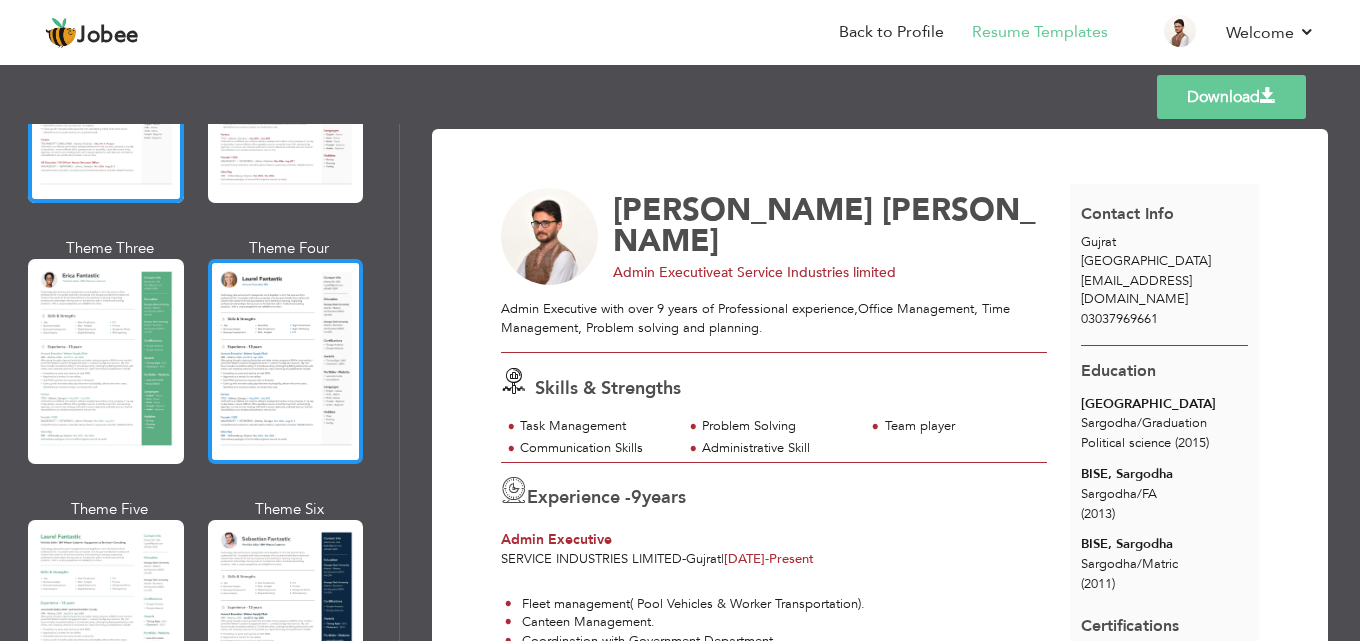click at bounding box center (286, 361) 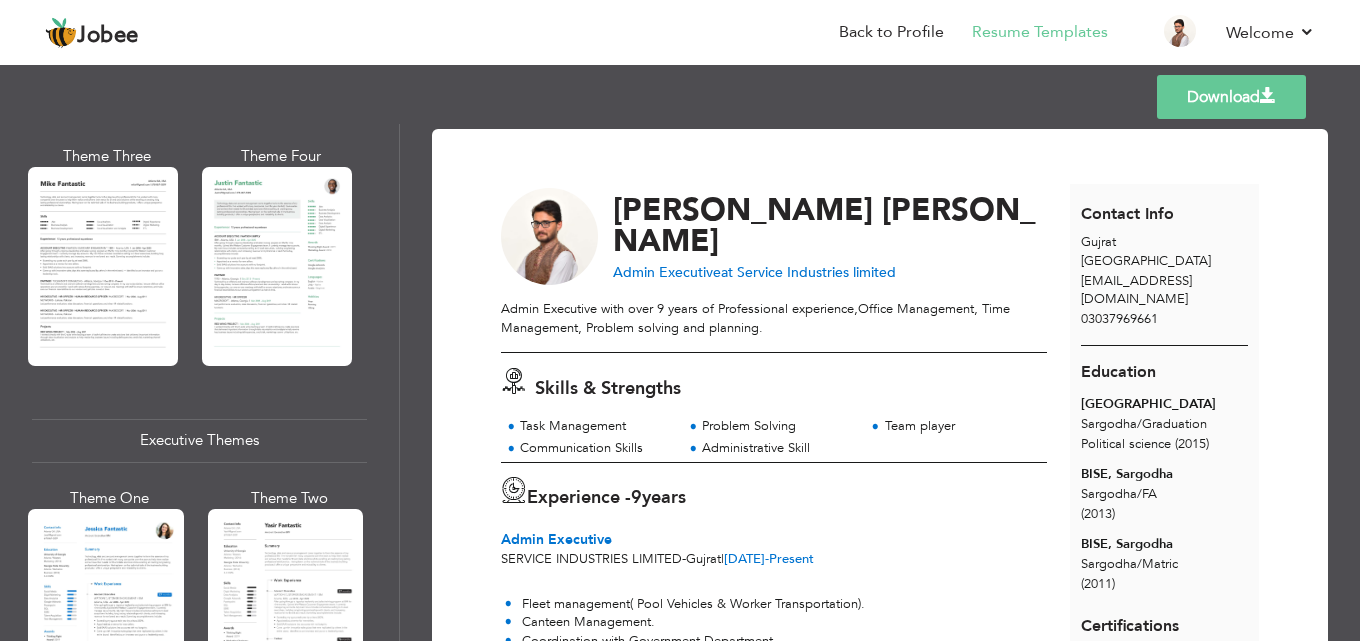 scroll, scrollTop: 1231, scrollLeft: 0, axis: vertical 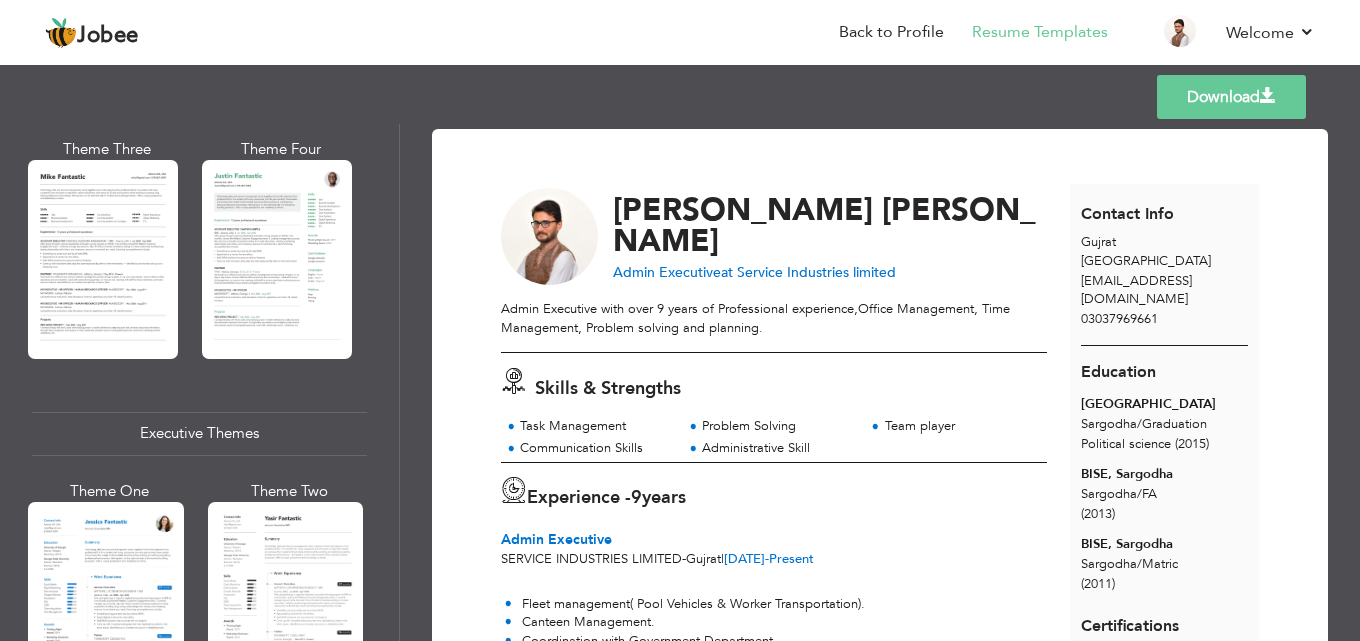 drag, startPoint x: 391, startPoint y: 314, endPoint x: 393, endPoint y: 344, distance: 30.066593 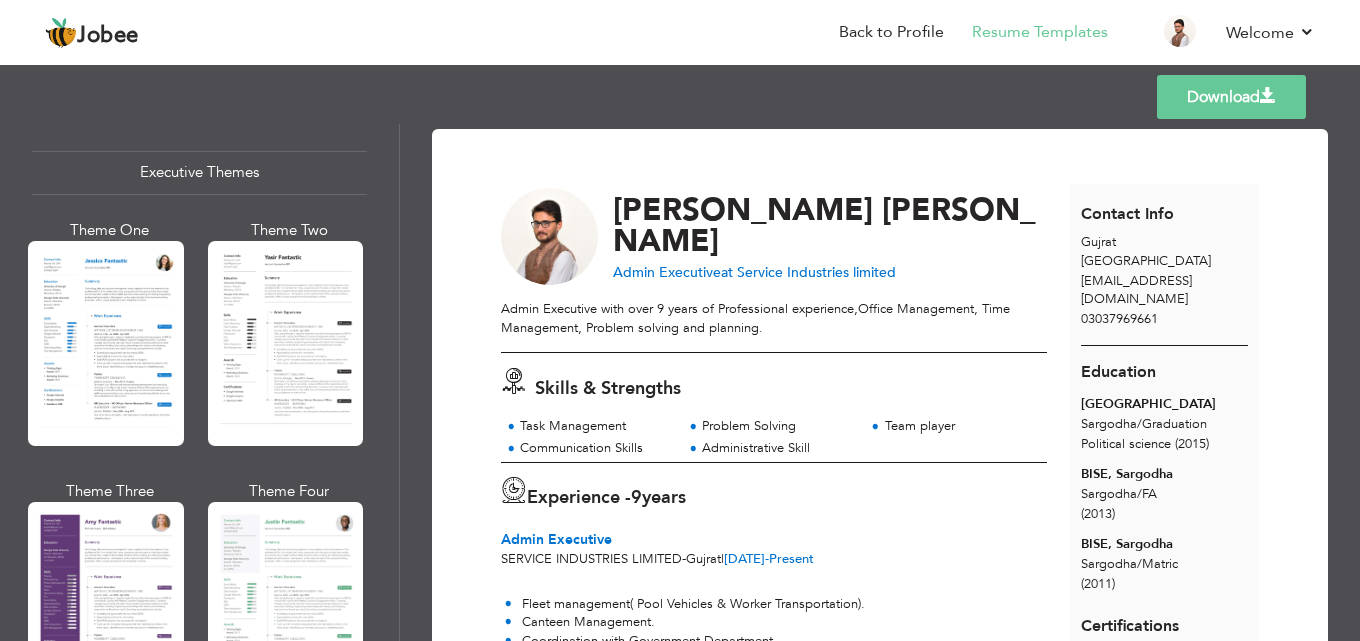 scroll, scrollTop: 1508, scrollLeft: 0, axis: vertical 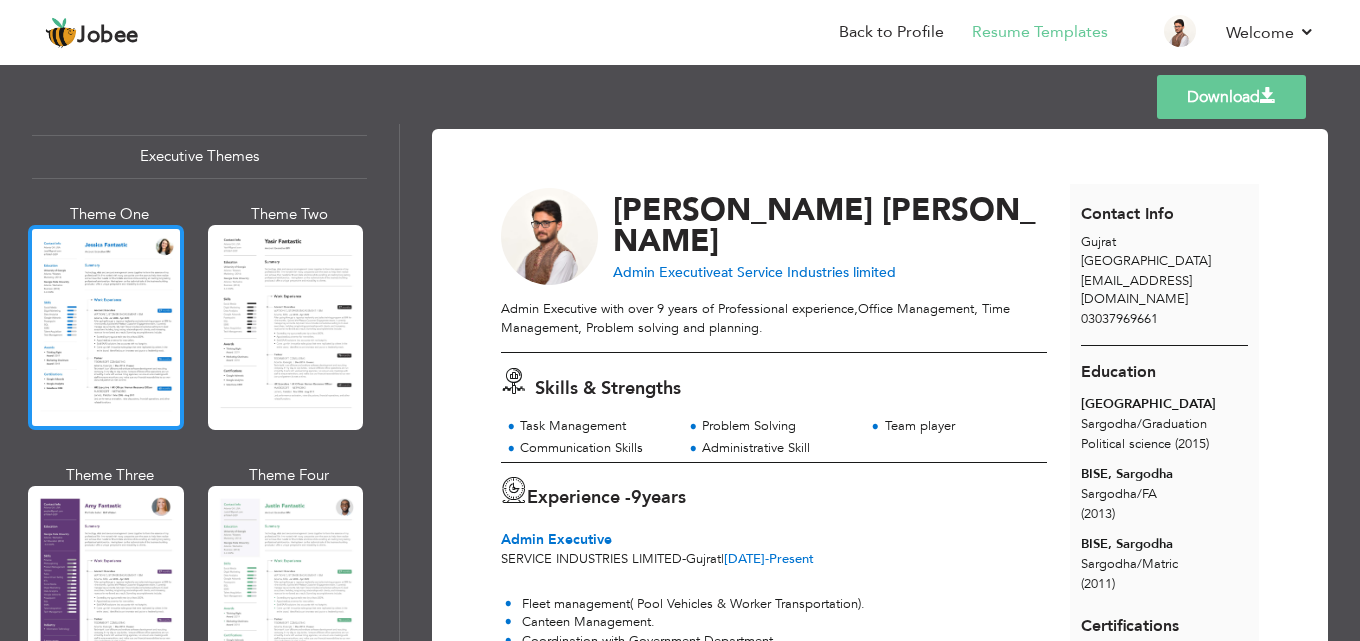 click at bounding box center [106, 327] 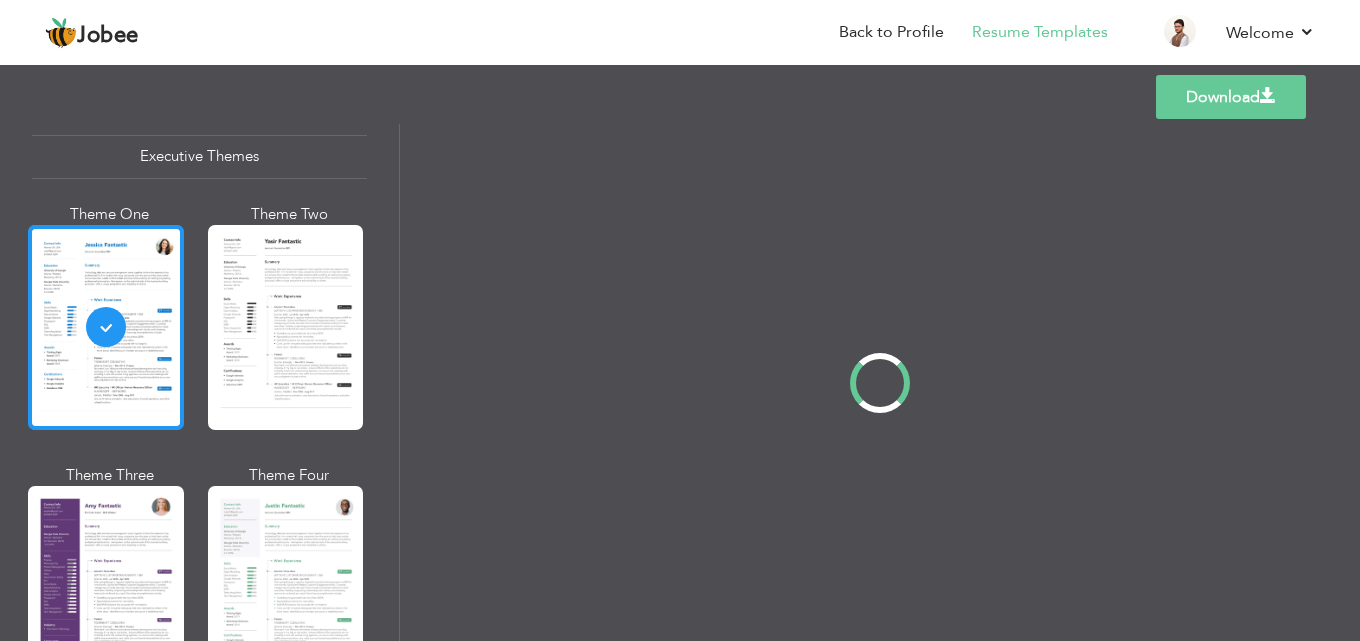 scroll, scrollTop: 1506, scrollLeft: 0, axis: vertical 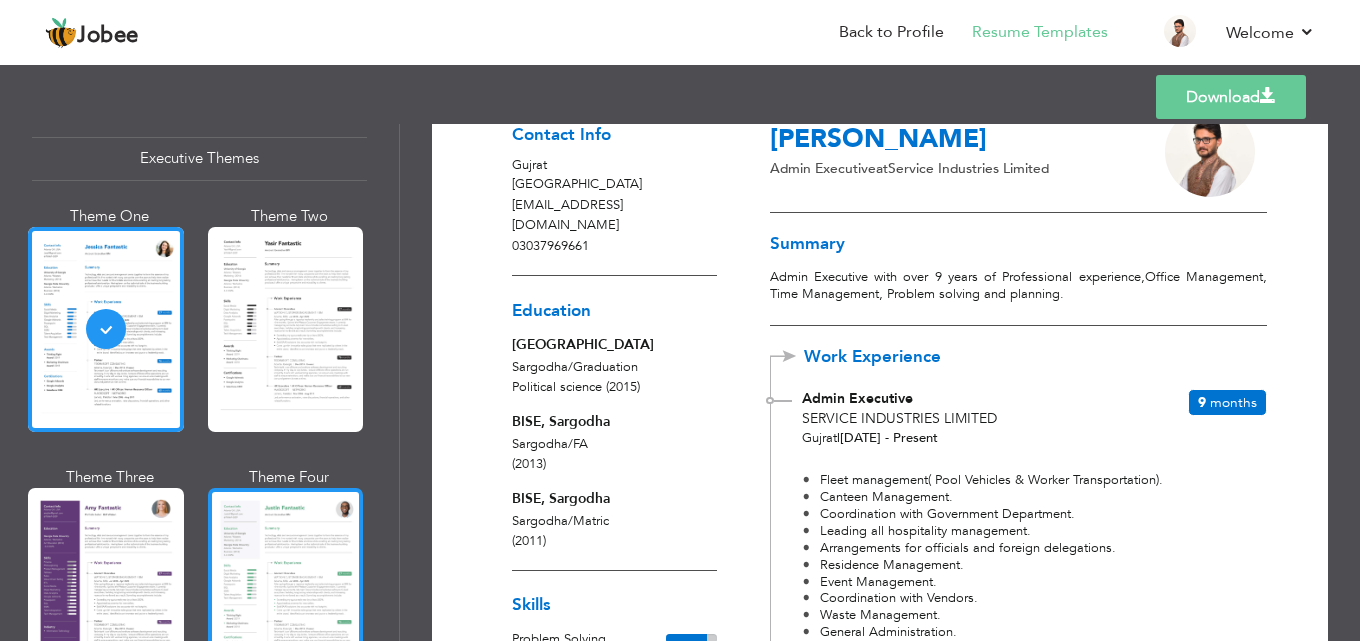click at bounding box center (286, 590) 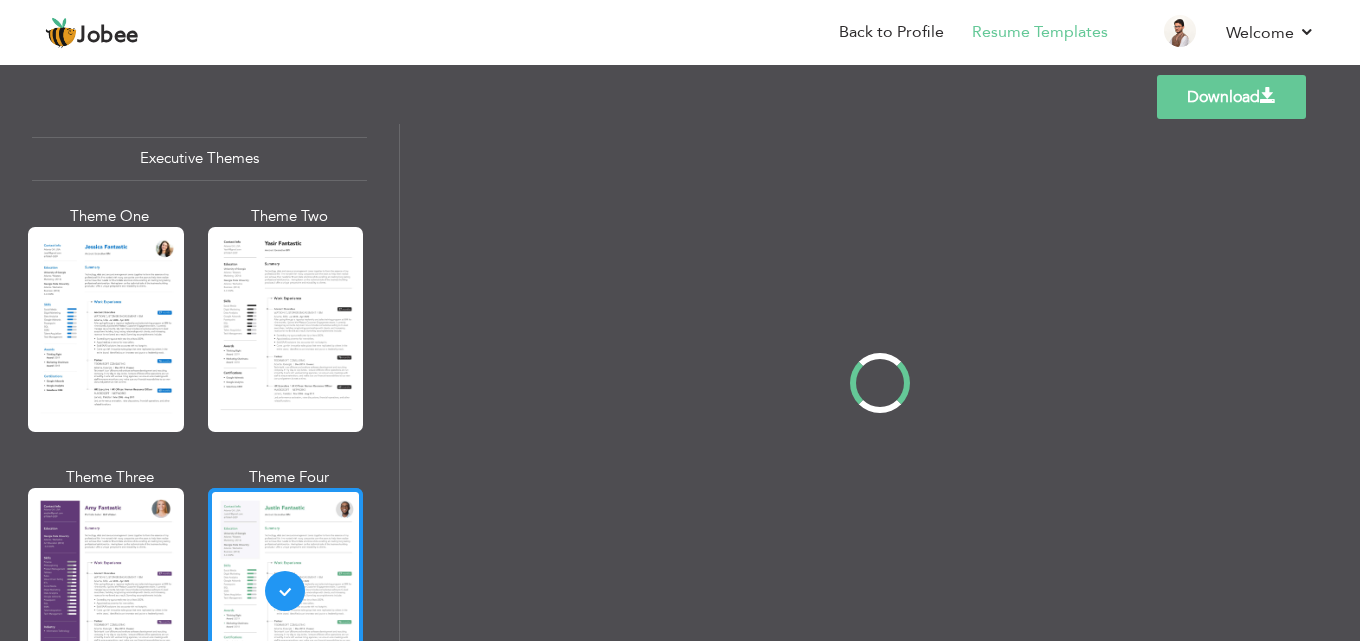 scroll, scrollTop: 0, scrollLeft: 0, axis: both 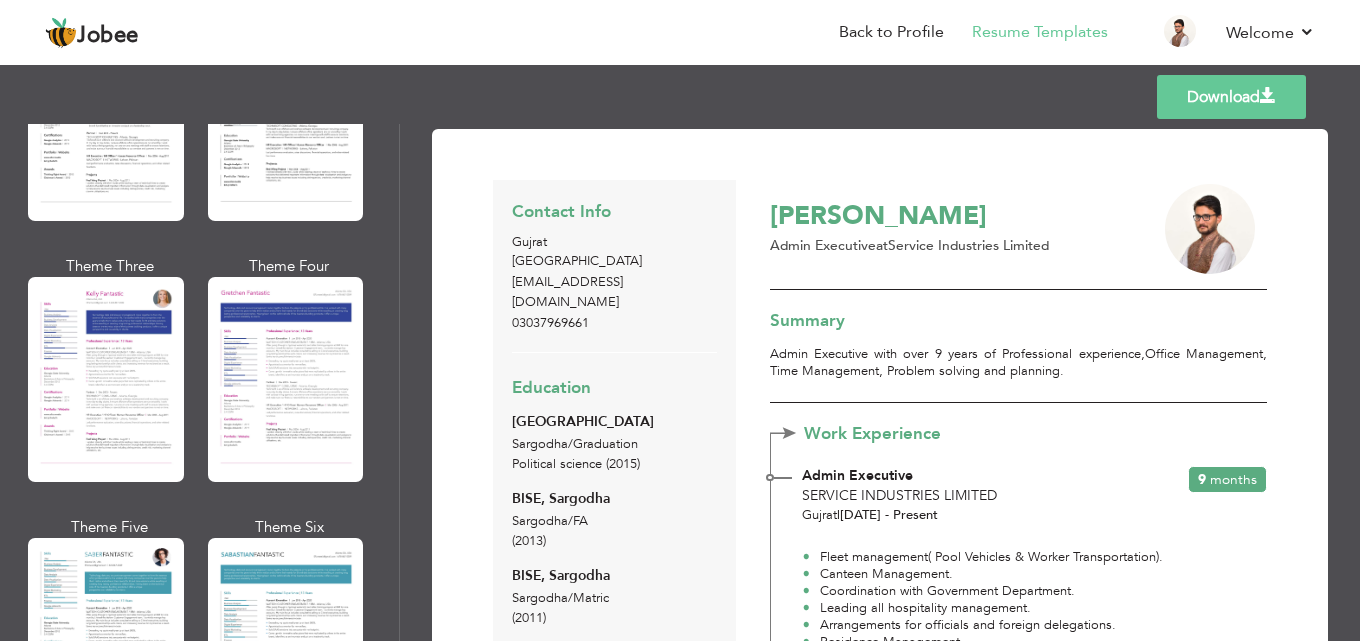 click on "Professional Themes
Theme One
Theme Two
Theme Three
Theme Four Theme Five" at bounding box center (200, 382) 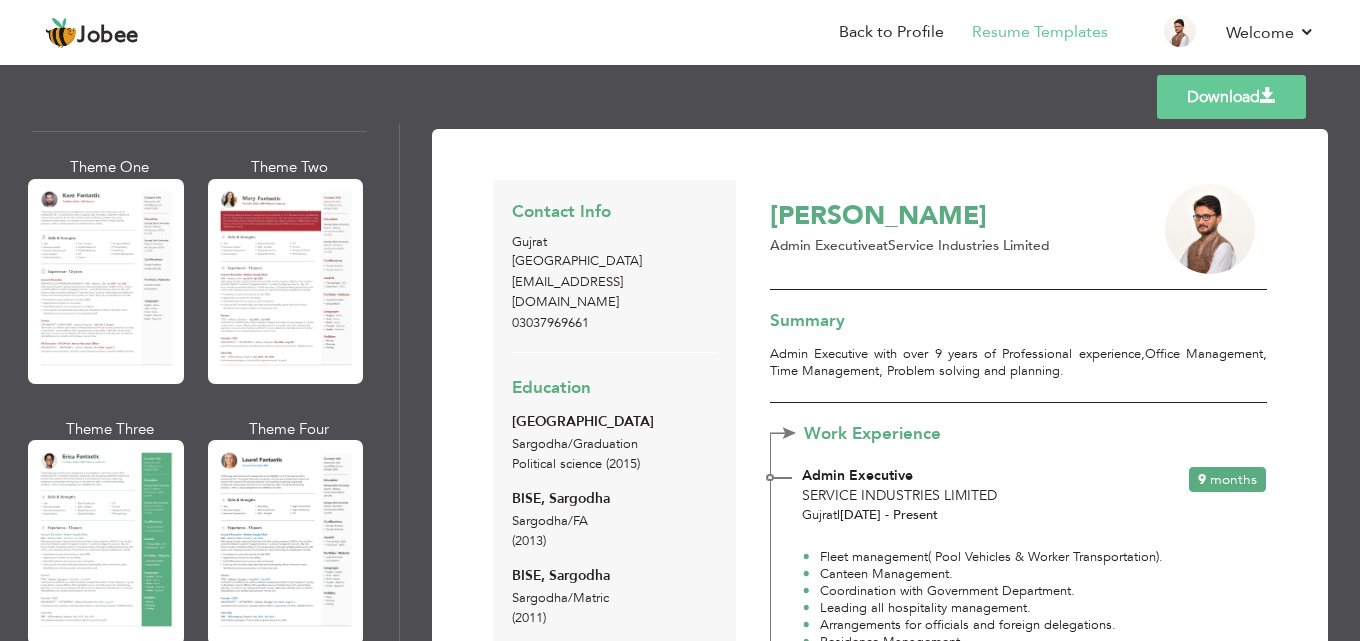 scroll, scrollTop: 0, scrollLeft: 0, axis: both 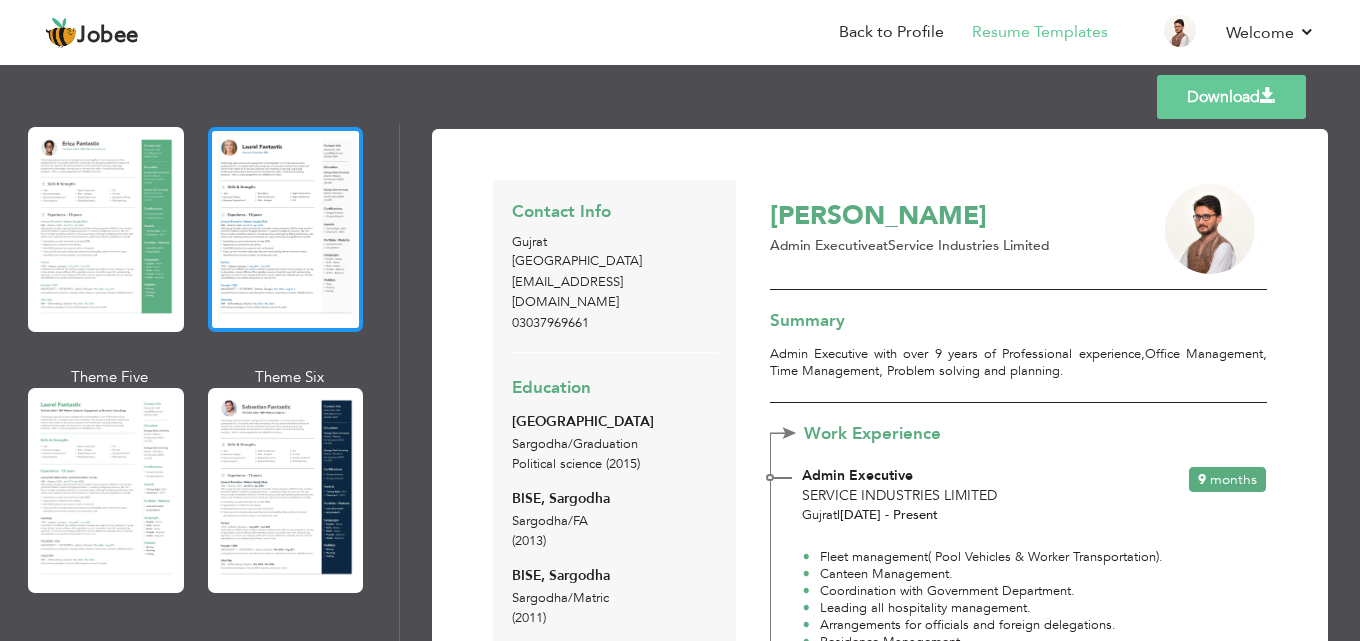 click at bounding box center [286, 229] 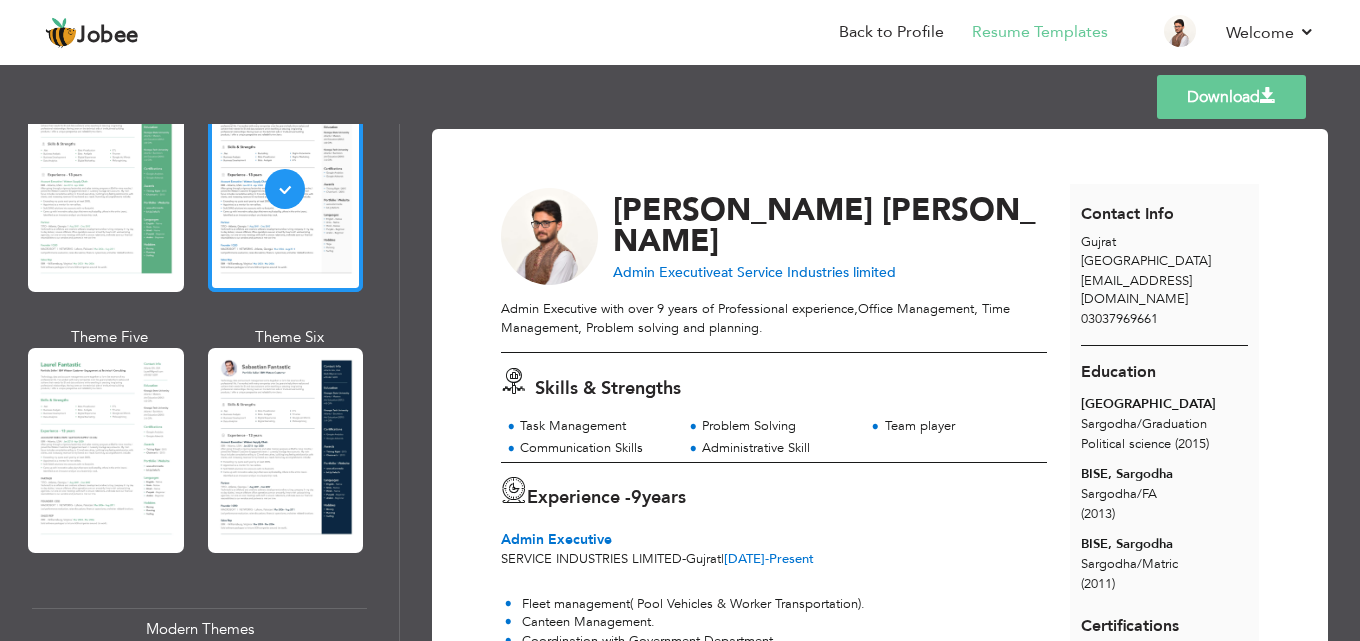 scroll, scrollTop: 480, scrollLeft: 0, axis: vertical 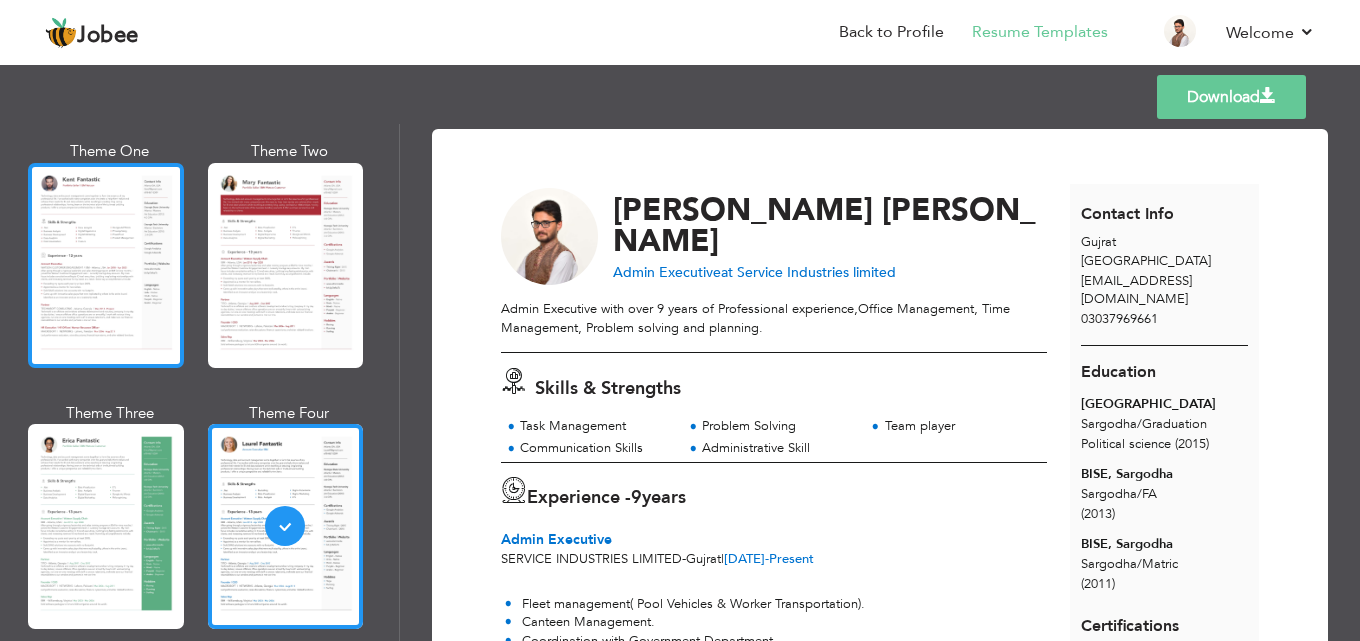 click at bounding box center [106, 265] 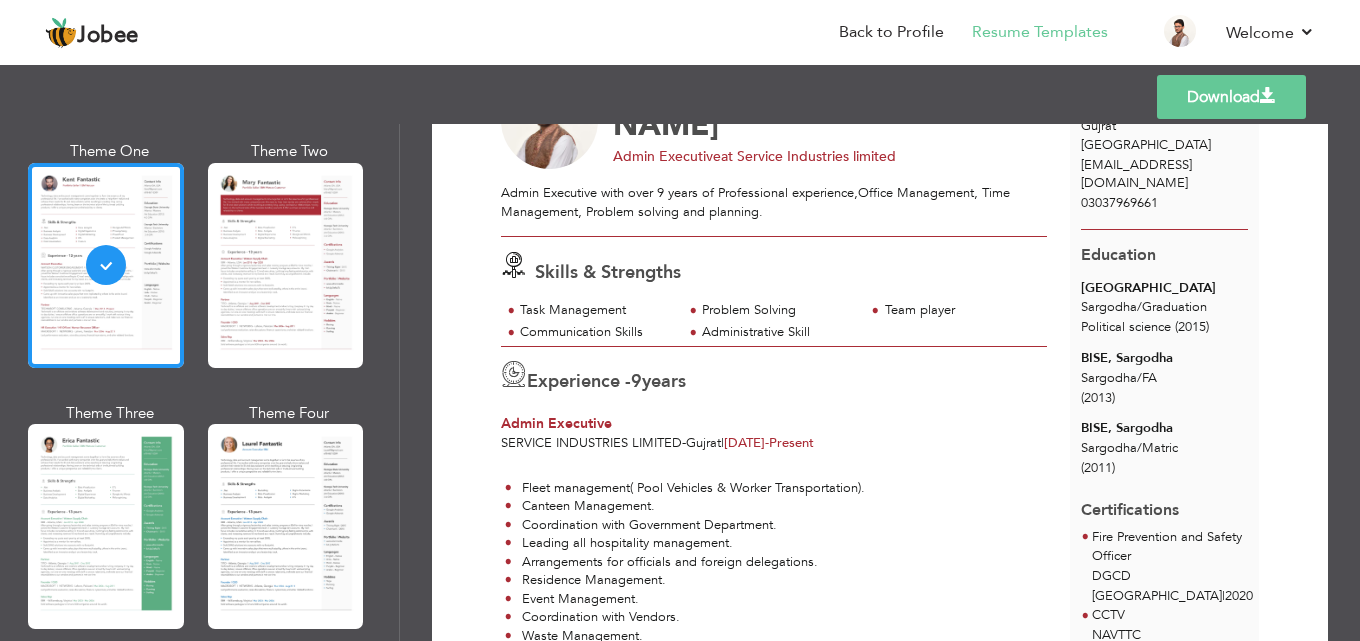 scroll, scrollTop: 0, scrollLeft: 0, axis: both 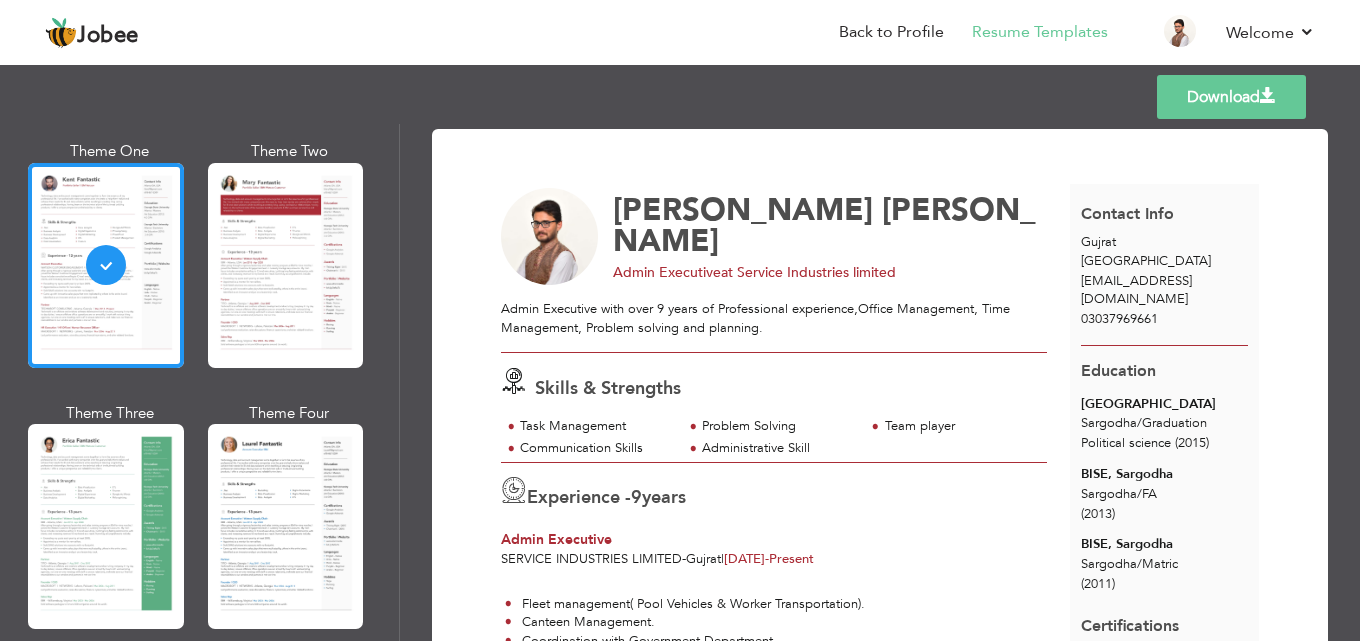 click at bounding box center (1268, 96) 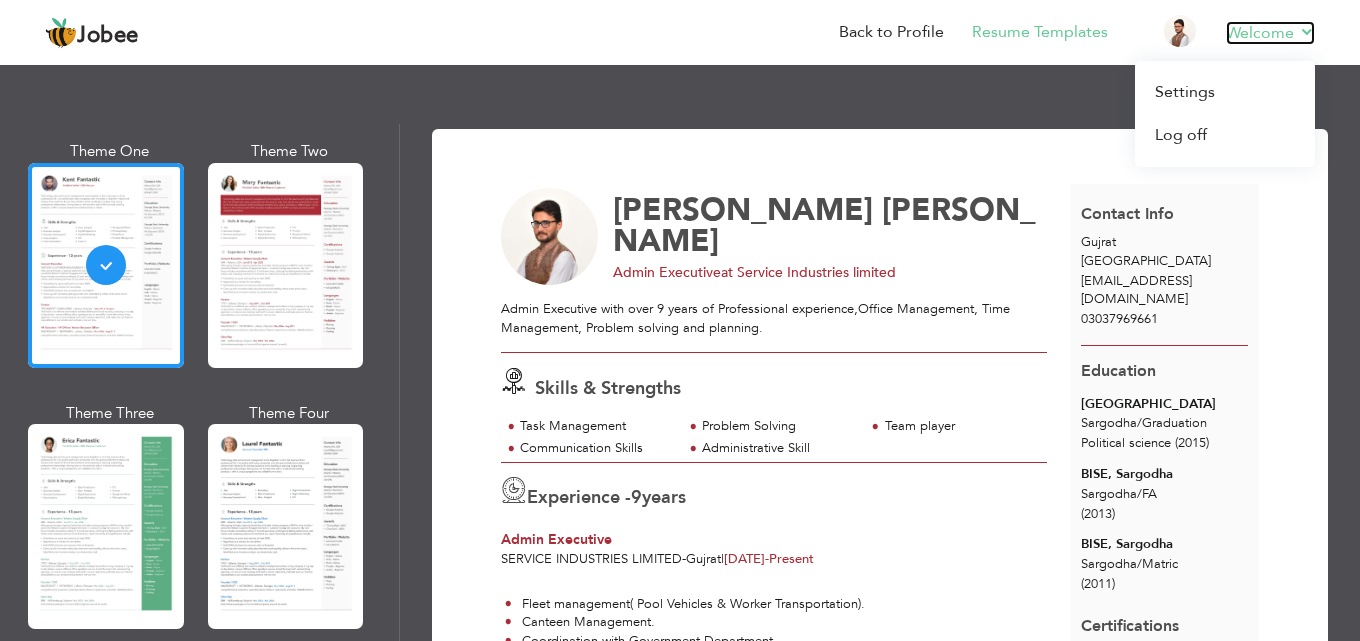 click on "Welcome" at bounding box center (1270, 33) 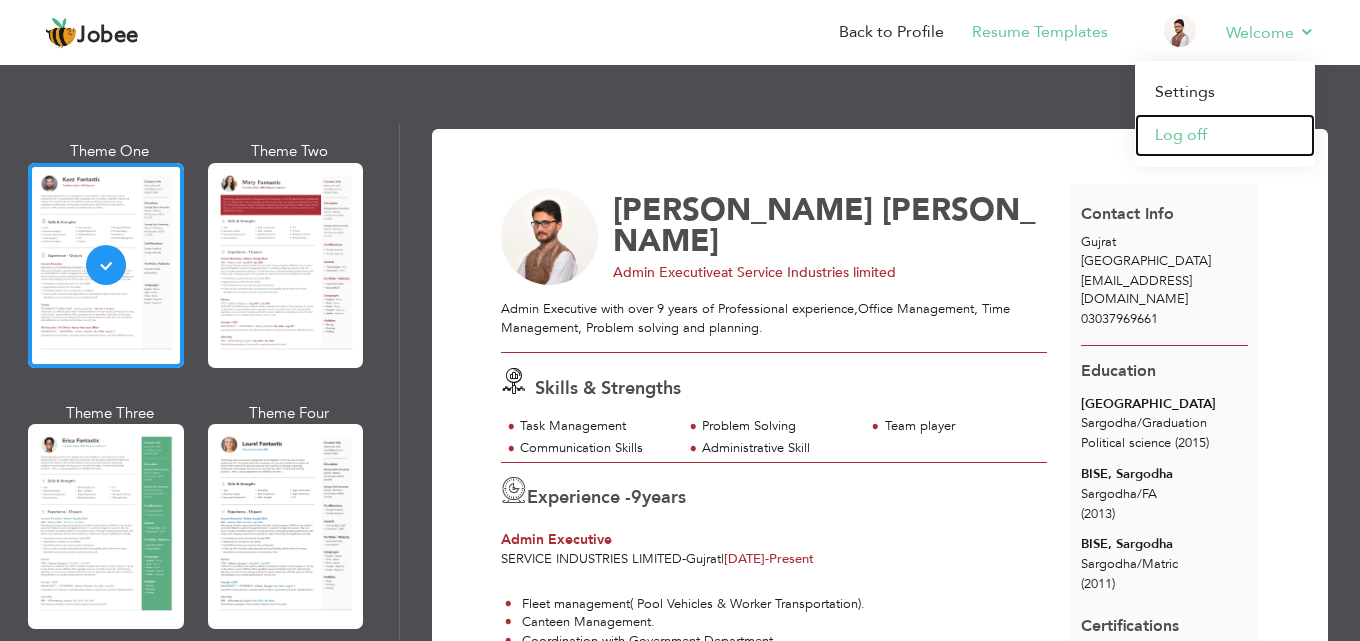 click on "Log off" at bounding box center (1225, 135) 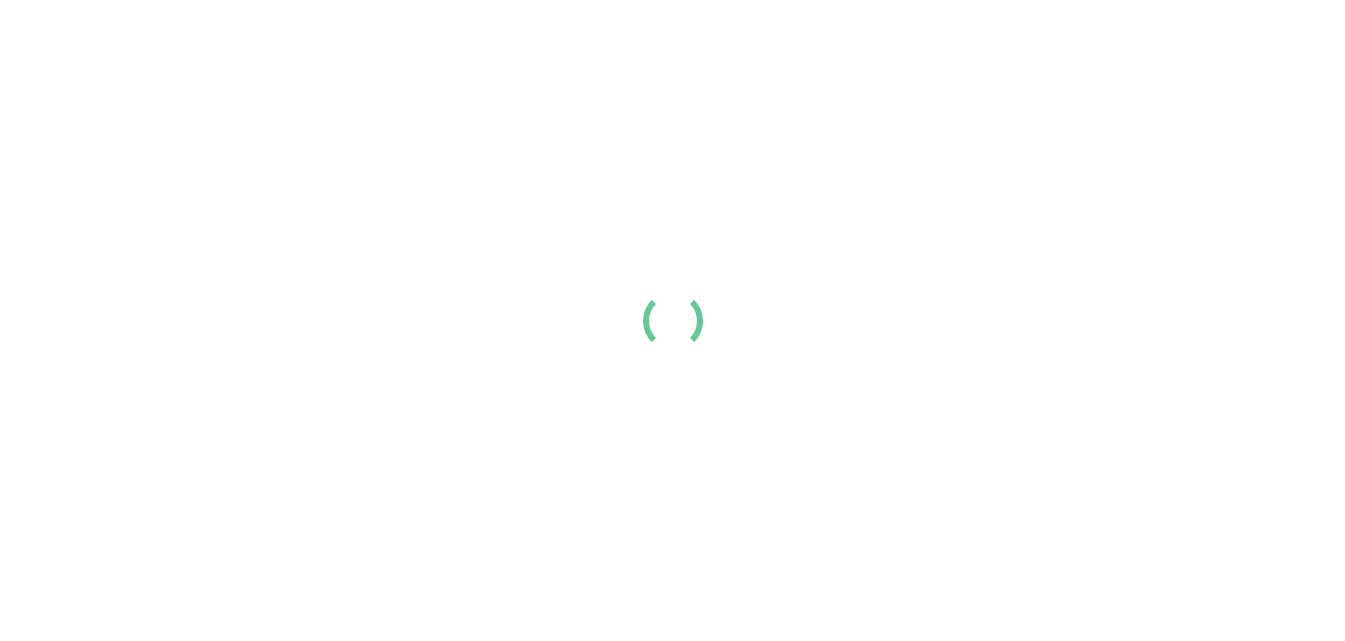 scroll, scrollTop: 0, scrollLeft: 0, axis: both 